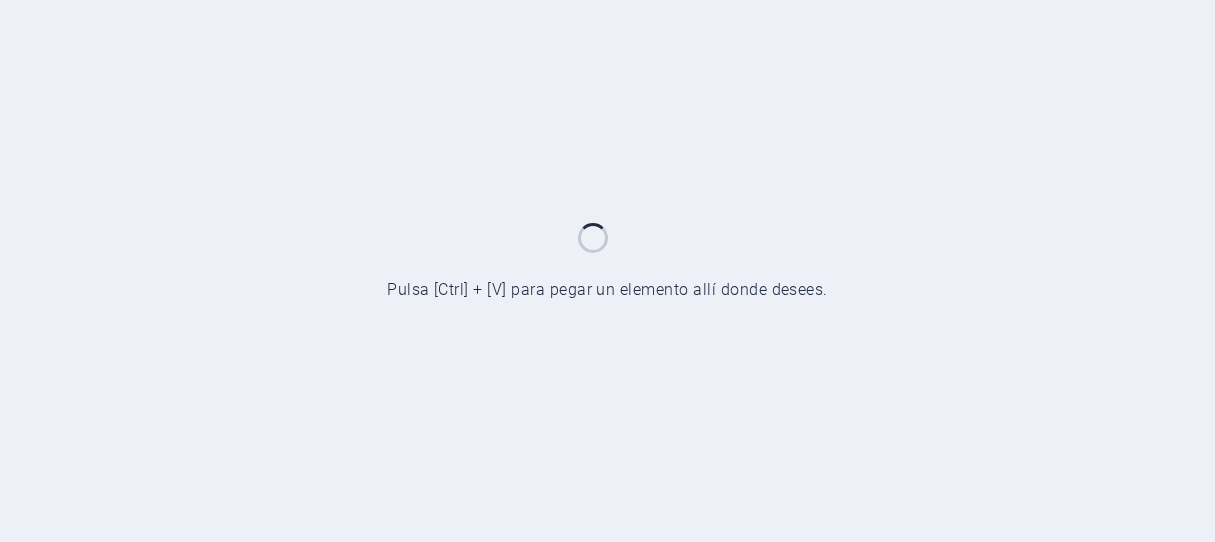 scroll, scrollTop: 0, scrollLeft: 0, axis: both 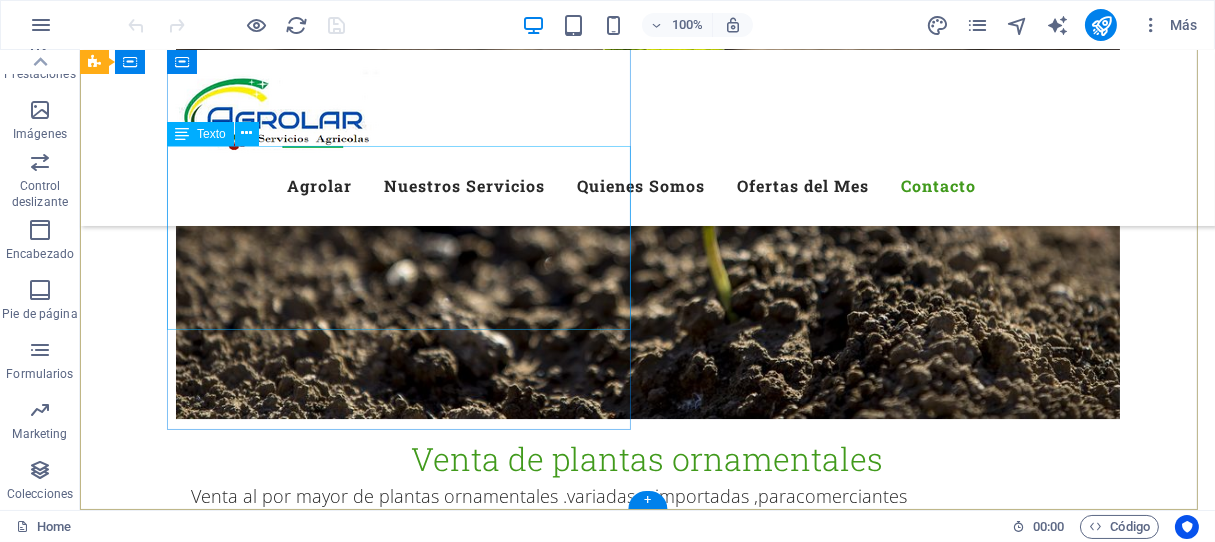 click on "[DOMAIN] [LOCATION] +[PHONE] [EMAIL] [LEGAL] | [PRIVACY]" at bounding box center [568, 6888] 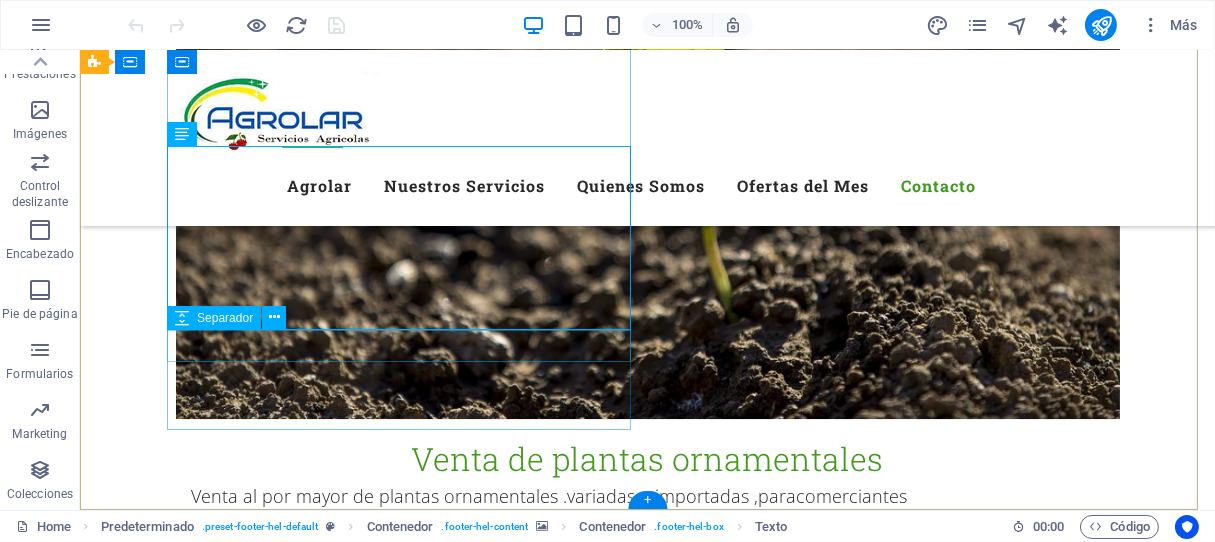 click at bounding box center (568, 6996) 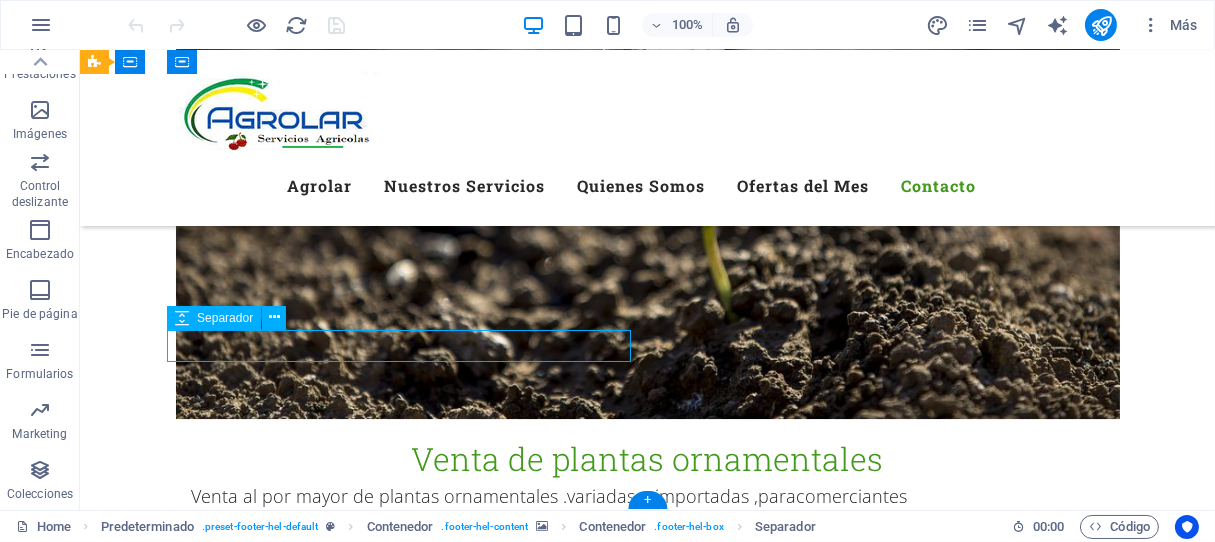 click at bounding box center (568, 6996) 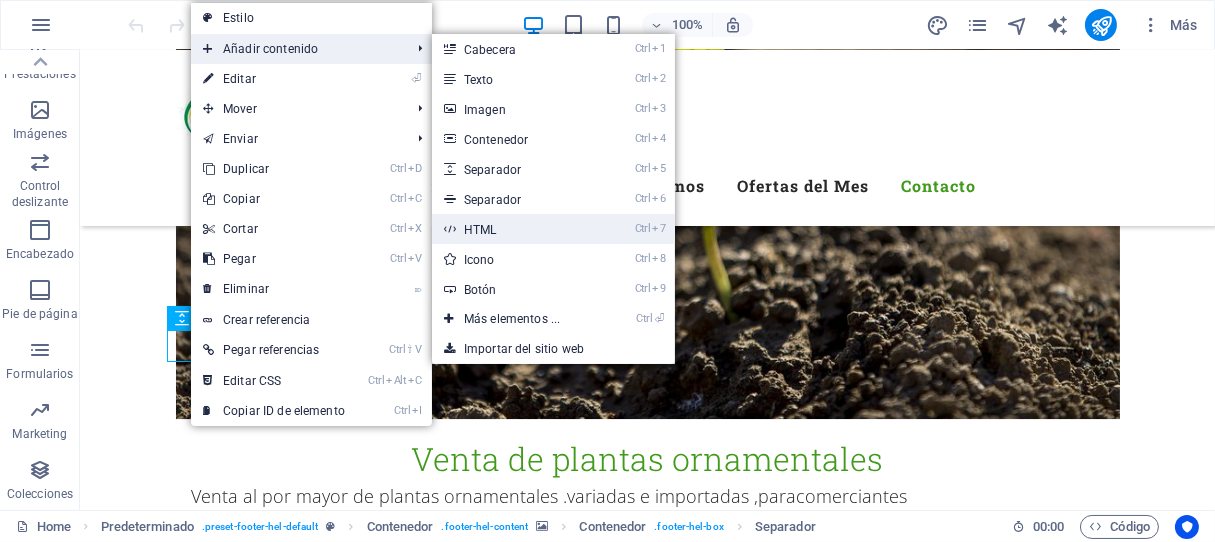 click on "Ctrl 7  HTML" at bounding box center [516, 229] 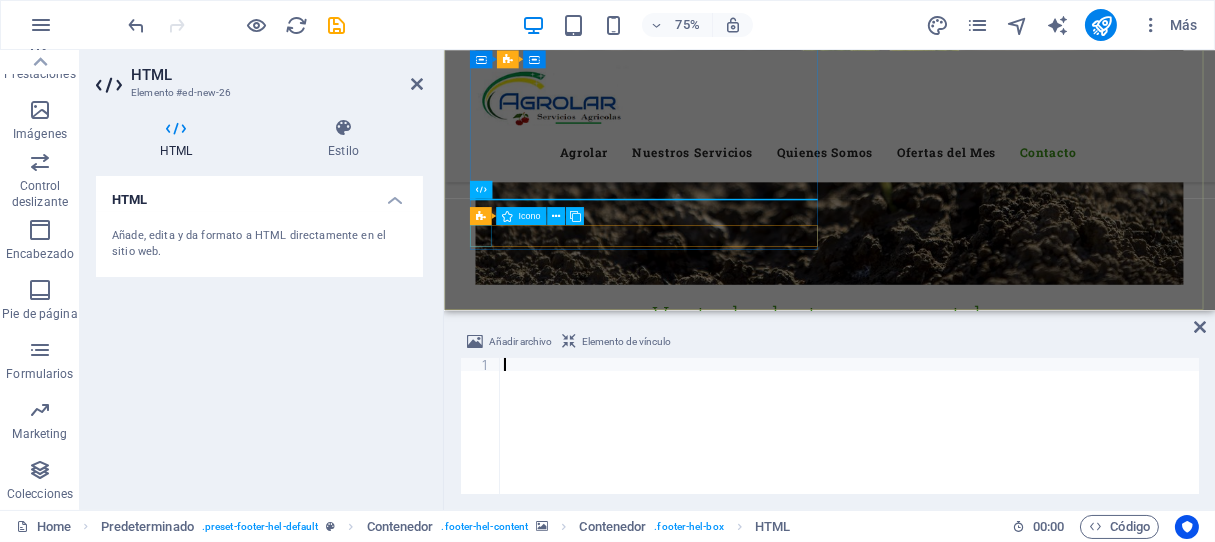 scroll, scrollTop: 9903, scrollLeft: 0, axis: vertical 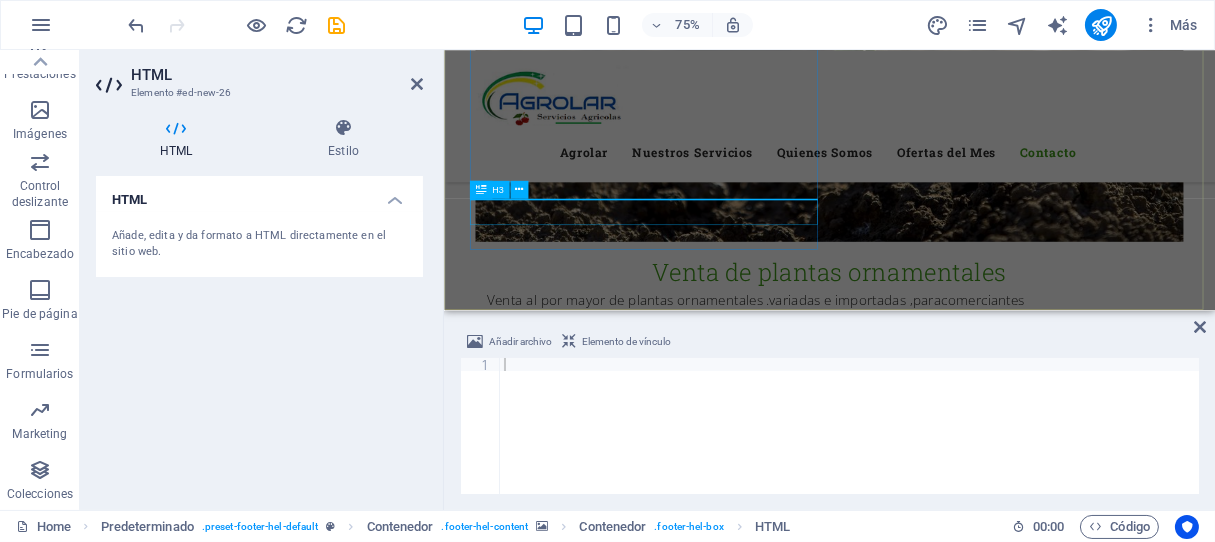 click on "Síguenos en:" at bounding box center [931, 6907] 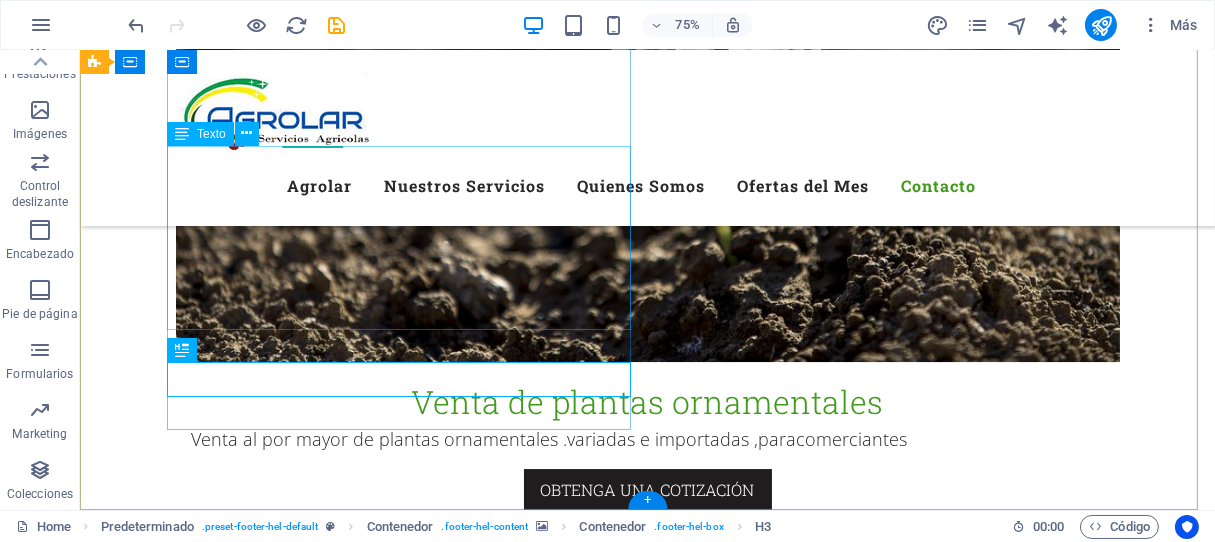scroll, scrollTop: 9846, scrollLeft: 0, axis: vertical 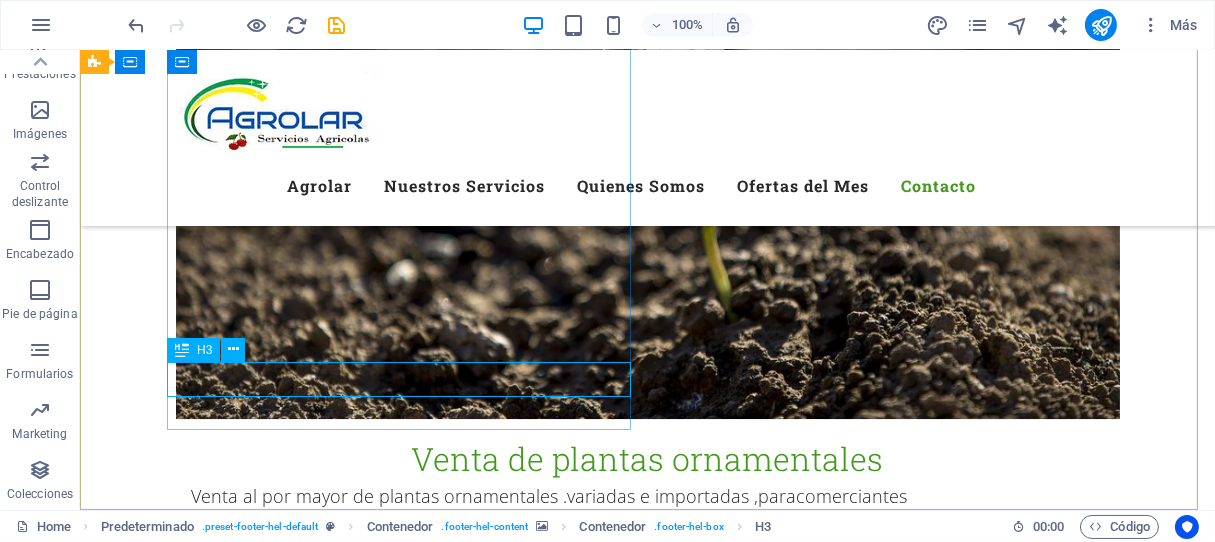 click on "H3" at bounding box center (204, 350) 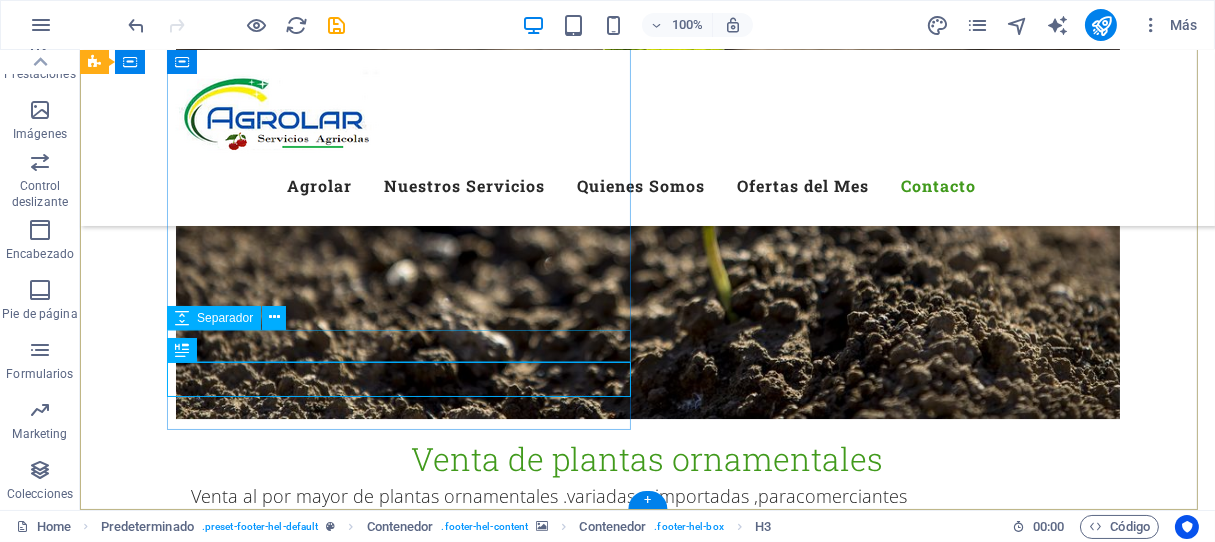 click at bounding box center (568, 6996) 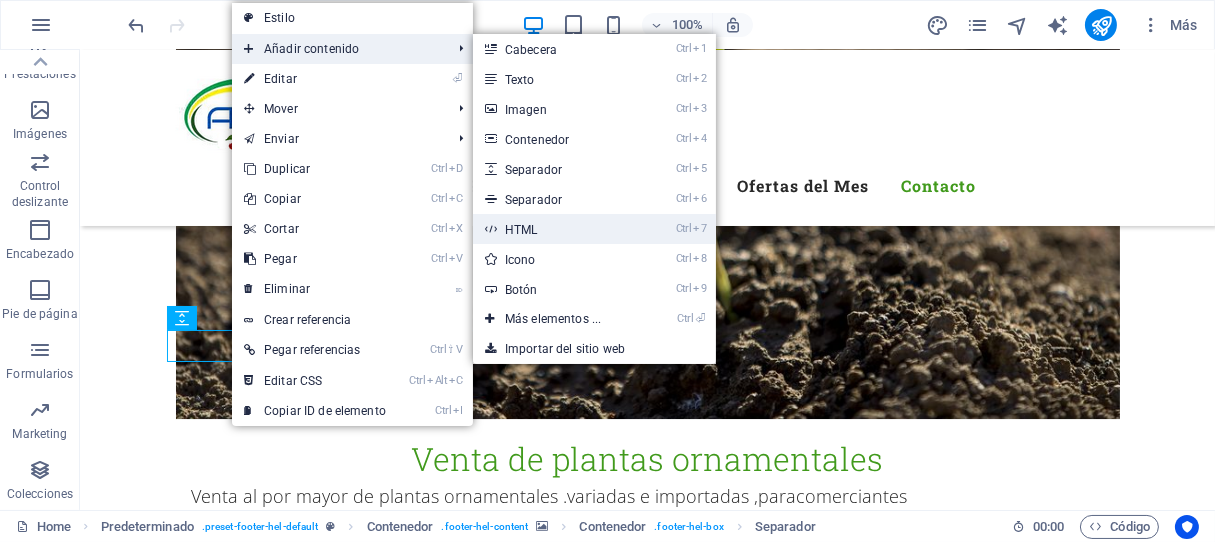 click on "Ctrl 7  HTML" at bounding box center (557, 229) 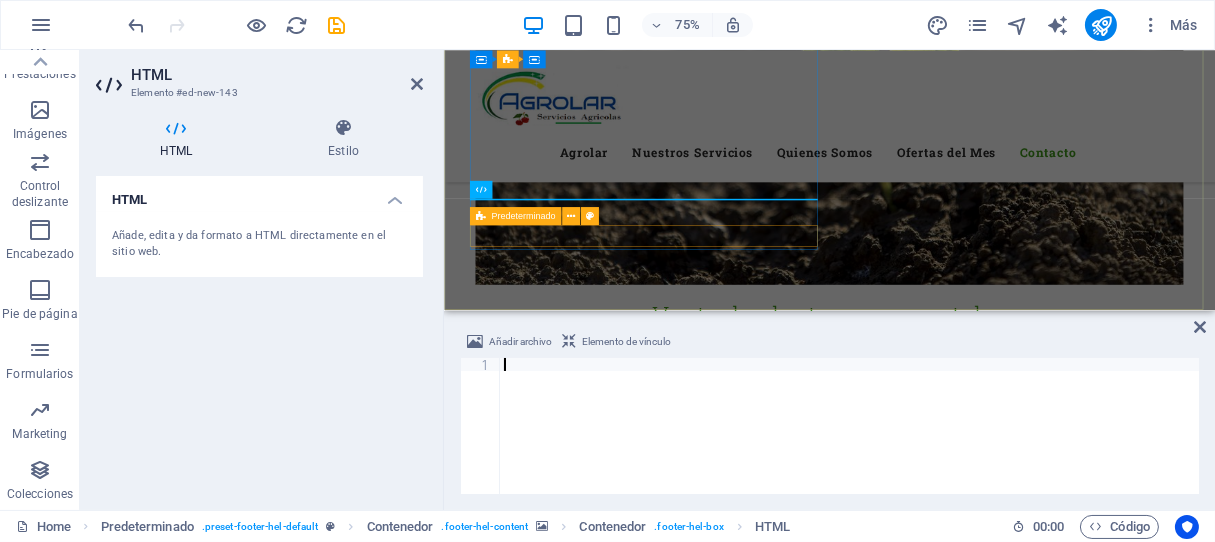 scroll, scrollTop: 9903, scrollLeft: 0, axis: vertical 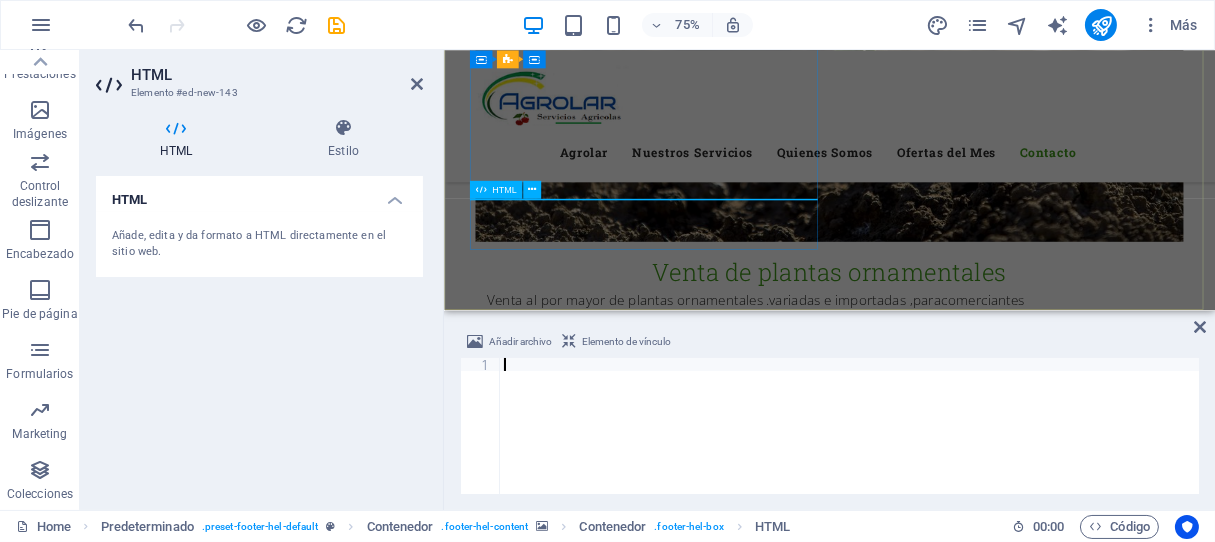 click at bounding box center (480, 189) 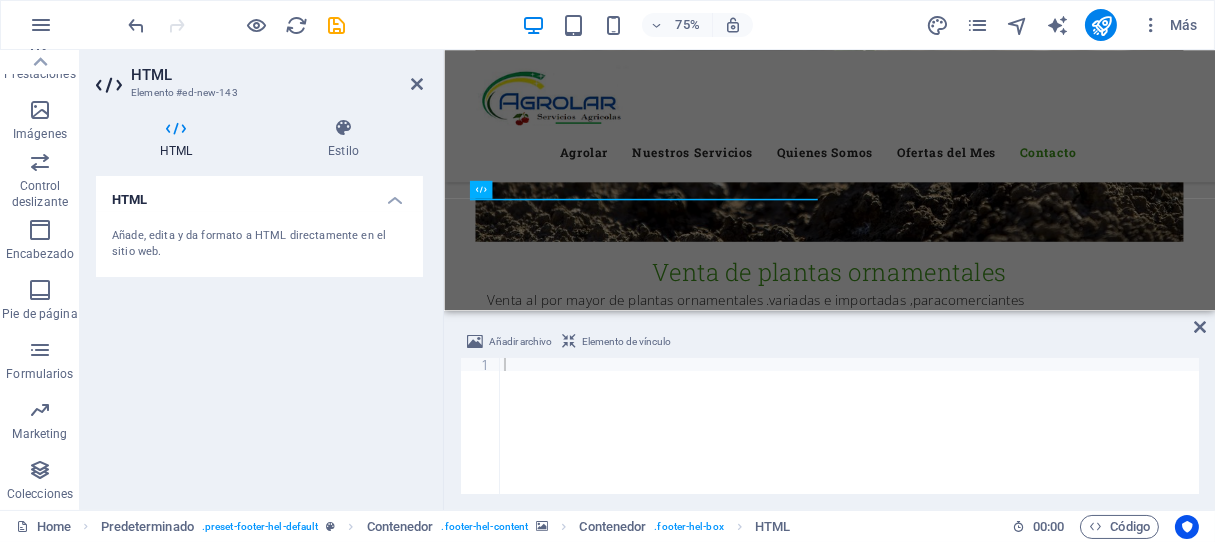 click on "Añade, edita y da formato a HTML directamente en el sitio web." at bounding box center (259, 244) 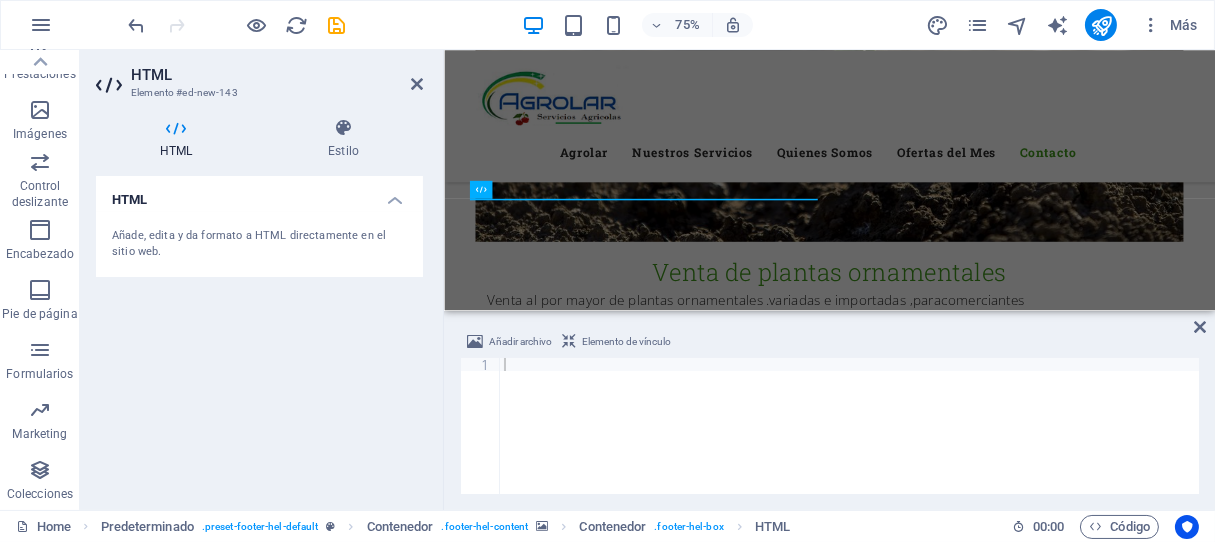 click on "HTML" at bounding box center [259, 194] 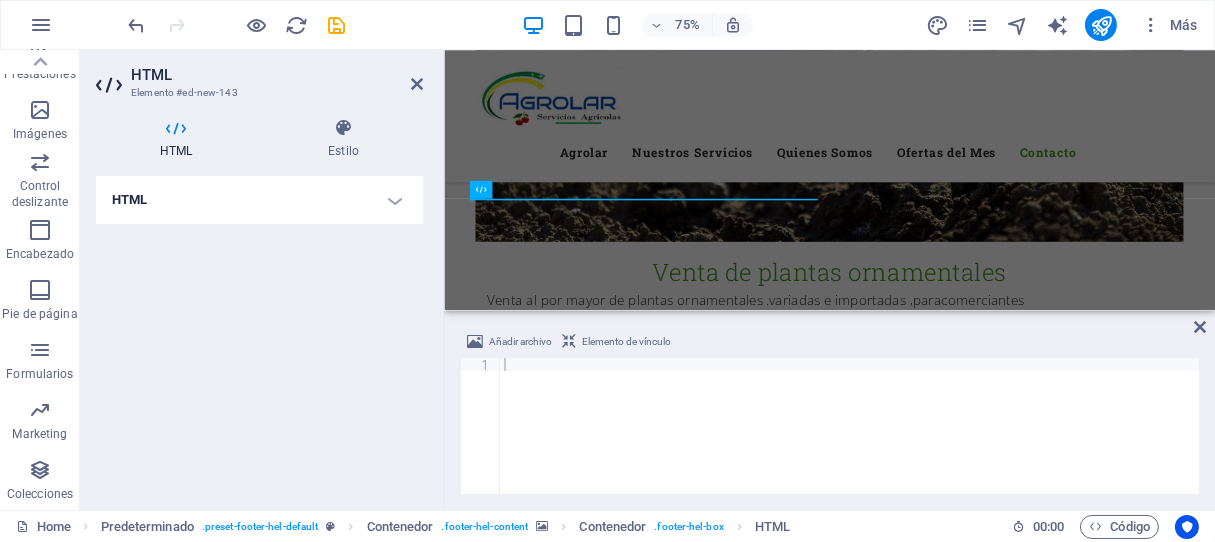 click on "HTML" at bounding box center (259, 200) 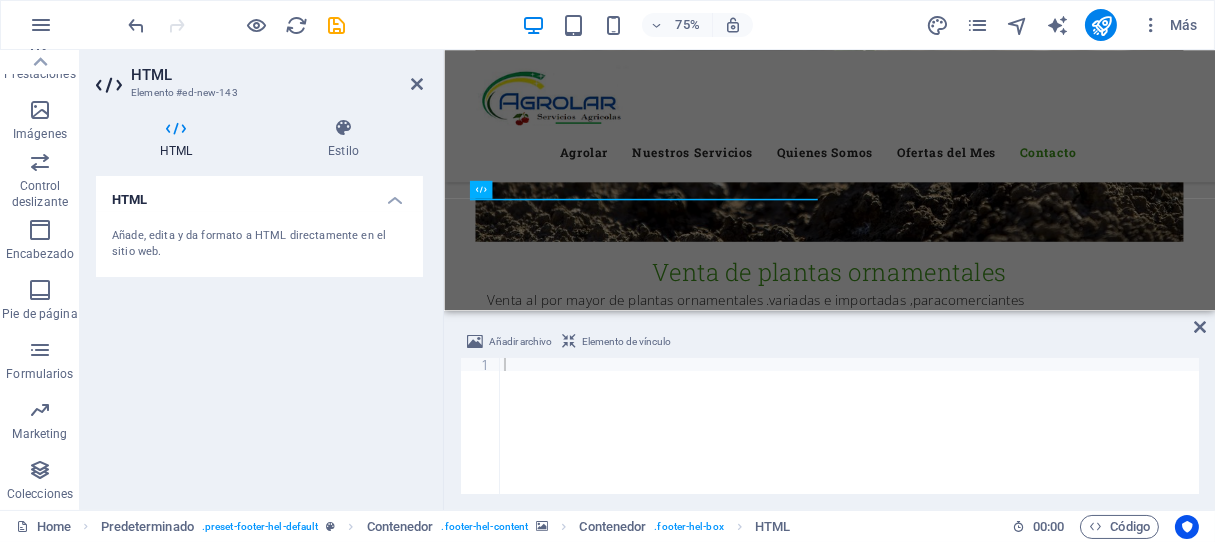 click on "HTML" at bounding box center (180, 139) 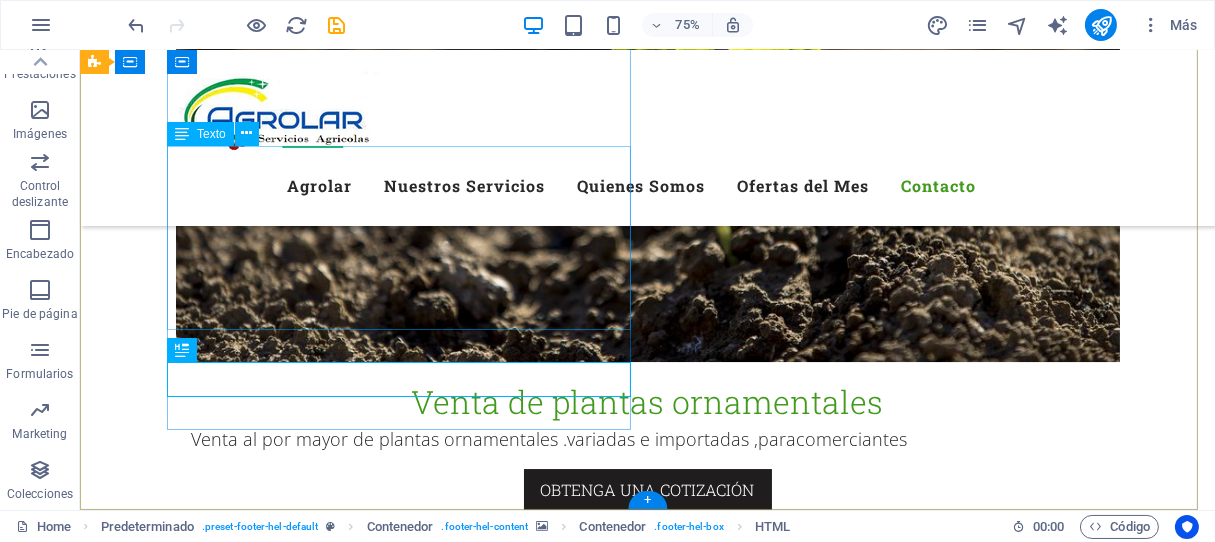scroll, scrollTop: 9846, scrollLeft: 0, axis: vertical 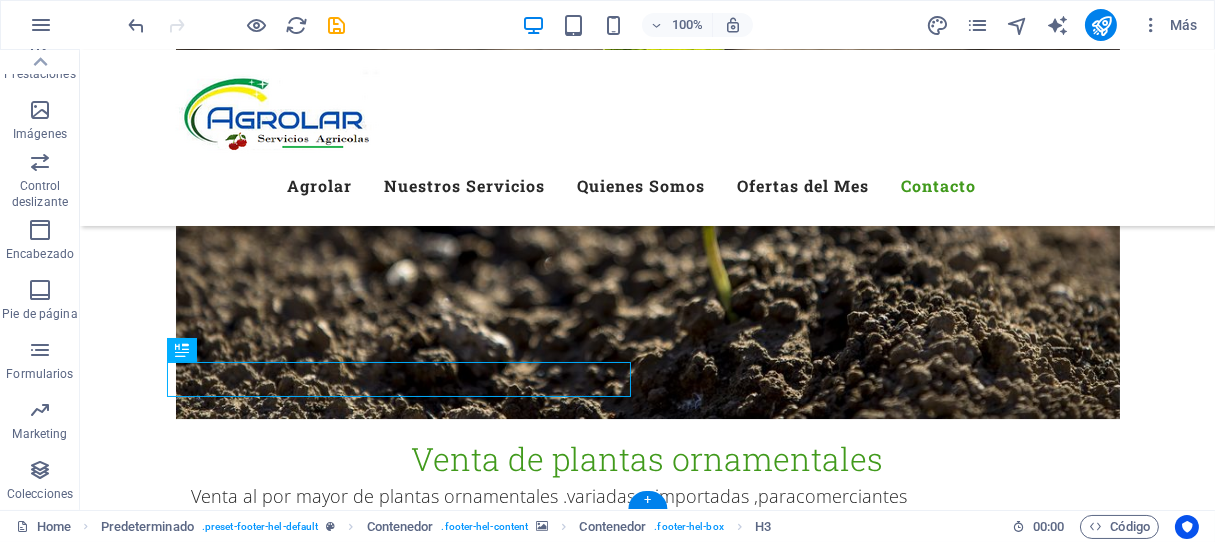 click at bounding box center [647, 6333] 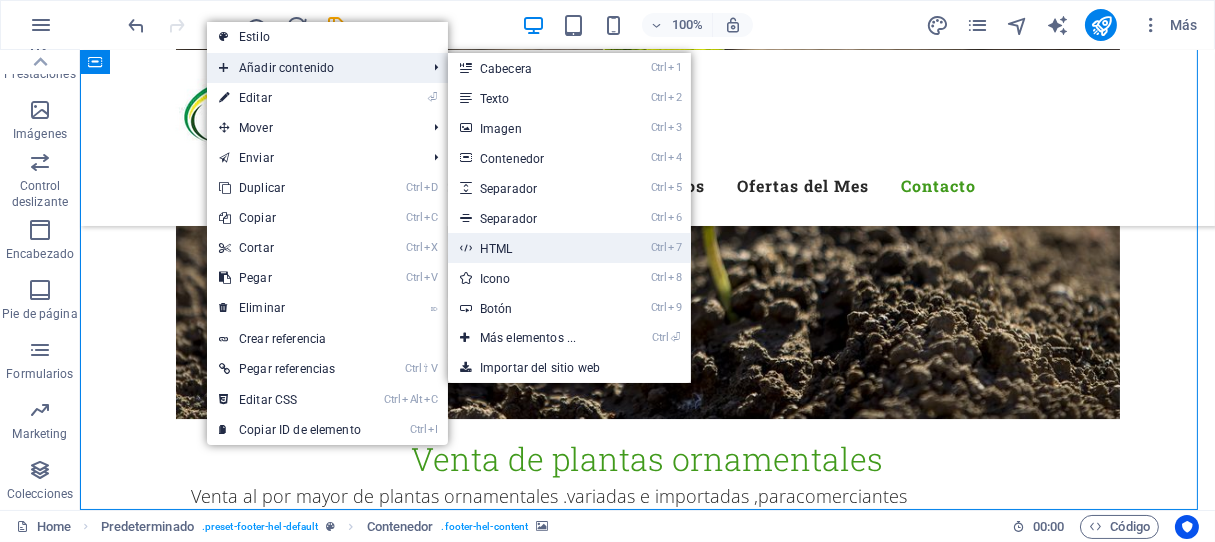 click on "Ctrl 7  HTML" at bounding box center (532, 248) 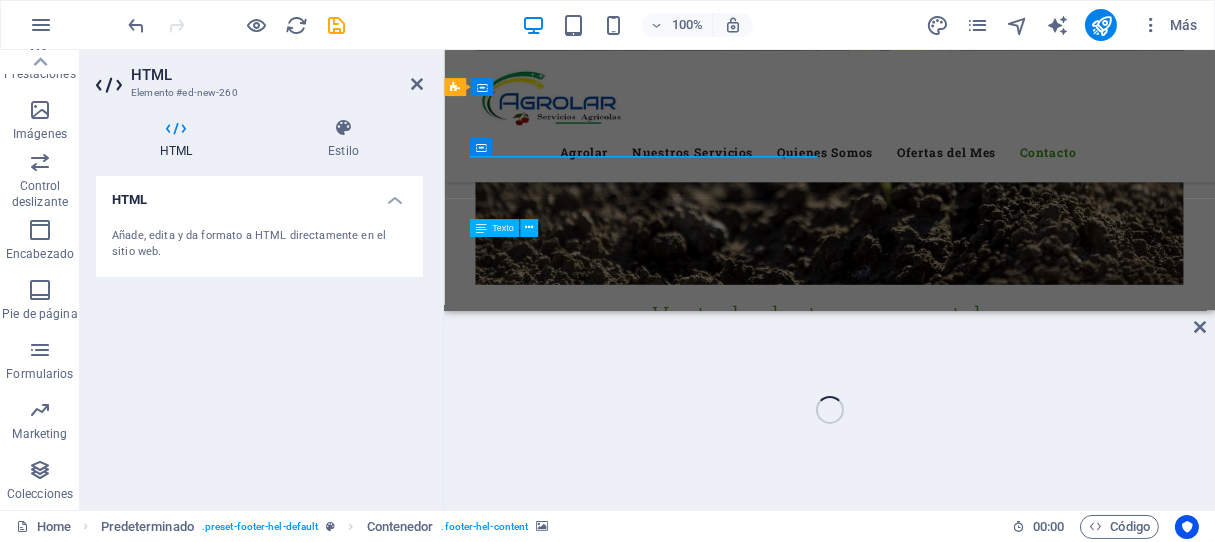scroll, scrollTop: 9636, scrollLeft: 0, axis: vertical 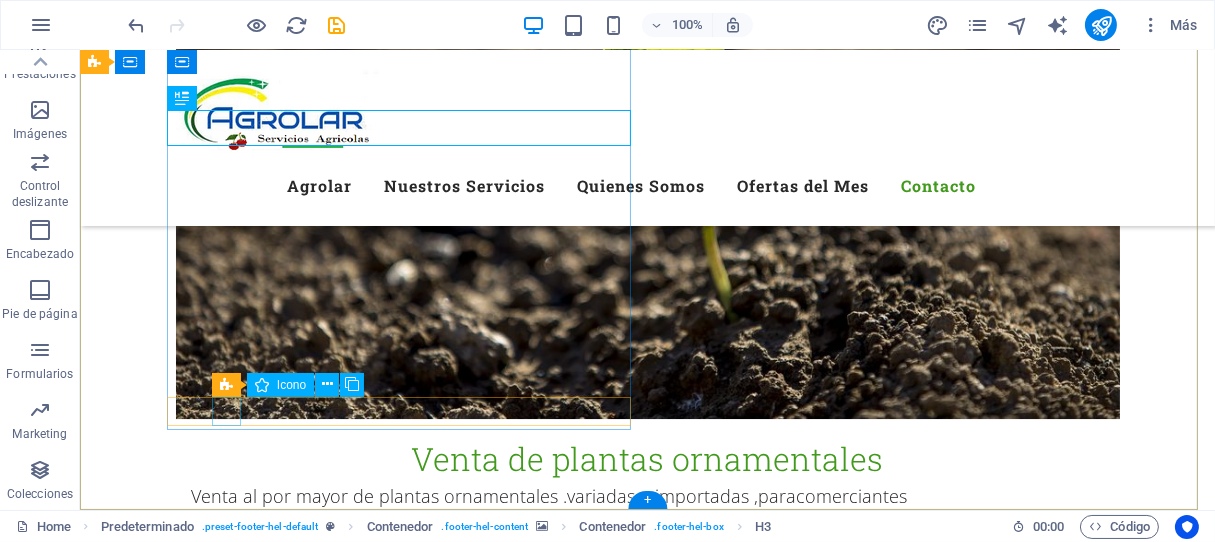 click at bounding box center [568, 7090] 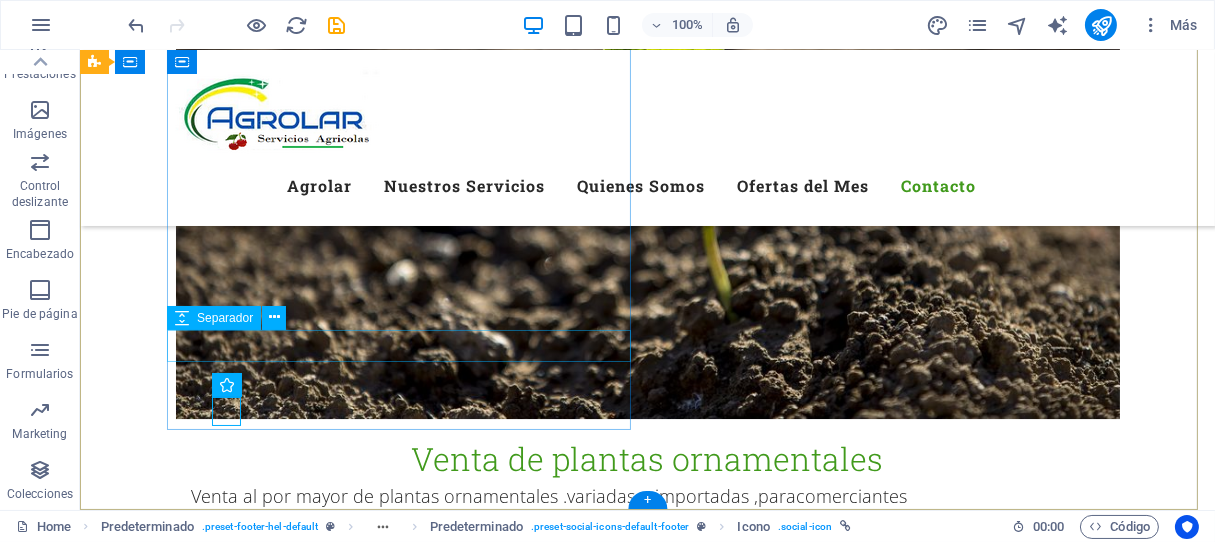 drag, startPoint x: 253, startPoint y: 333, endPoint x: 289, endPoint y: 353, distance: 41.18252 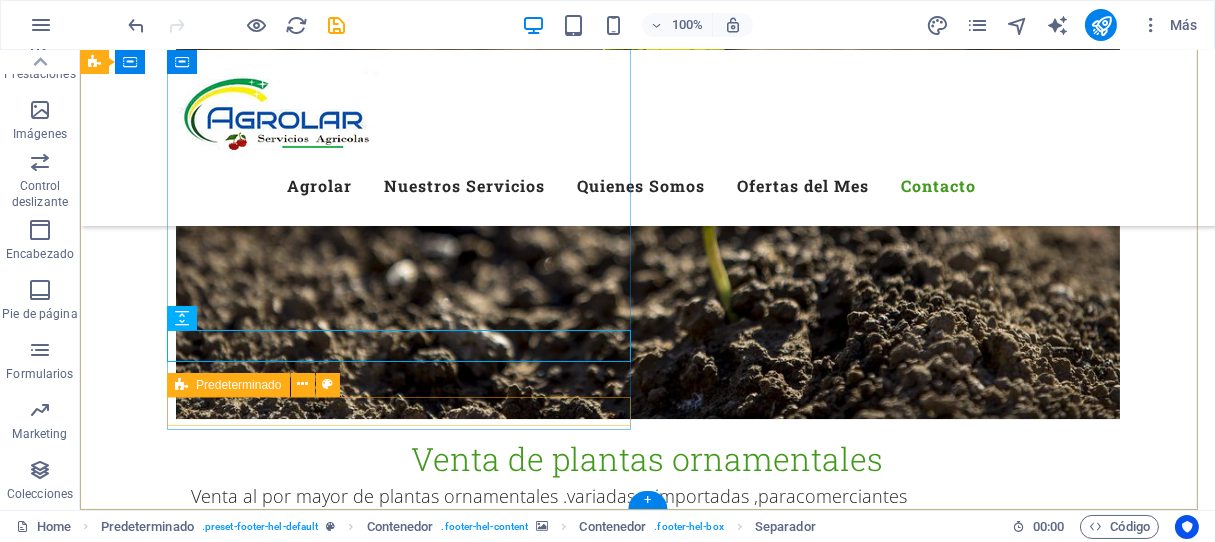 click at bounding box center [568, 7090] 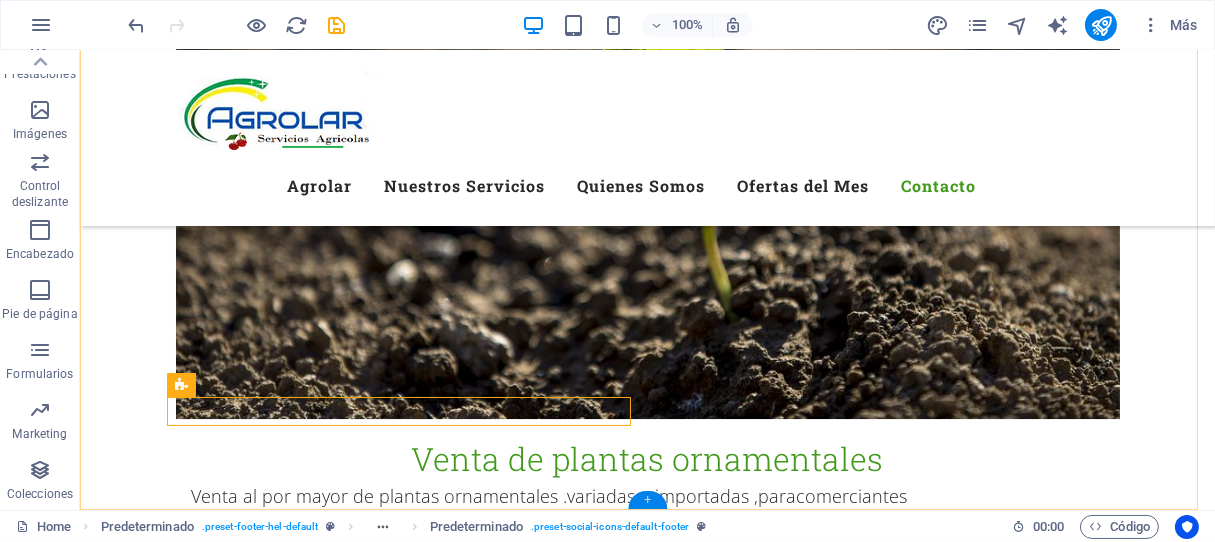 click on "+" at bounding box center [647, 500] 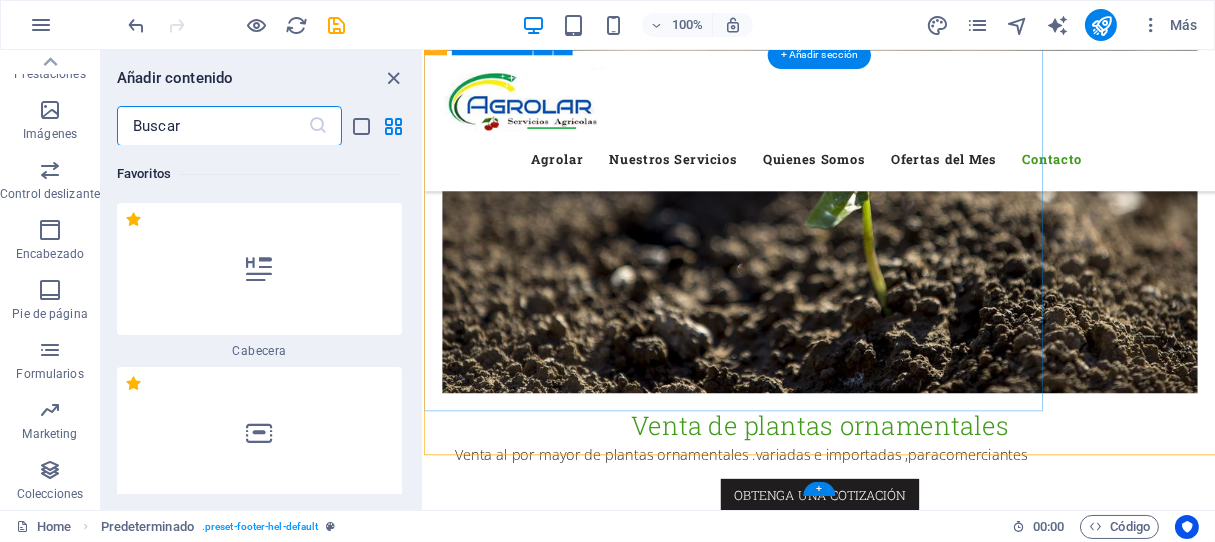 scroll, scrollTop: 9800, scrollLeft: 0, axis: vertical 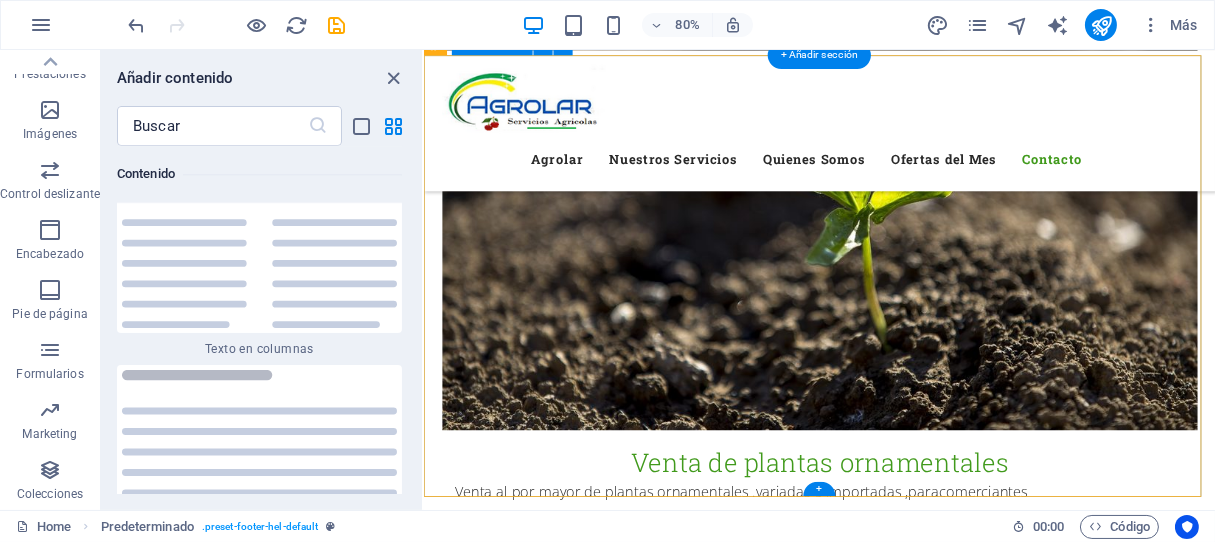 click at bounding box center (917, 6439) 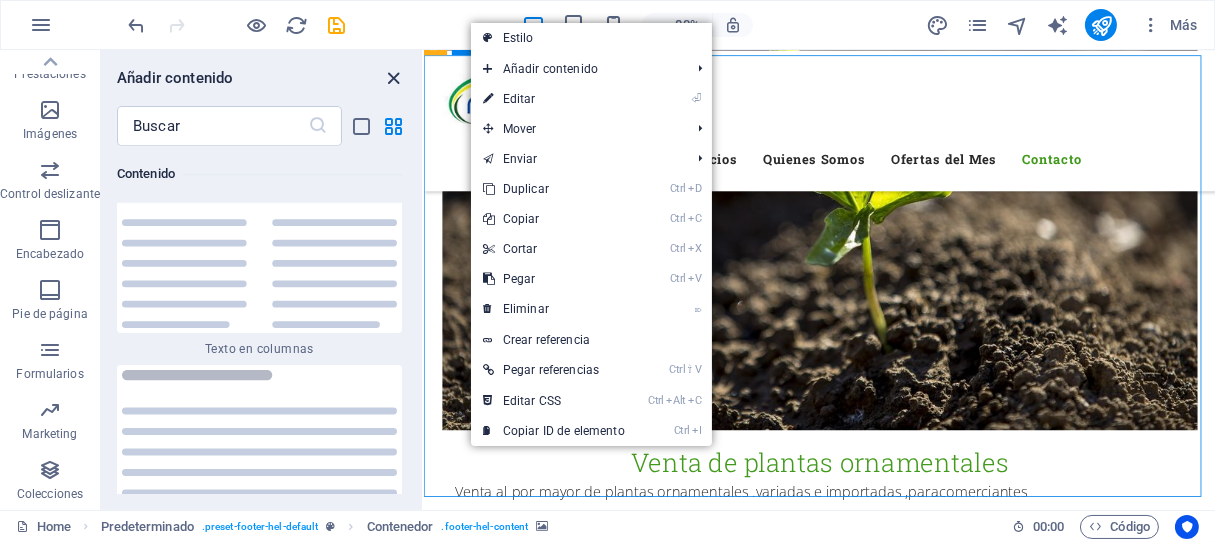 click at bounding box center (394, 78) 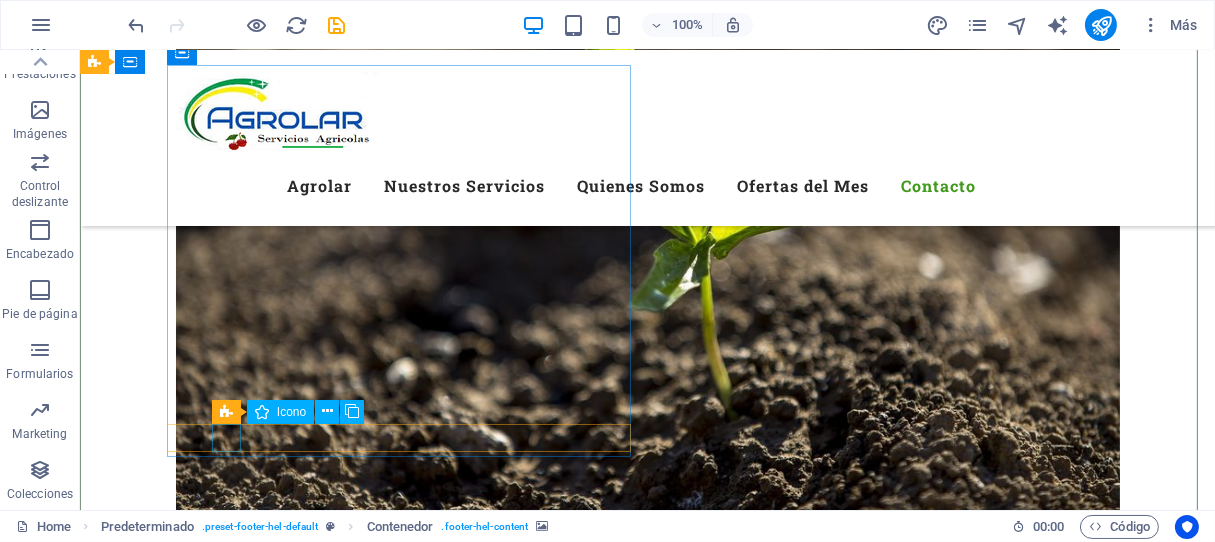 scroll, scrollTop: 9846, scrollLeft: 0, axis: vertical 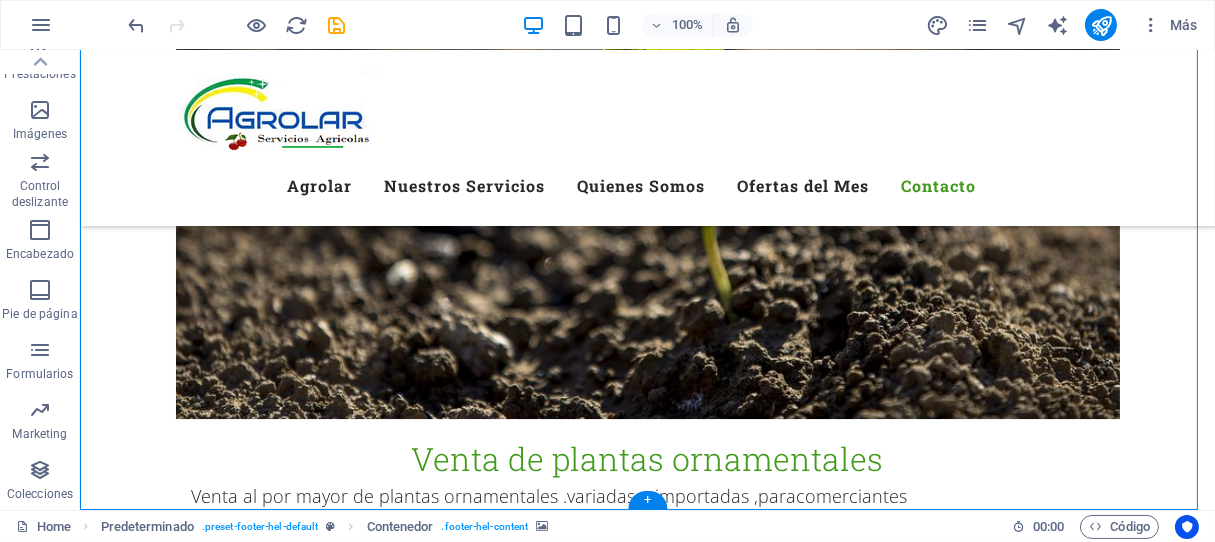 click at bounding box center [647, 6333] 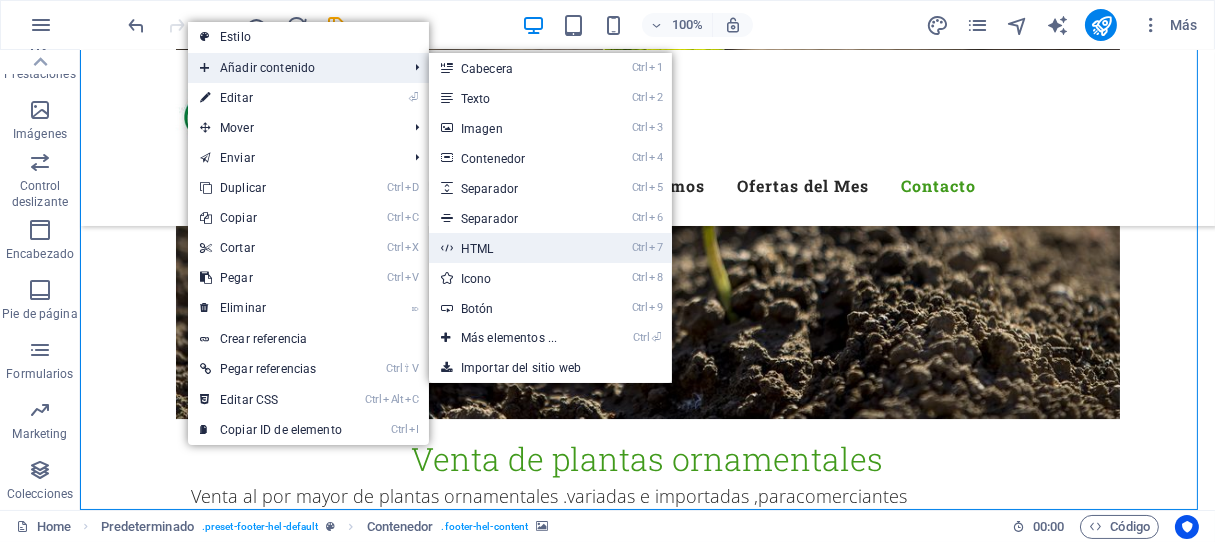 click on "Ctrl 7  HTML" at bounding box center (513, 248) 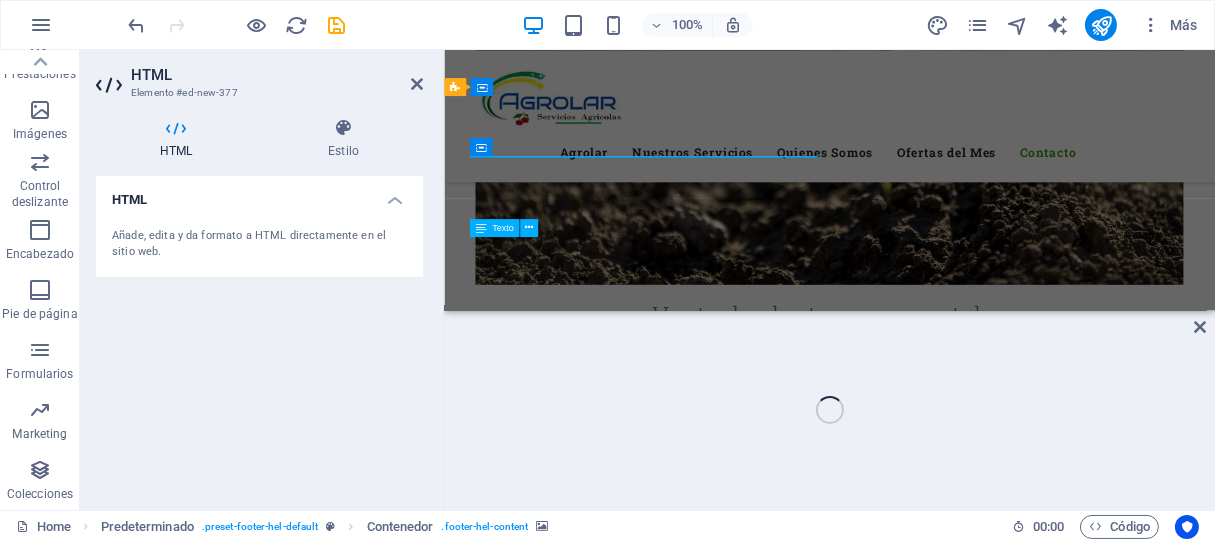 scroll, scrollTop: 9636, scrollLeft: 0, axis: vertical 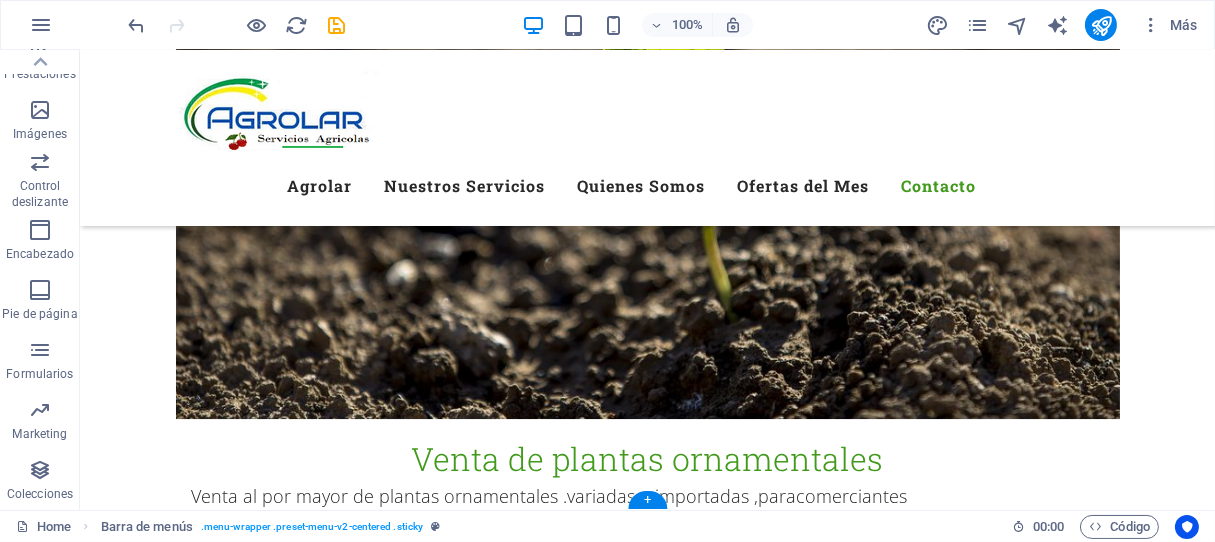 click at bounding box center [647, 6333] 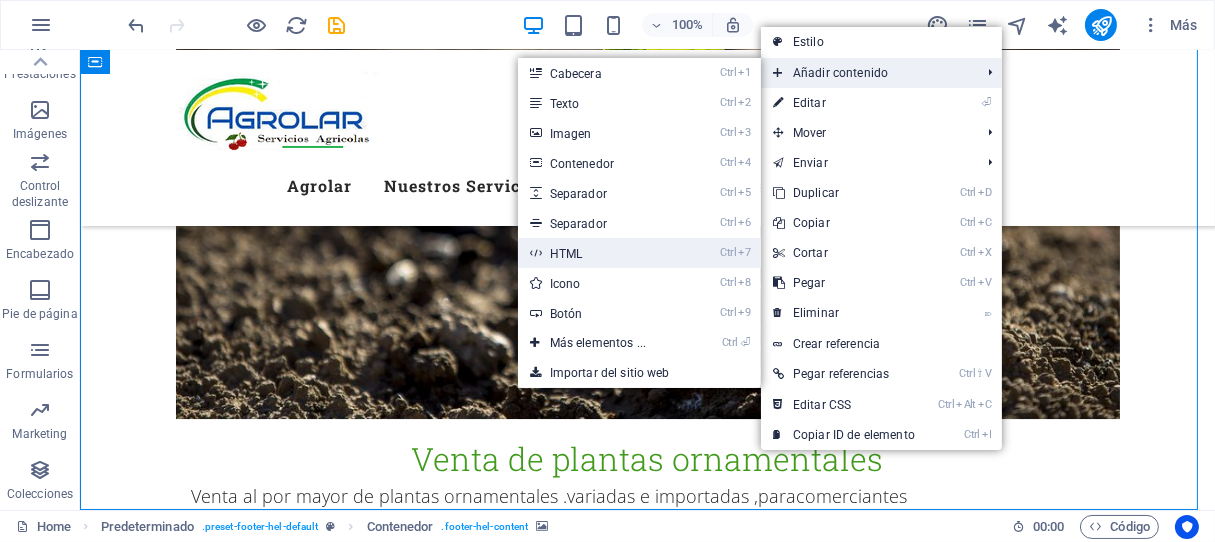 click on "Ctrl 7  HTML" at bounding box center (602, 253) 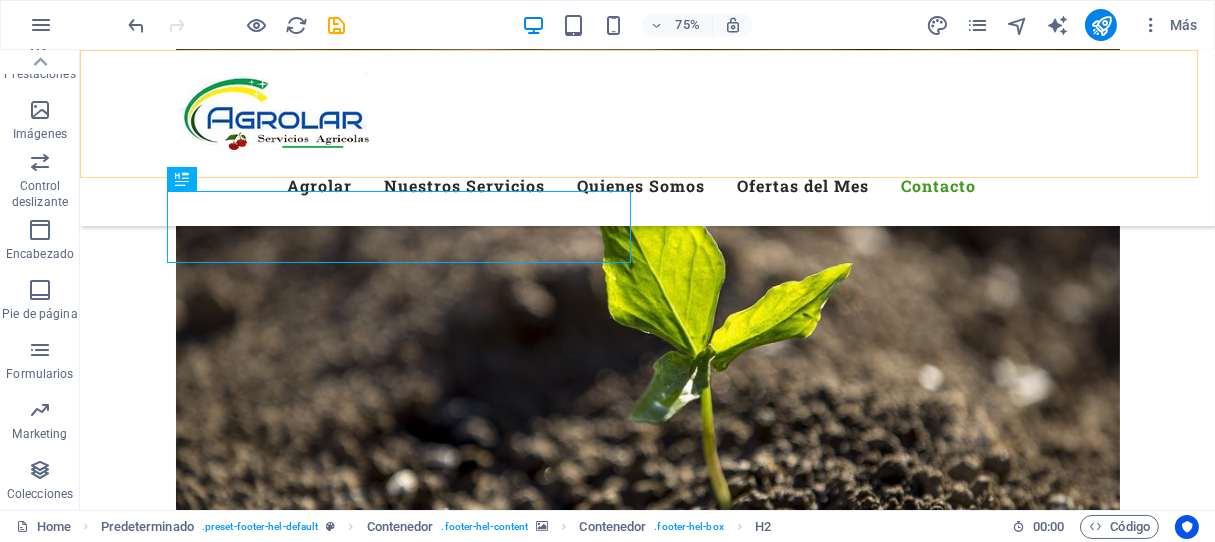 scroll, scrollTop: 9693, scrollLeft: 0, axis: vertical 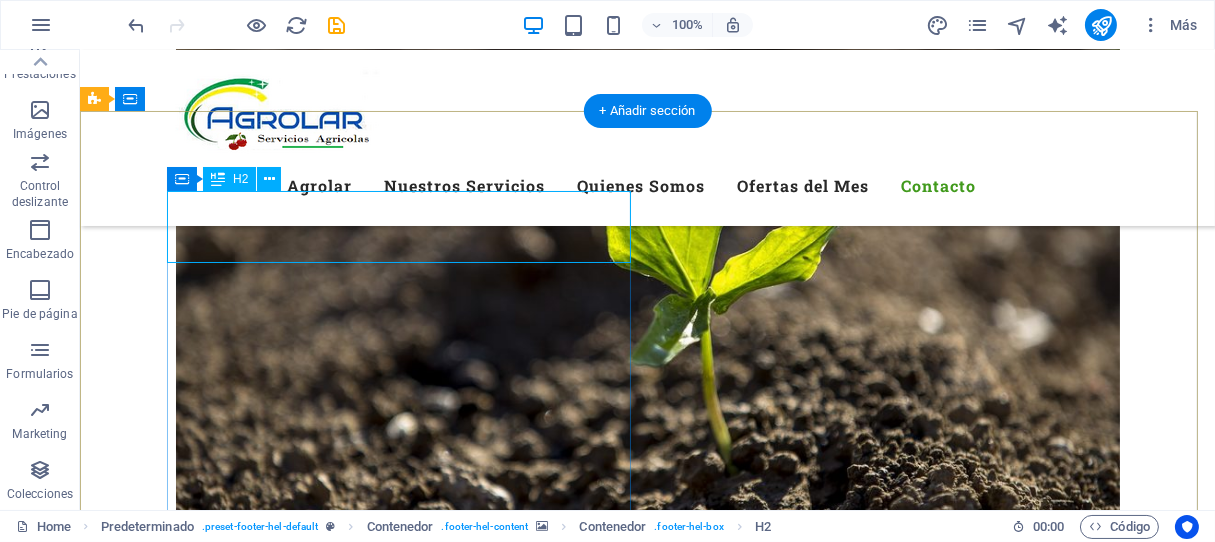 click on "Contacto" at bounding box center (568, 6874) 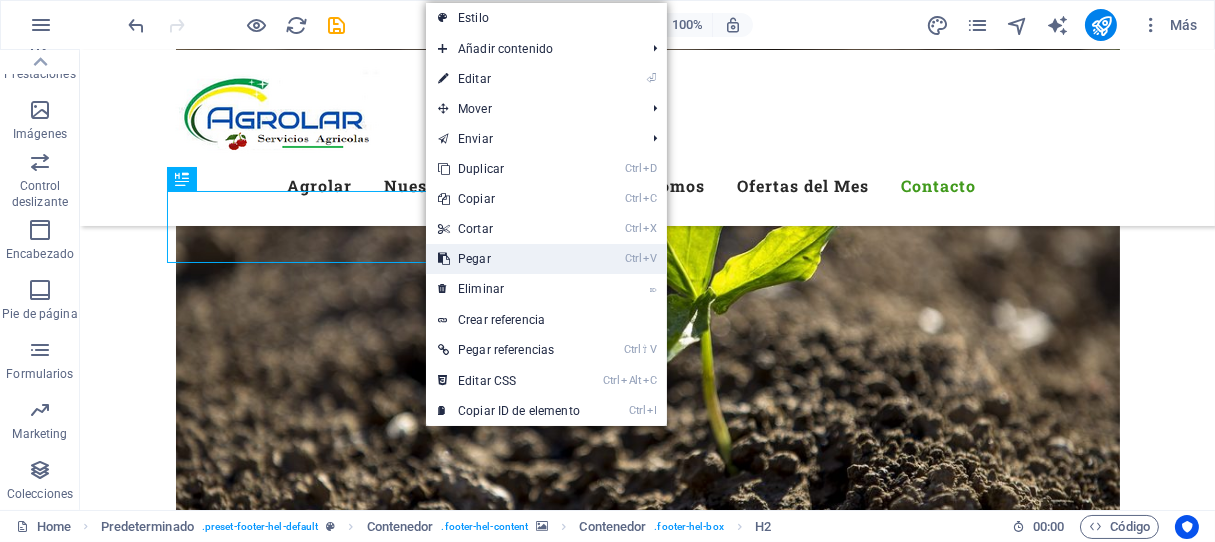 click on "Ctrl V  Pegar" at bounding box center [509, 259] 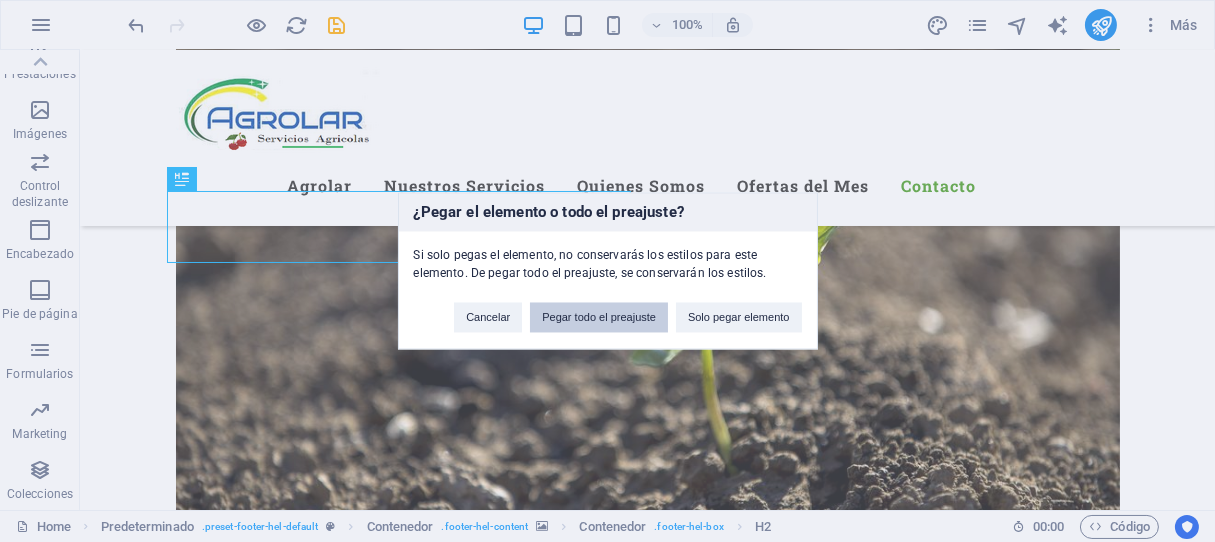 click on "Pegar todo el preajuste" at bounding box center (599, 318) 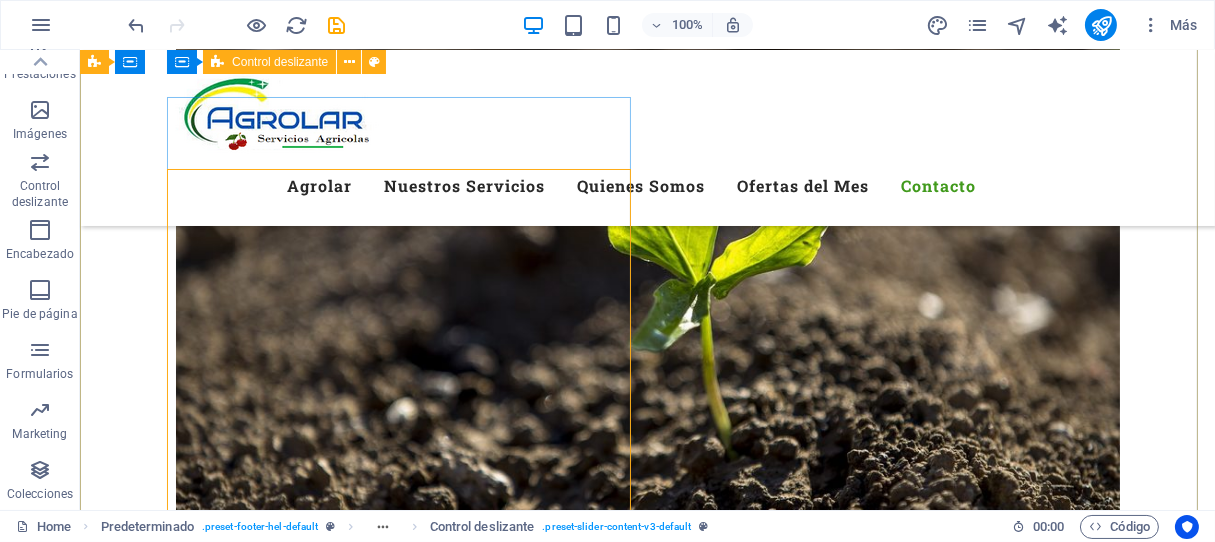 scroll, scrollTop: 9693, scrollLeft: 0, axis: vertical 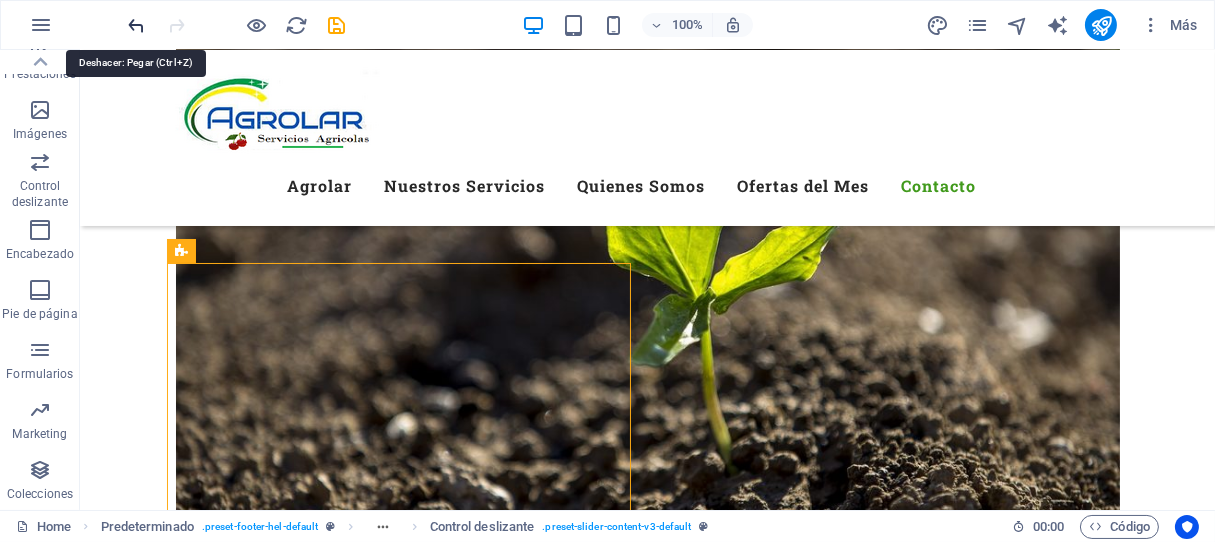 click at bounding box center (137, 25) 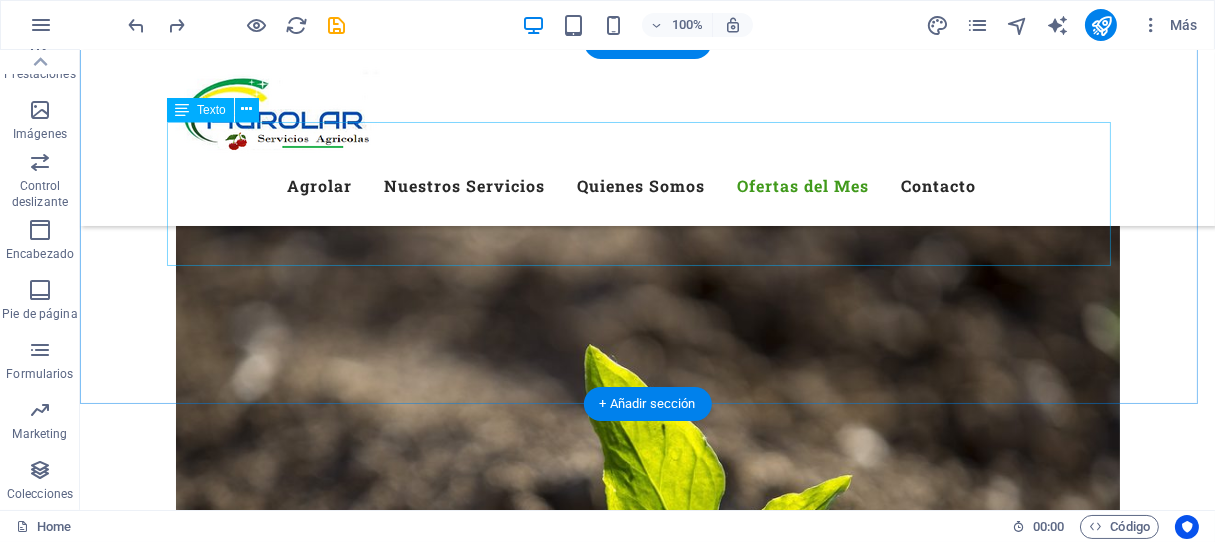 scroll, scrollTop: 9512, scrollLeft: 0, axis: vertical 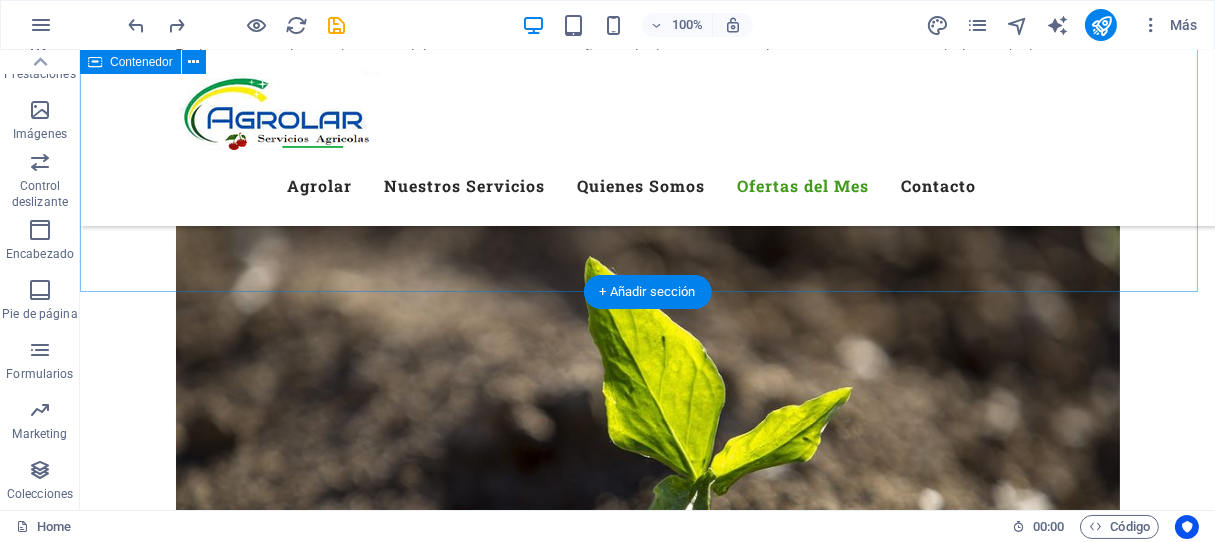 click on "Si deseas trabajar con nosotros contáctanos podemos garantizar nuestro compromiso contigo, un grato ambiente laboral .de mutuo respeto y bien remunerado Contáctanos ahora" at bounding box center (647, 6210) 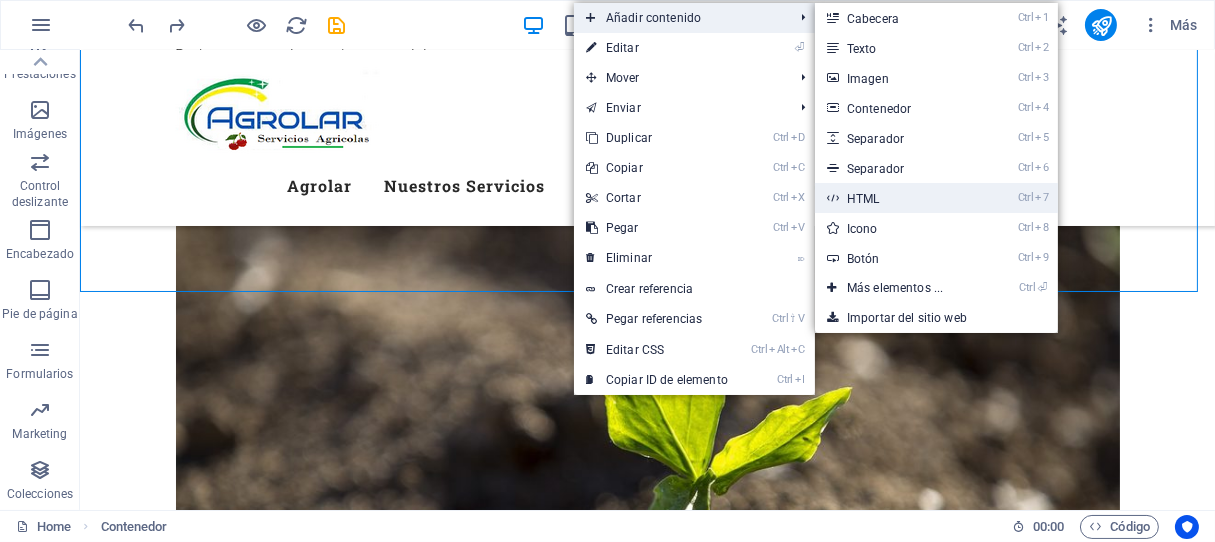 click on "Ctrl 7  HTML" at bounding box center [899, 198] 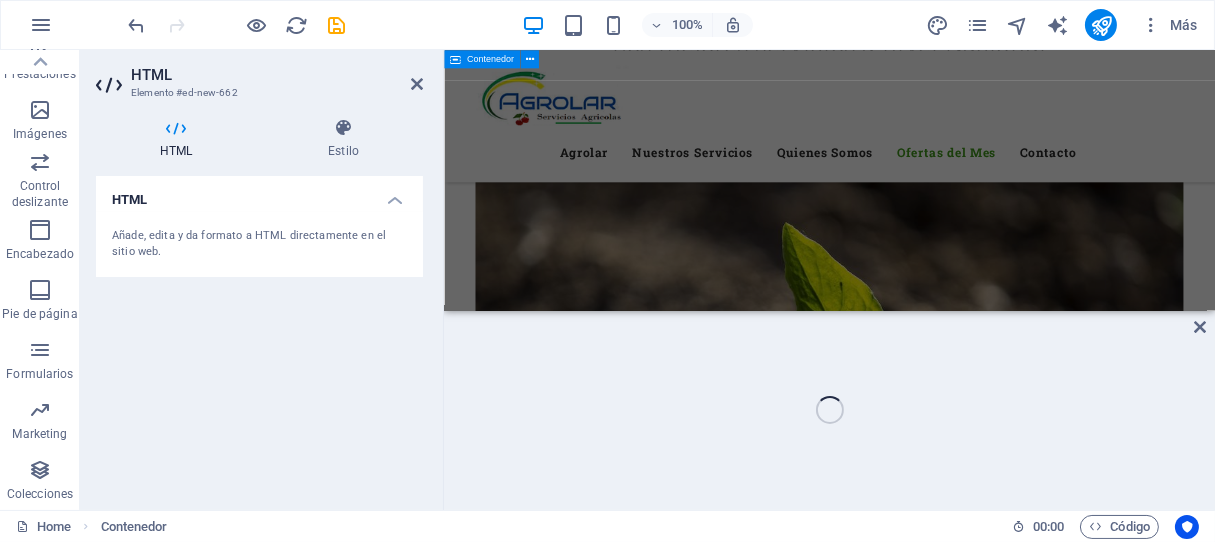 scroll, scrollTop: 9242, scrollLeft: 0, axis: vertical 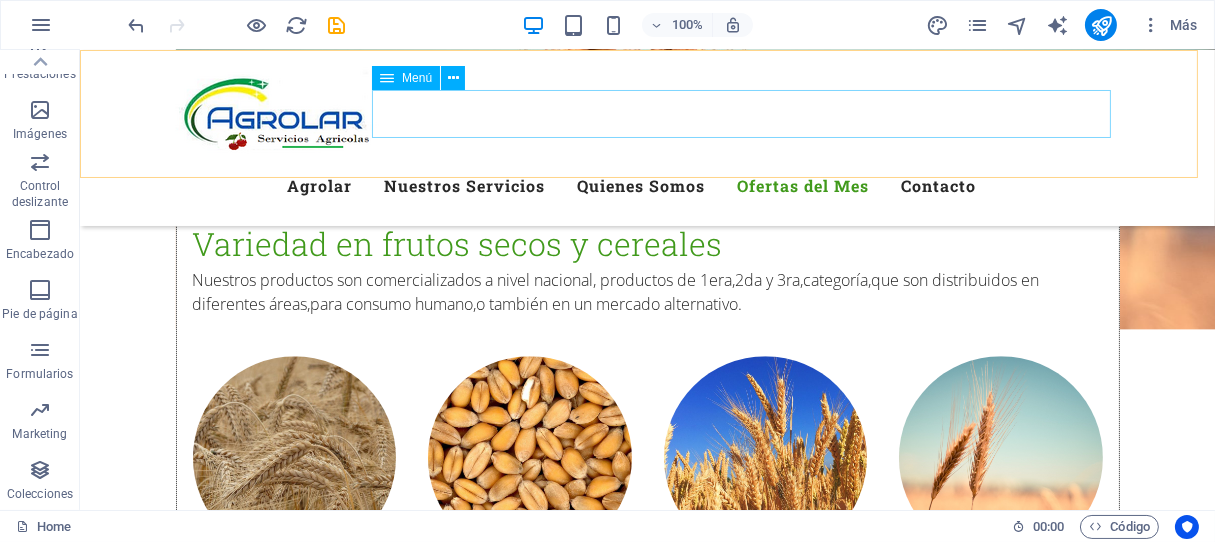 click on "Agrolar Nuestros Servicios Quienes Somos Ofertas del Mes Contacto" at bounding box center (648, 186) 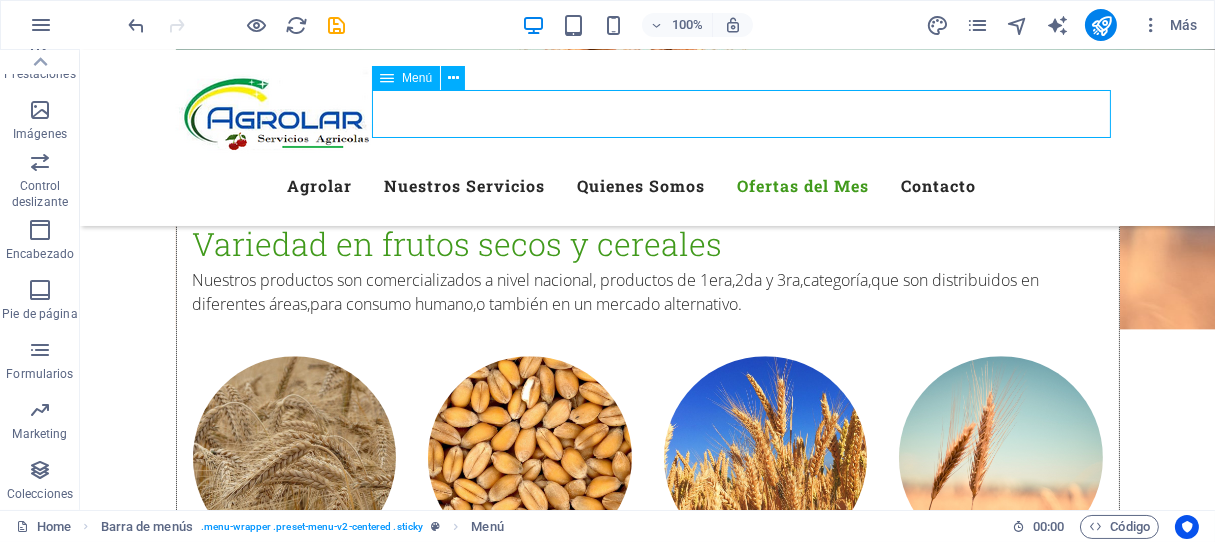 click on "Agrolar Nuestros Servicios Quienes Somos Ofertas del Mes Contacto" at bounding box center [648, 186] 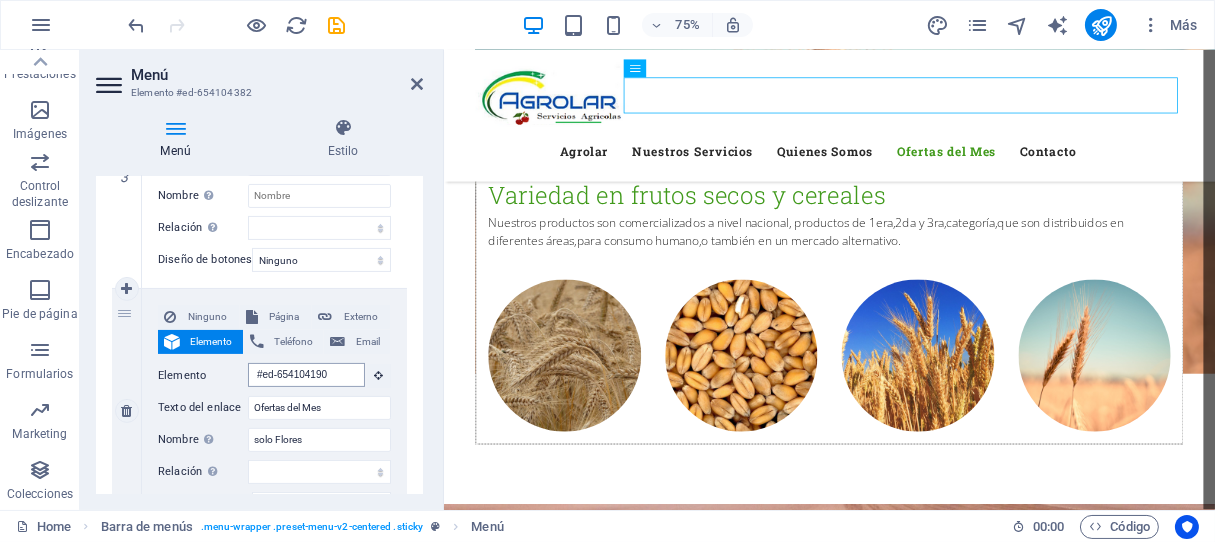 scroll, scrollTop: 792, scrollLeft: 0, axis: vertical 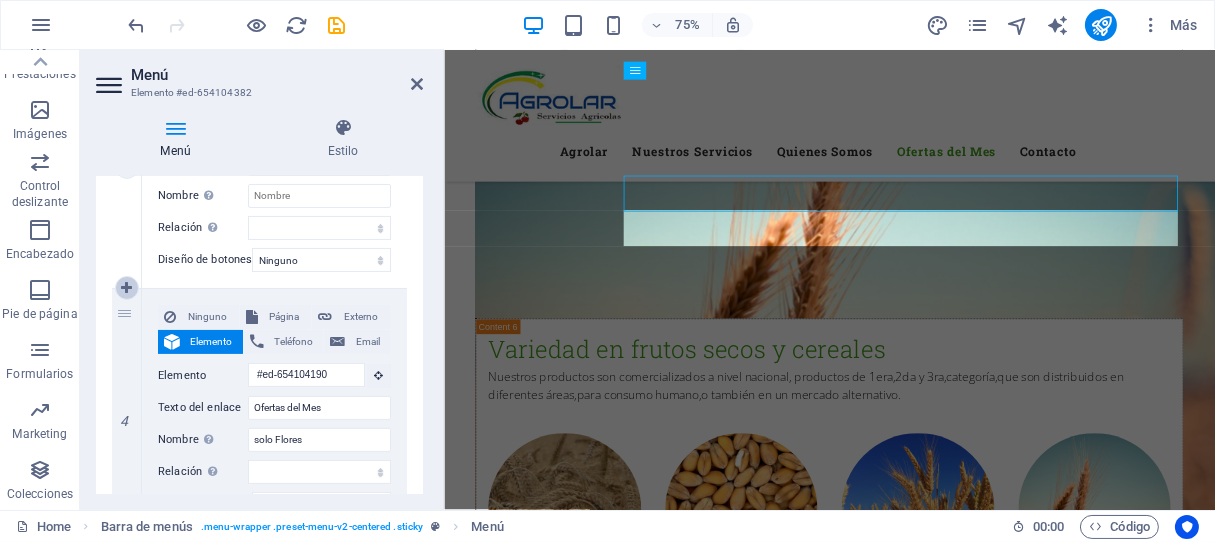 click at bounding box center (126, 288) 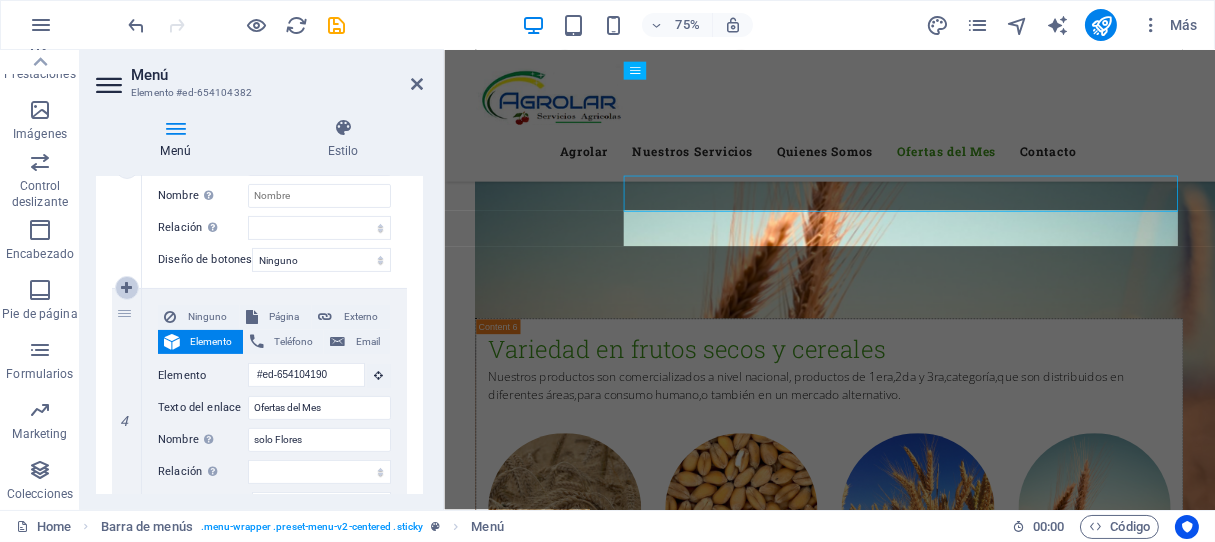 type 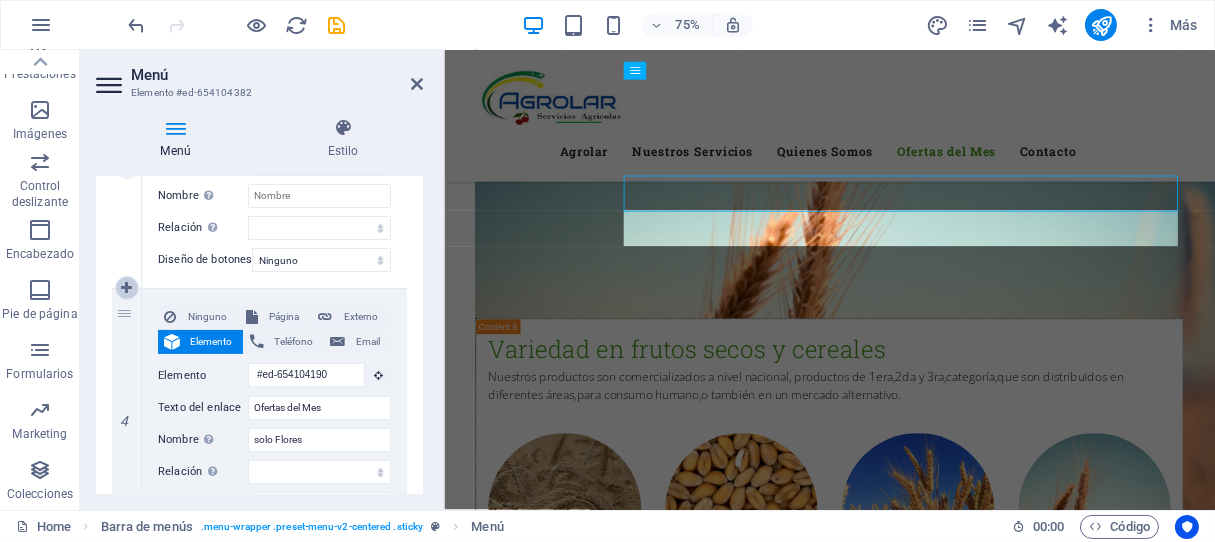 type 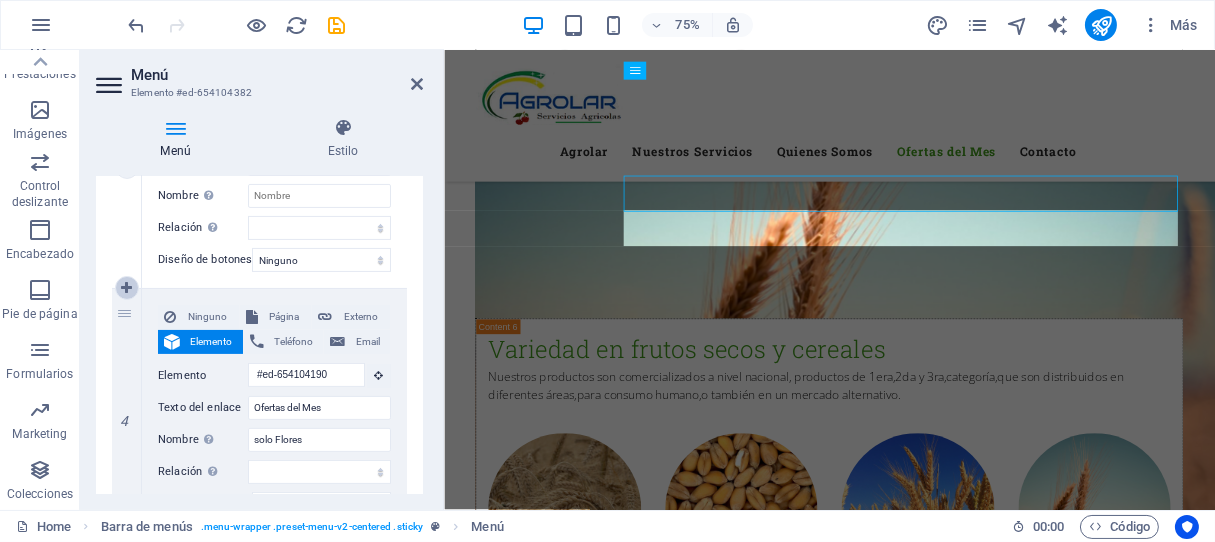 type 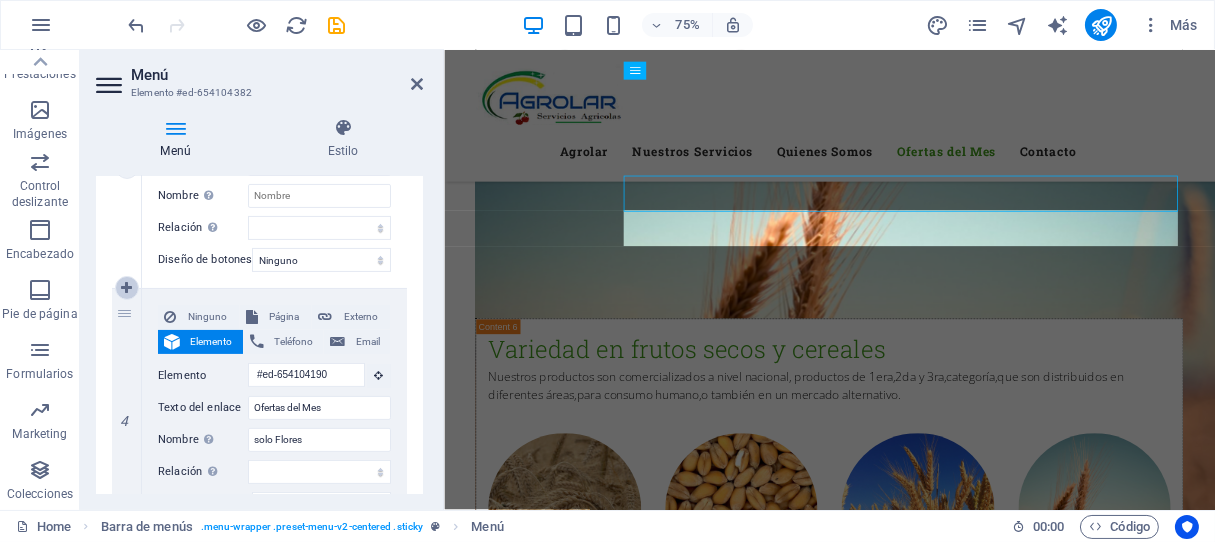 select 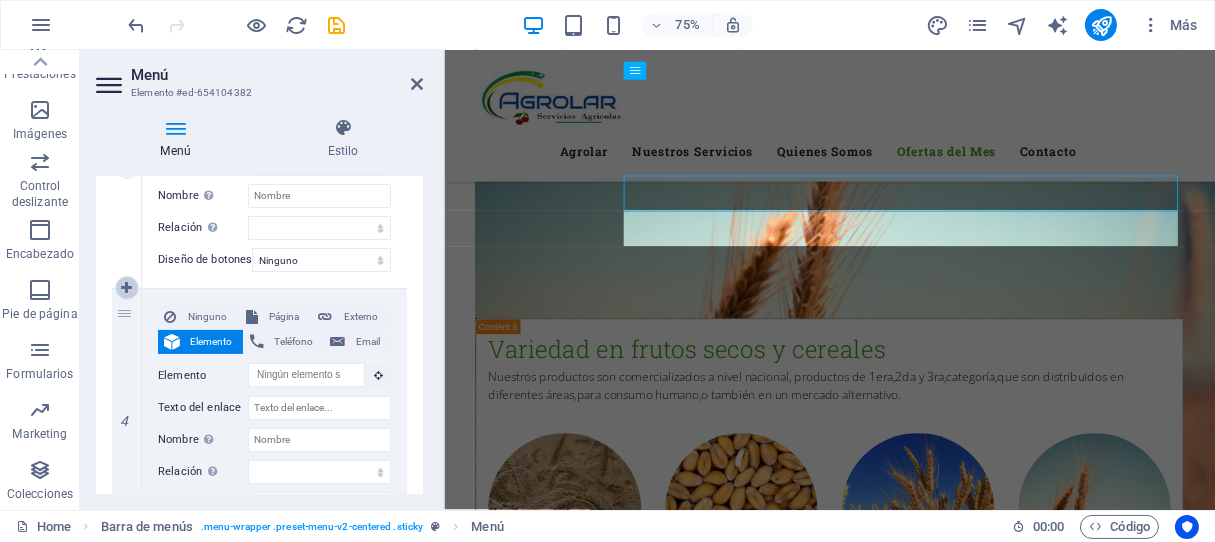 type on "#ed-654104190" 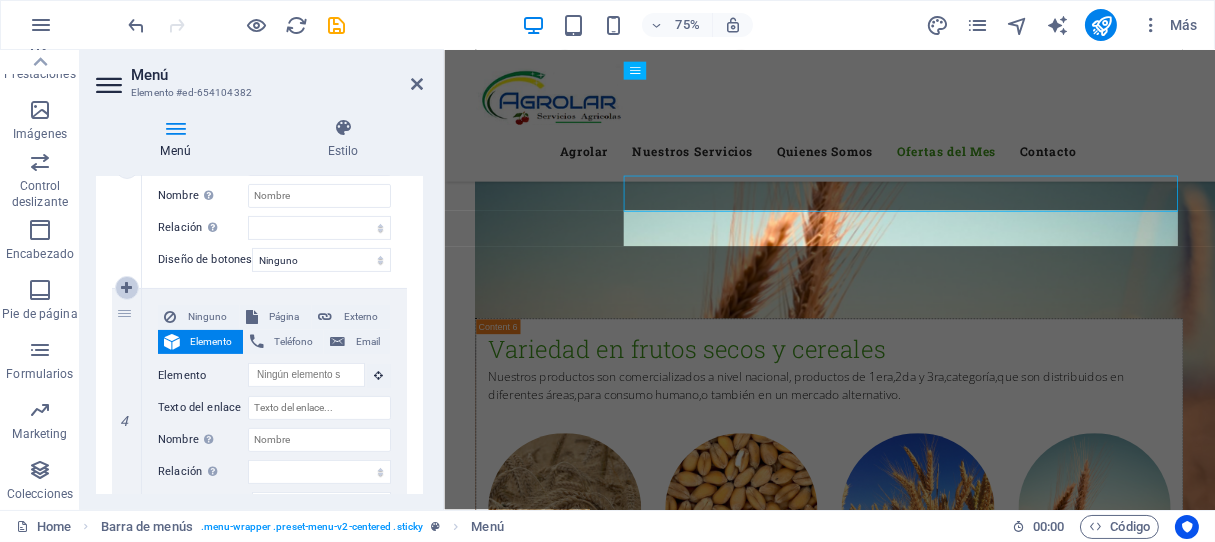 type on "solo Flores" 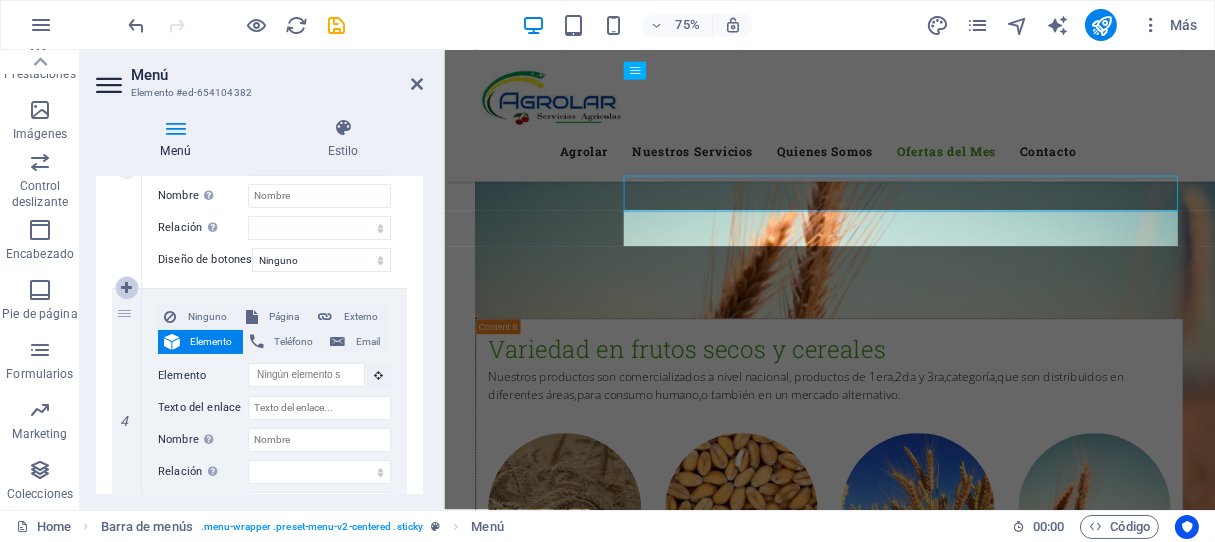 type on "#ed-654104298" 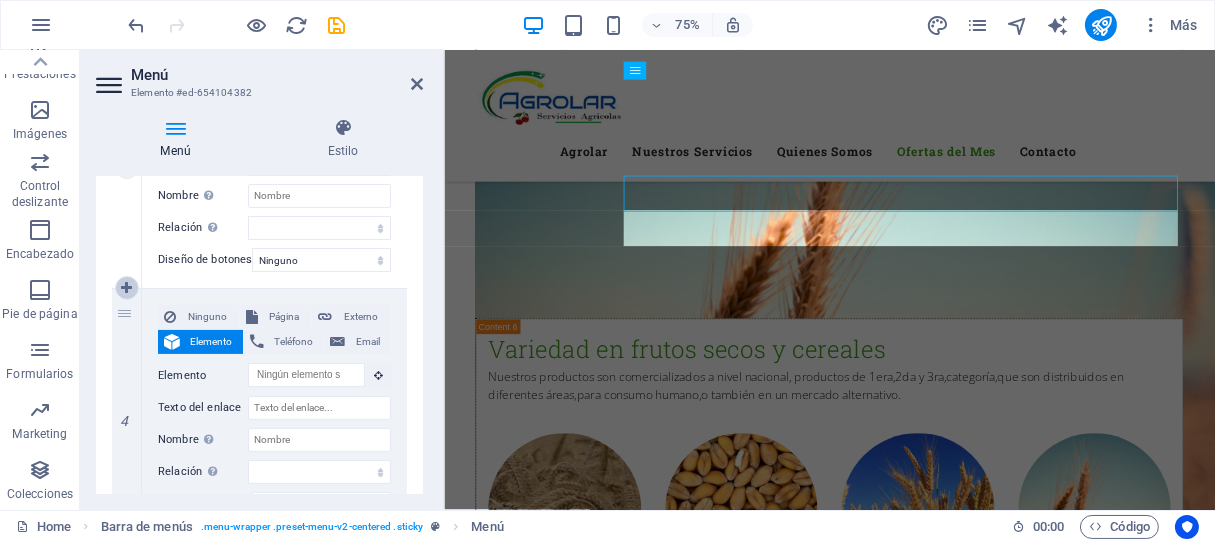 type on "Contacto" 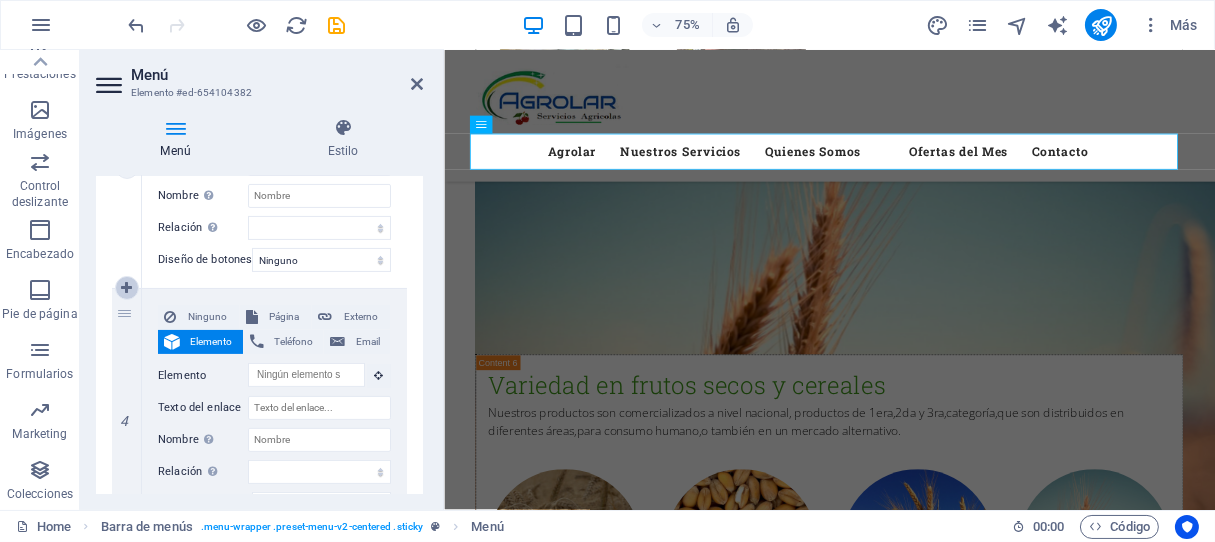 scroll, scrollTop: 8210, scrollLeft: 0, axis: vertical 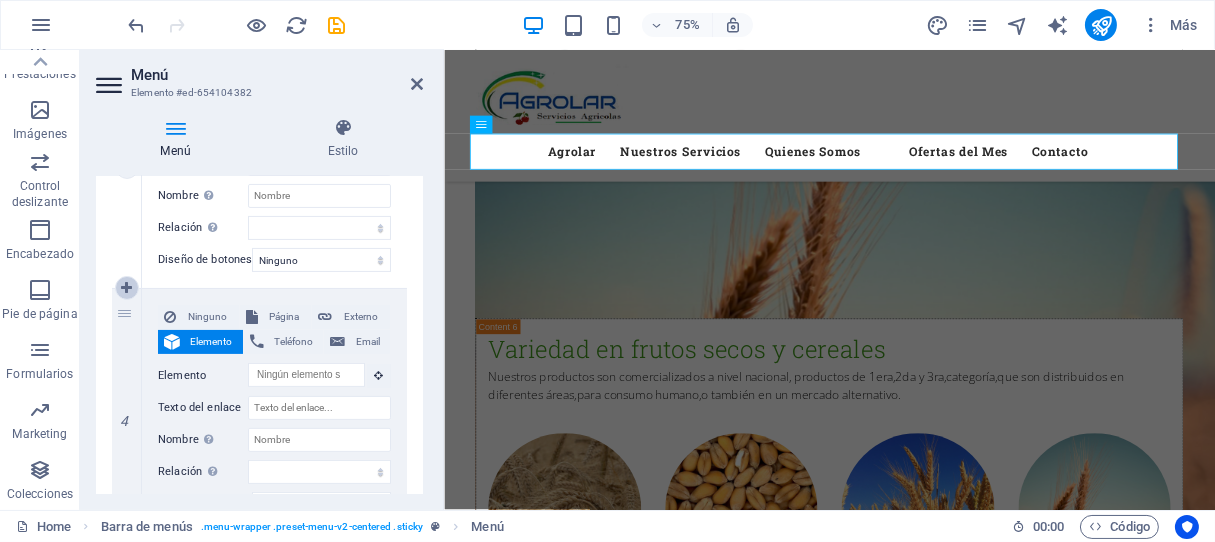 click at bounding box center [126, 288] 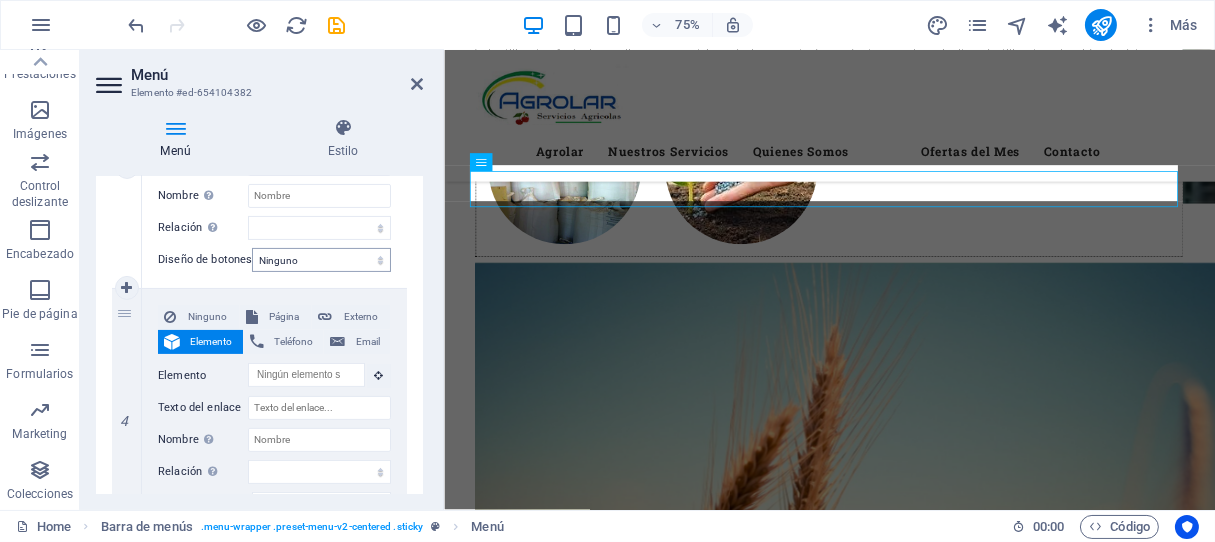 scroll, scrollTop: 7858, scrollLeft: 0, axis: vertical 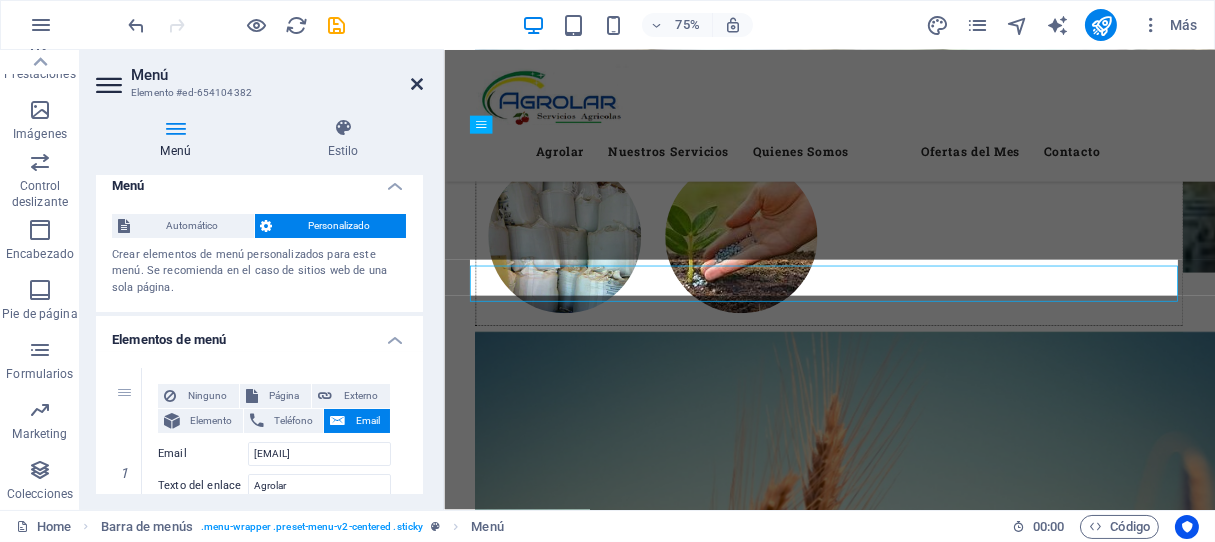 click at bounding box center (417, 84) 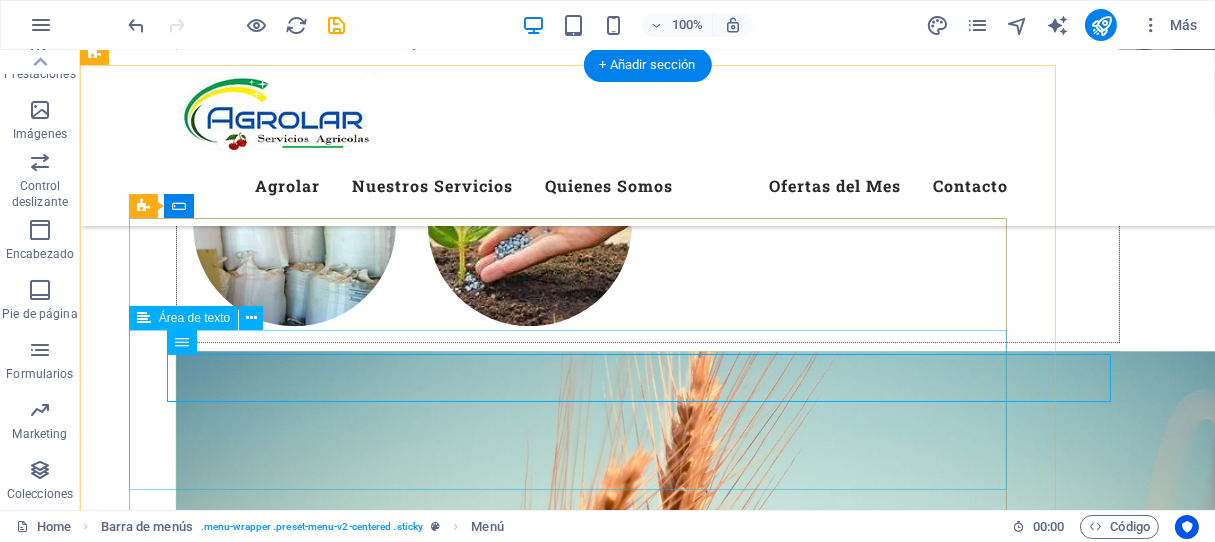 scroll, scrollTop: 7414, scrollLeft: 0, axis: vertical 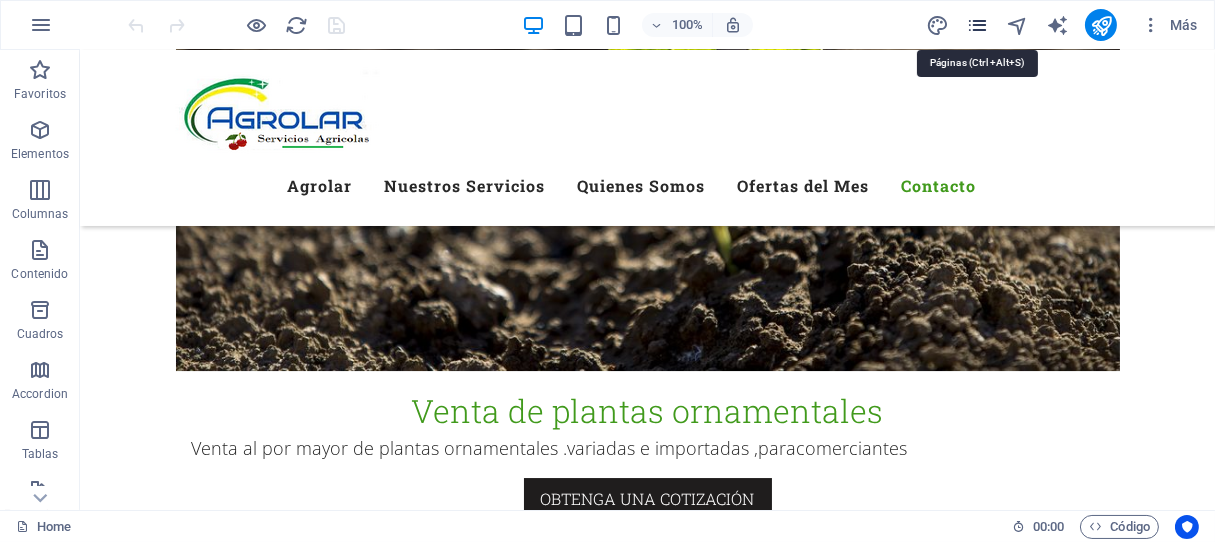 click at bounding box center (977, 25) 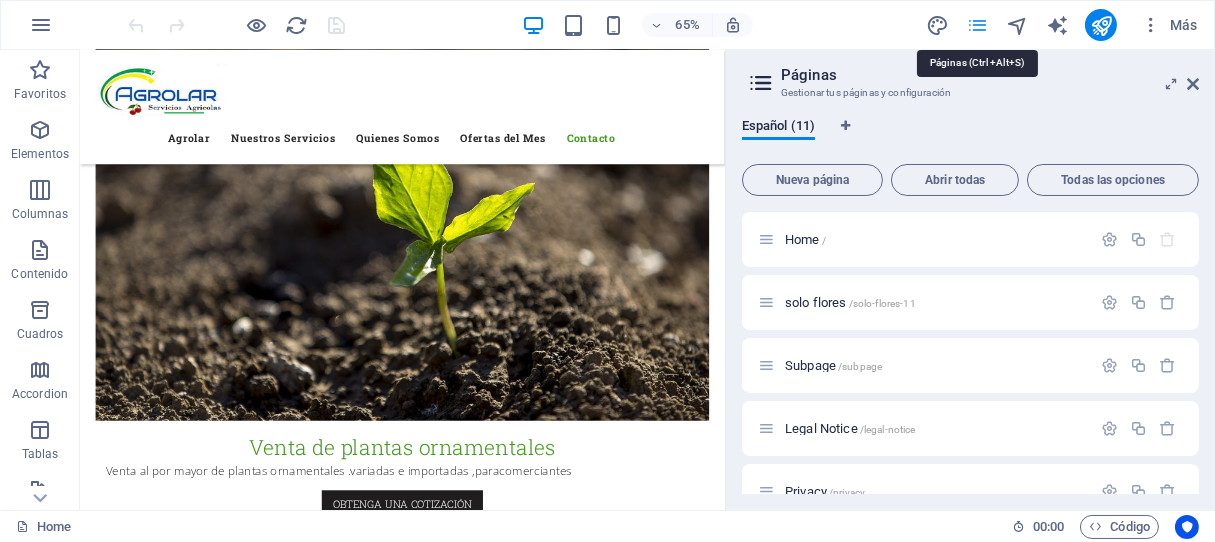 scroll, scrollTop: 9797, scrollLeft: 0, axis: vertical 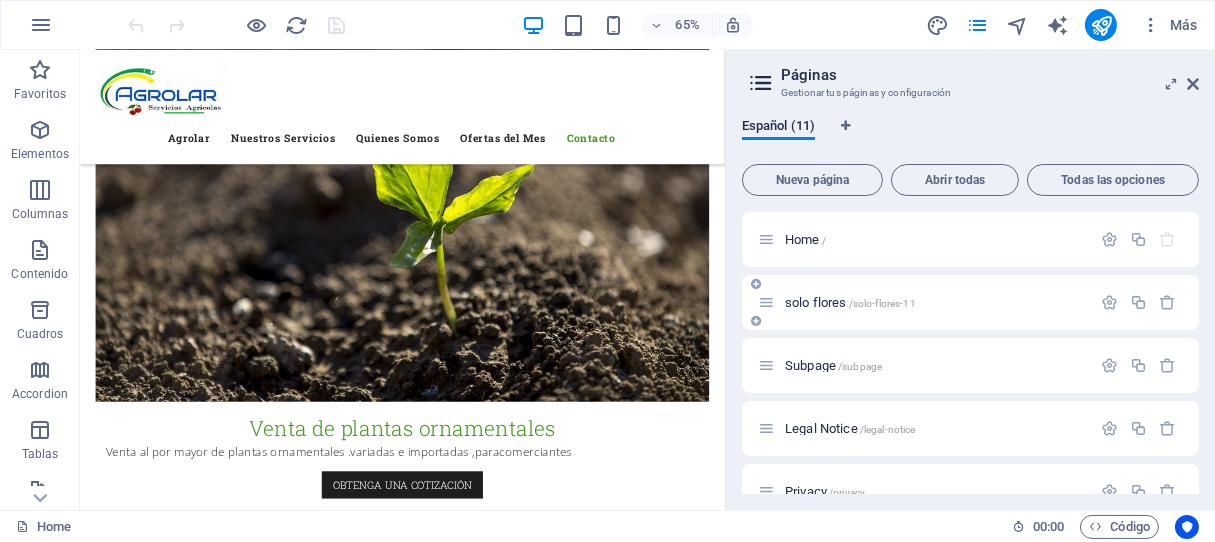 click at bounding box center [766, 302] 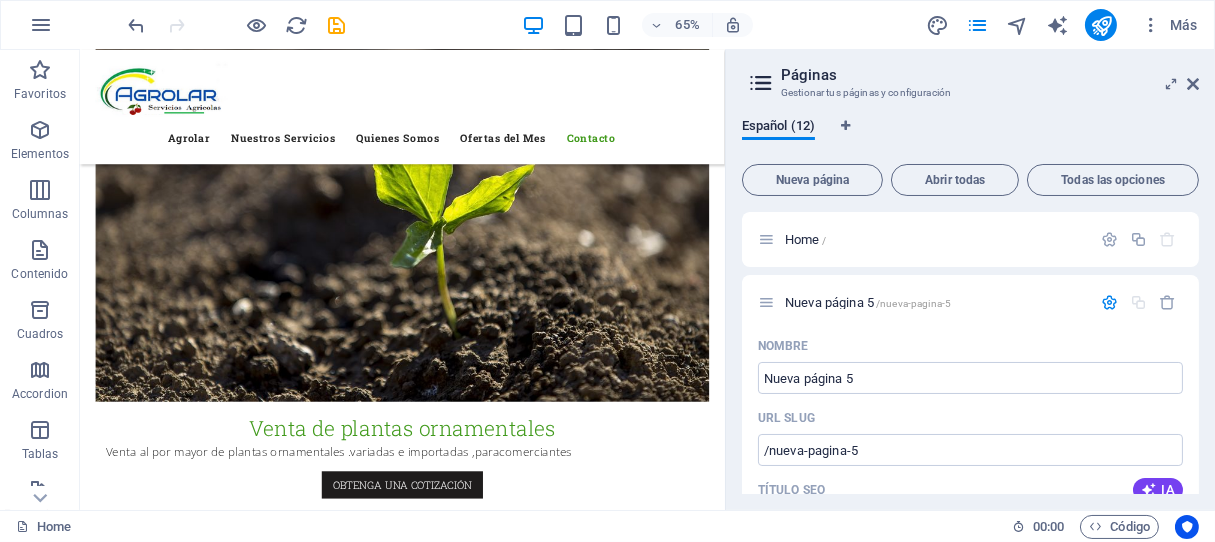 click at bounding box center (0, 0) 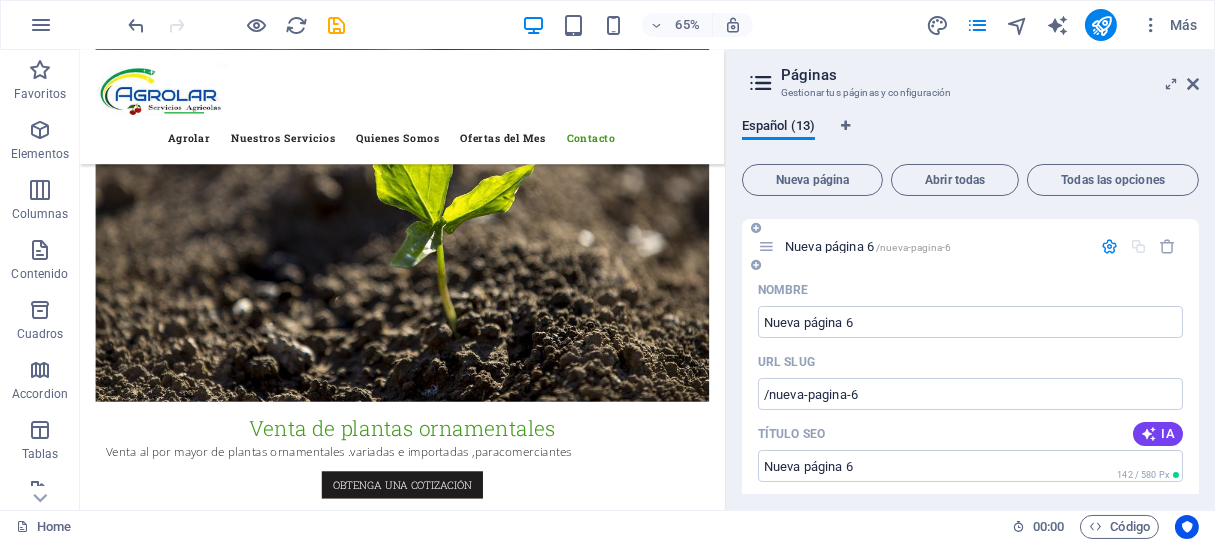 scroll, scrollTop: 0, scrollLeft: 0, axis: both 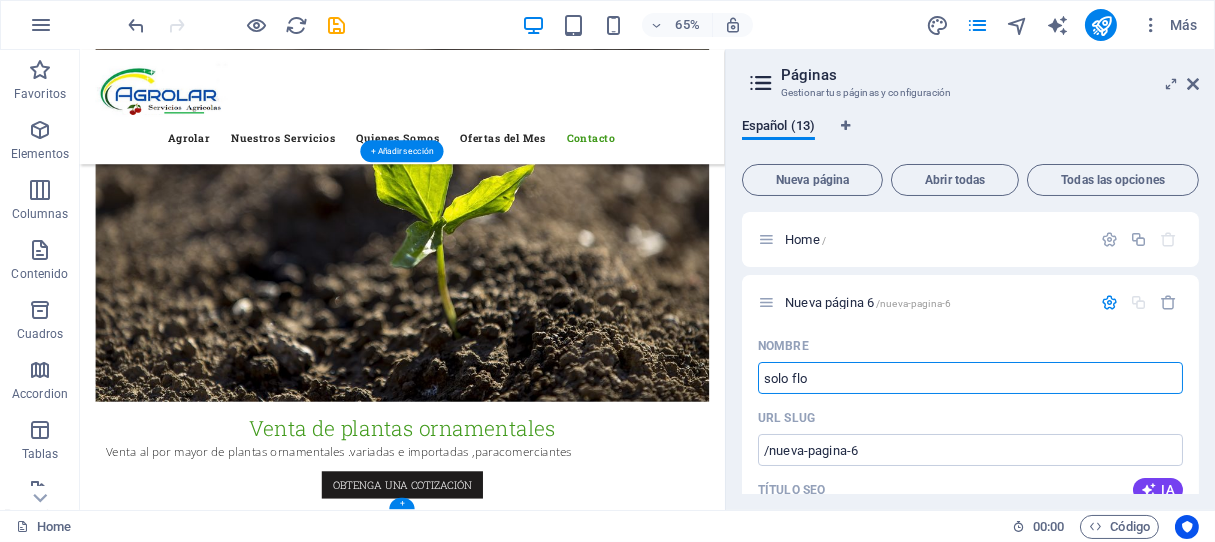 type on "solo flor" 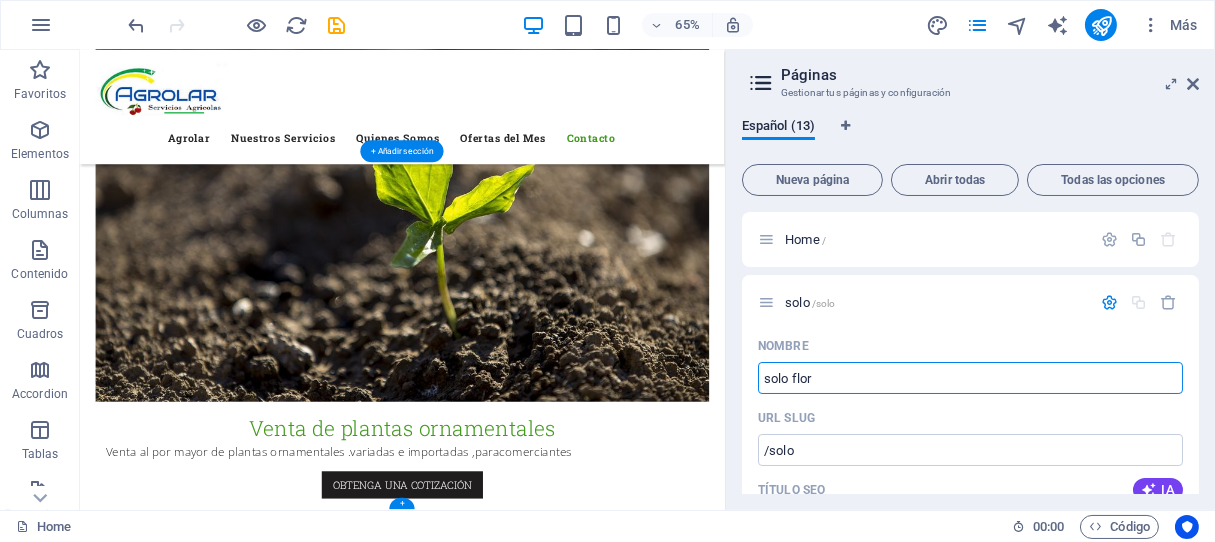 type on "/solo" 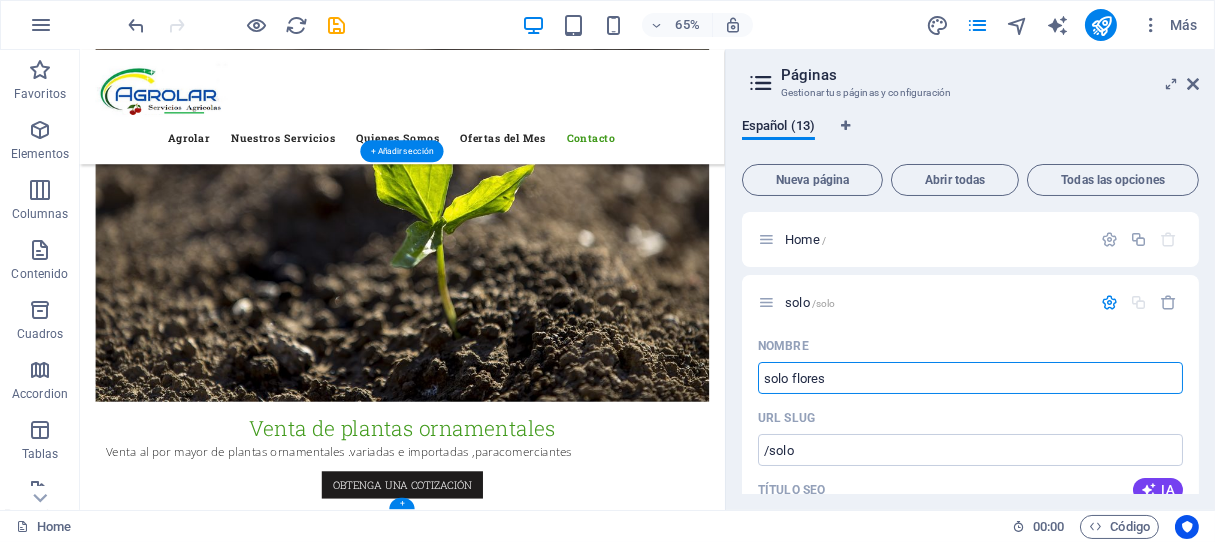 type on "solo flores" 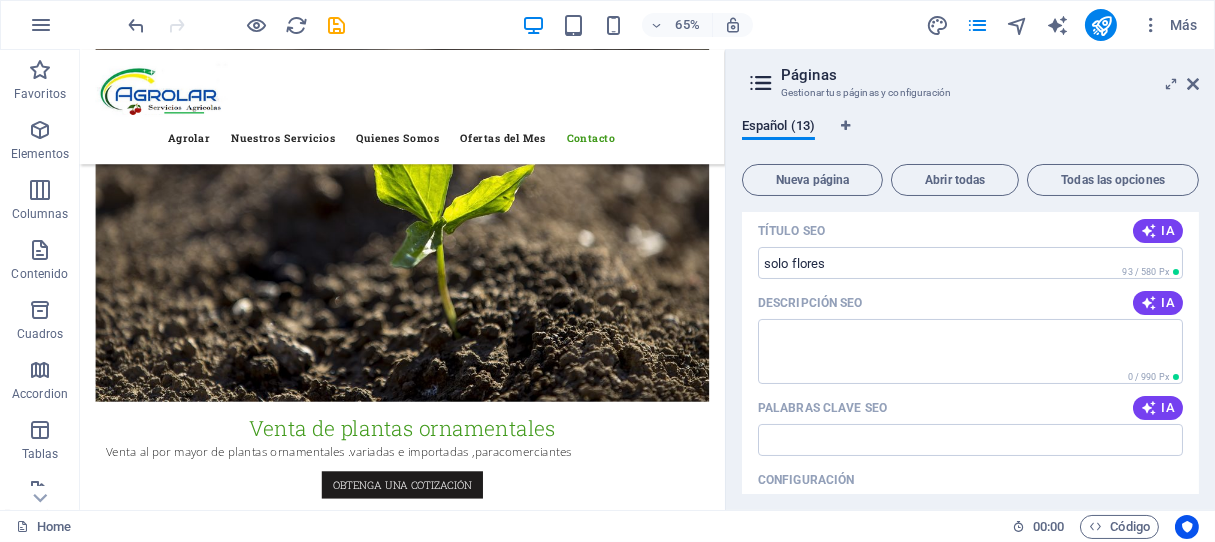 scroll, scrollTop: 222, scrollLeft: 0, axis: vertical 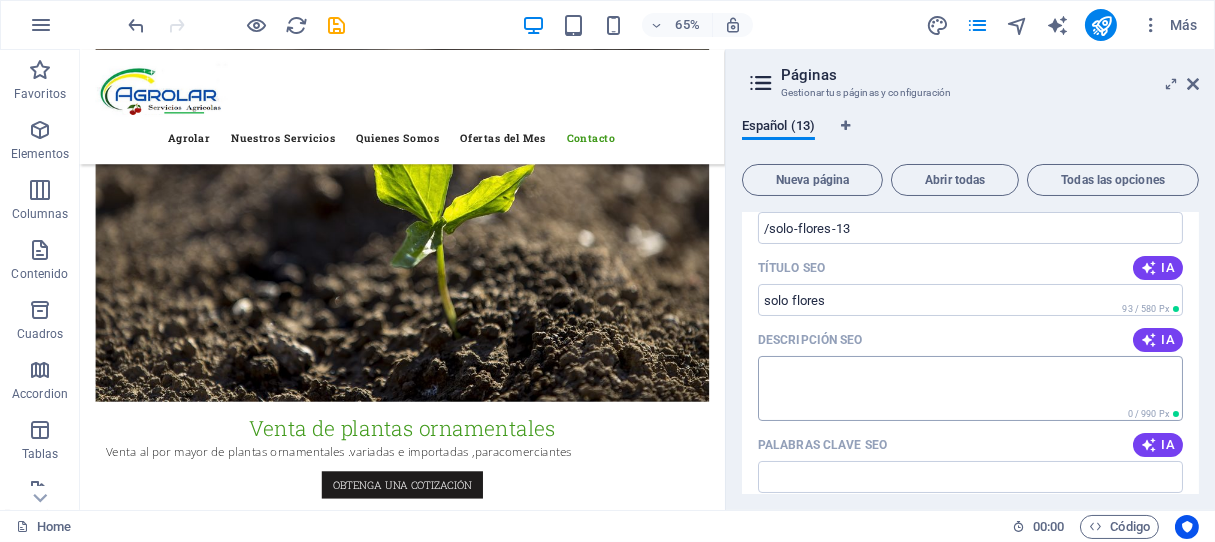 type on "solo flores" 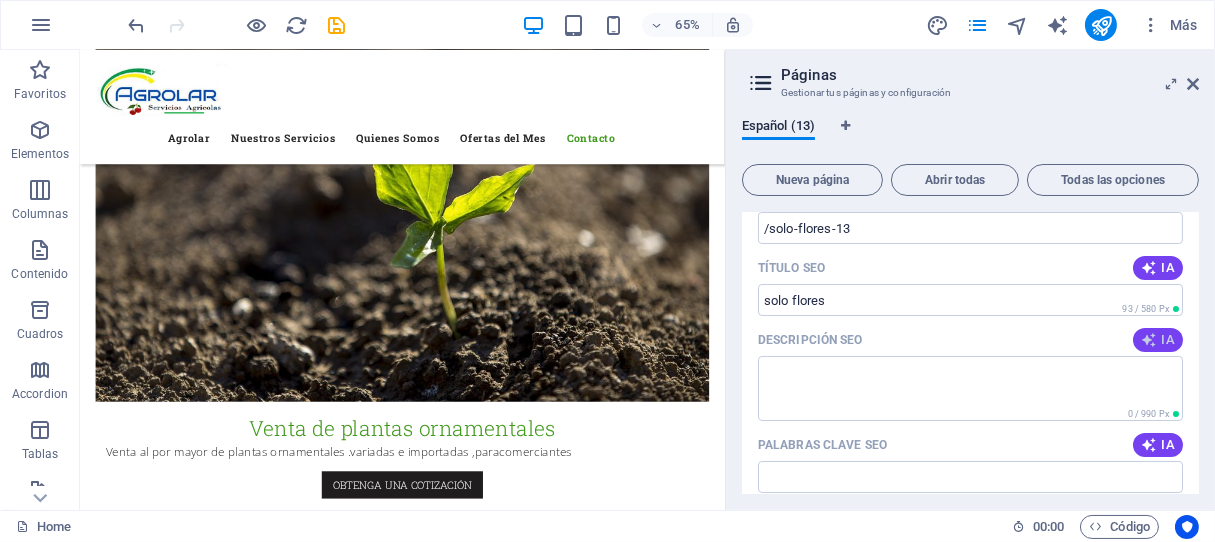 click on "IA" at bounding box center (1158, 340) 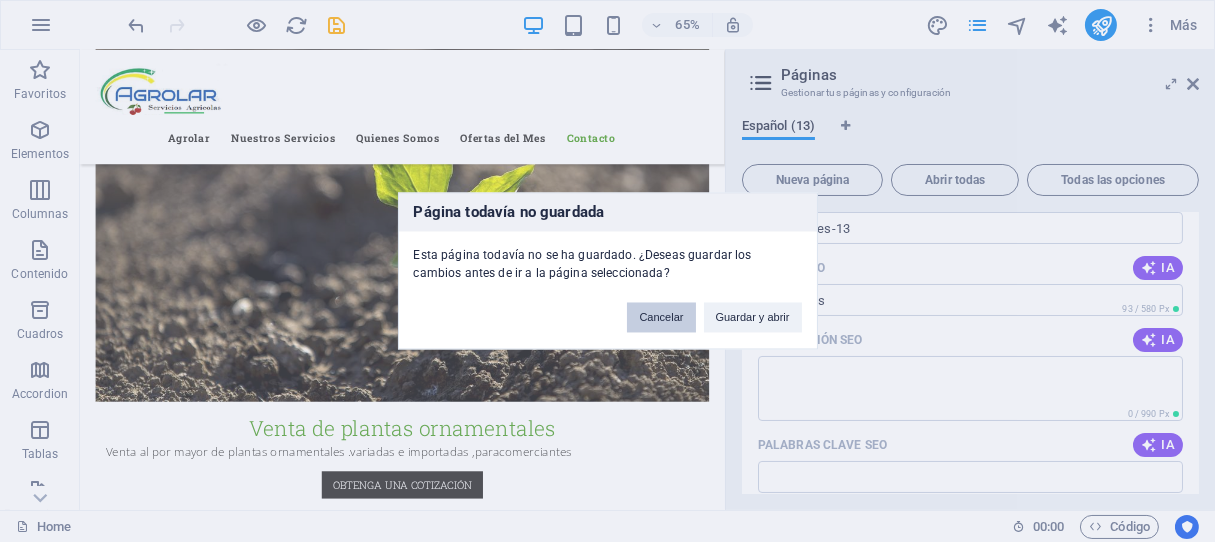 click on "Cancelar" at bounding box center (661, 318) 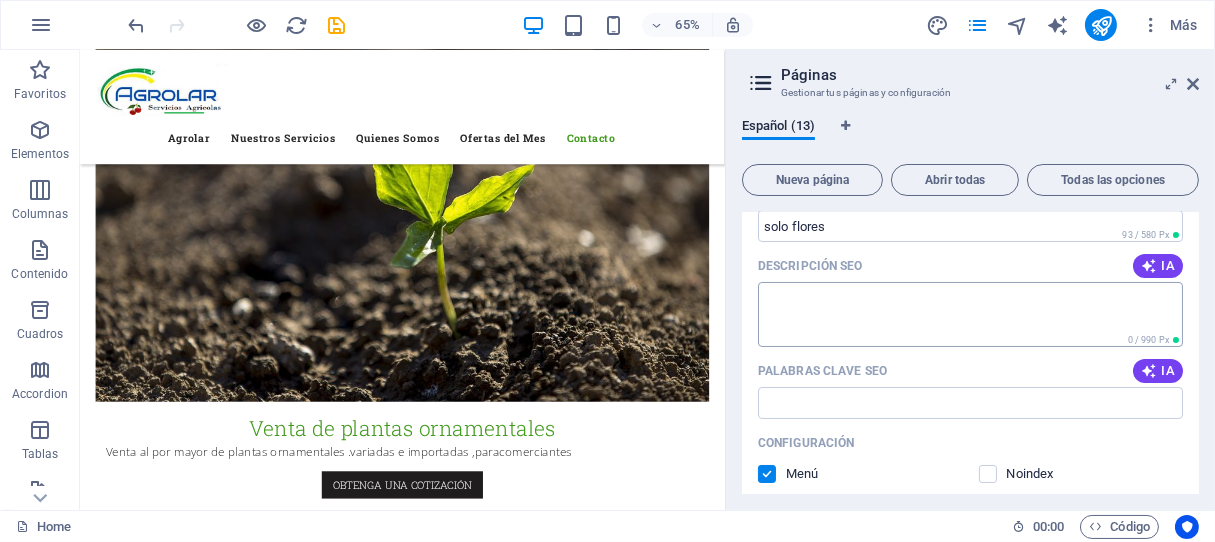 scroll, scrollTop: 333, scrollLeft: 0, axis: vertical 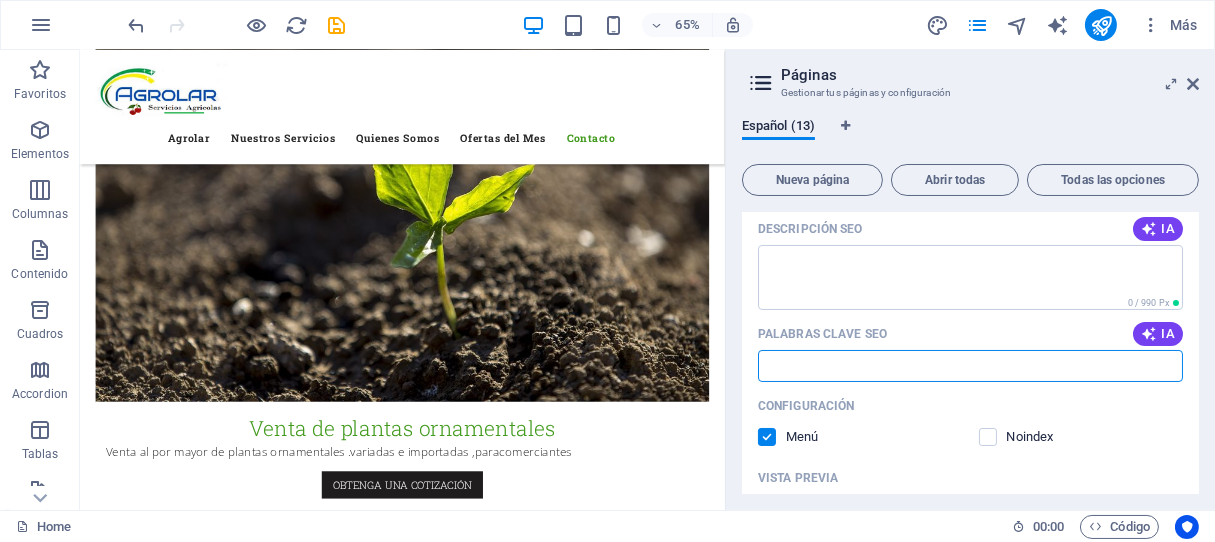 click on "Palabras clave SEO" at bounding box center (970, 366) 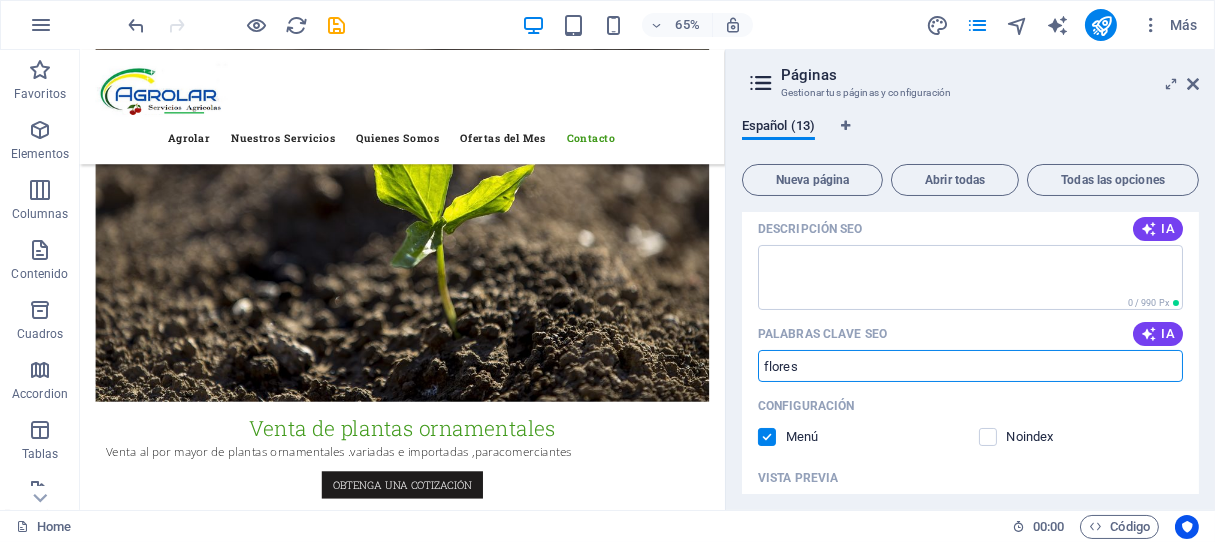 type on "flores" 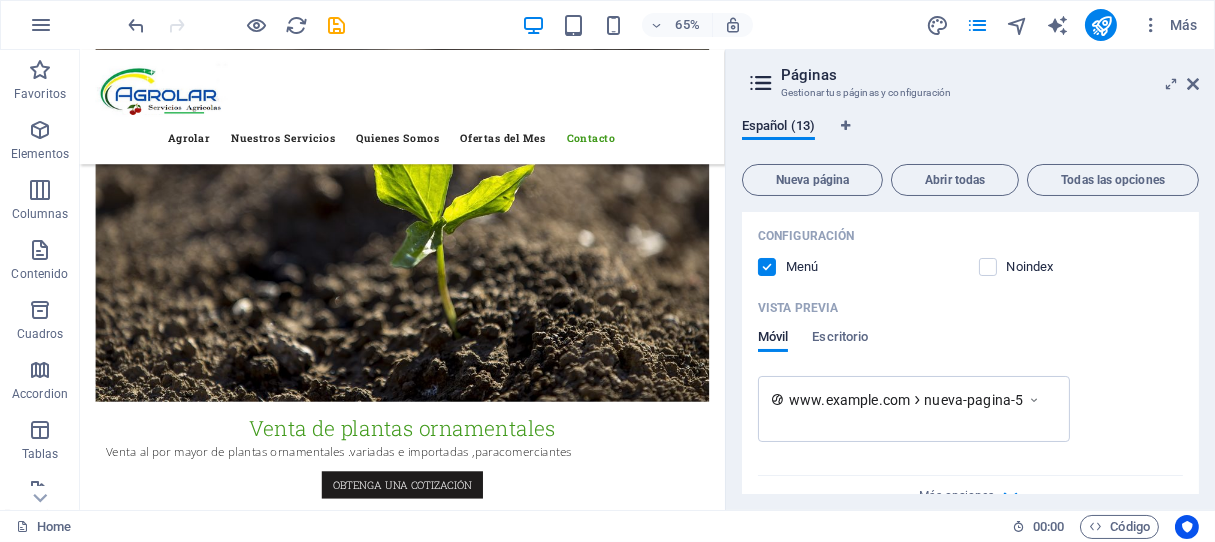 scroll, scrollTop: 1930, scrollLeft: 0, axis: vertical 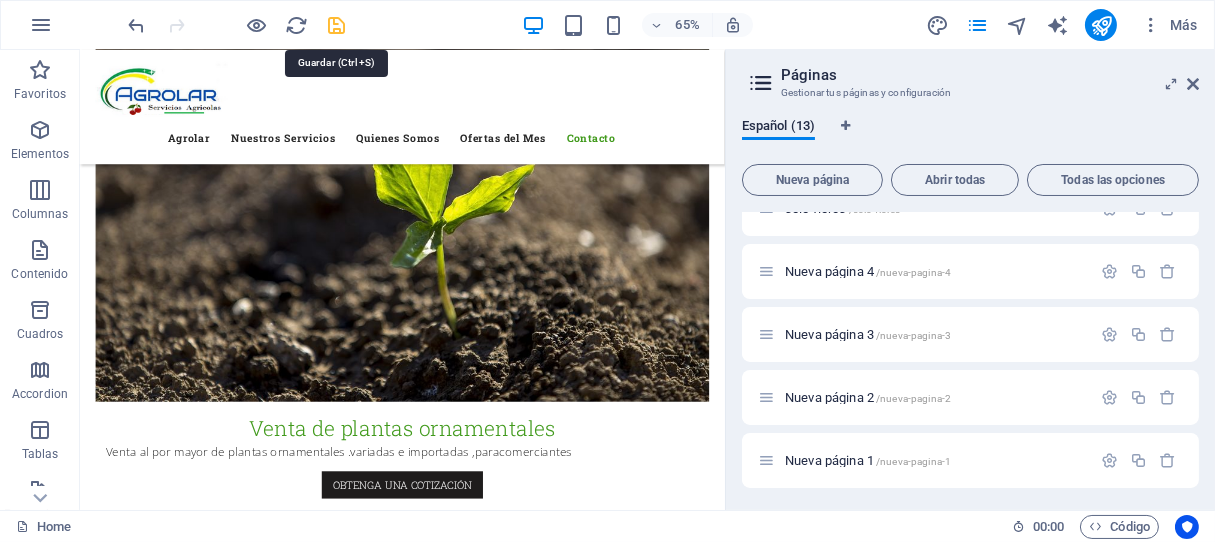 click at bounding box center (337, 25) 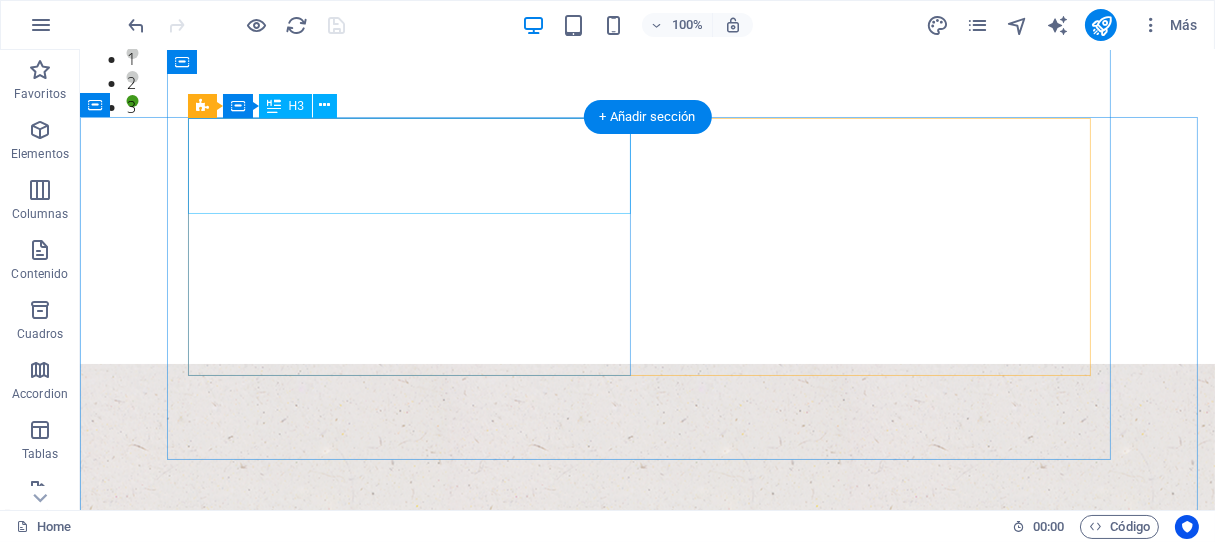 scroll, scrollTop: 0, scrollLeft: 0, axis: both 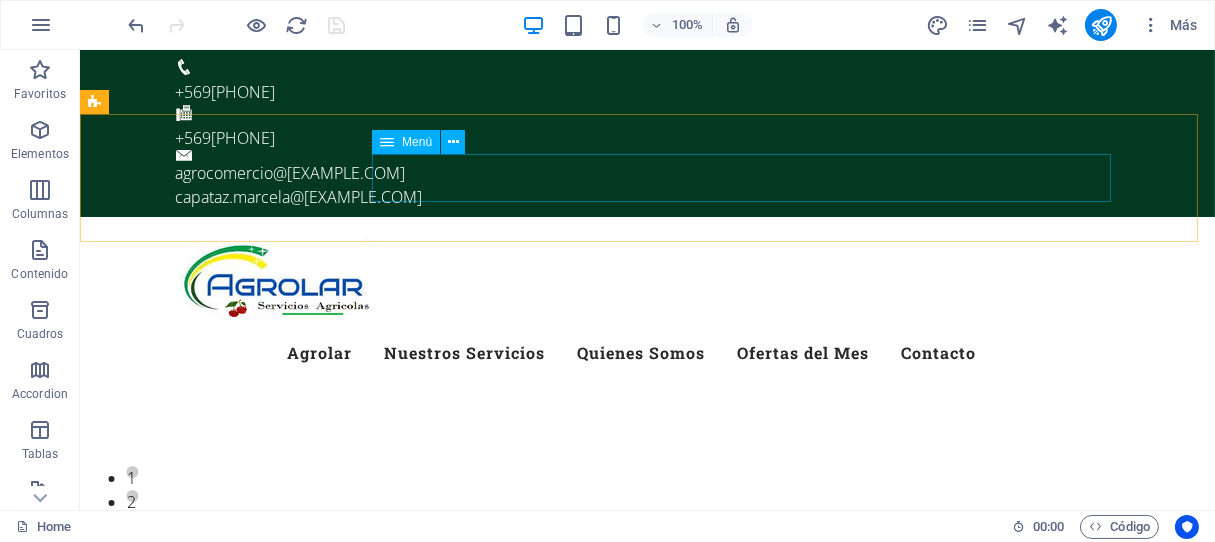 click on "Menú" at bounding box center [406, 142] 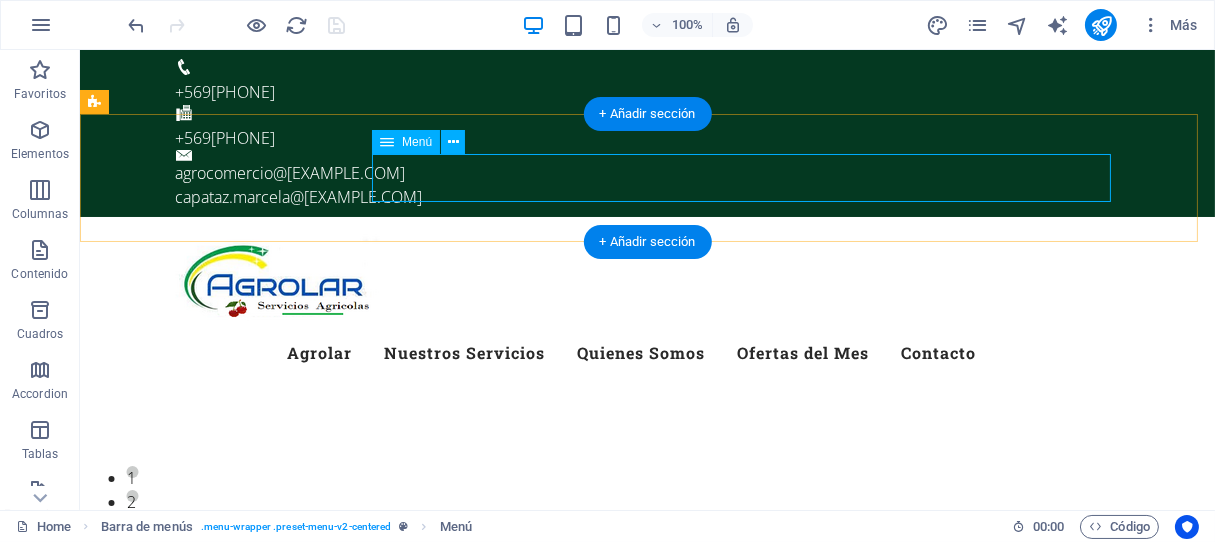 click on "Agrolar Nuestros Servicios Quienes Somos Ofertas del Mes Contacto" at bounding box center [648, 353] 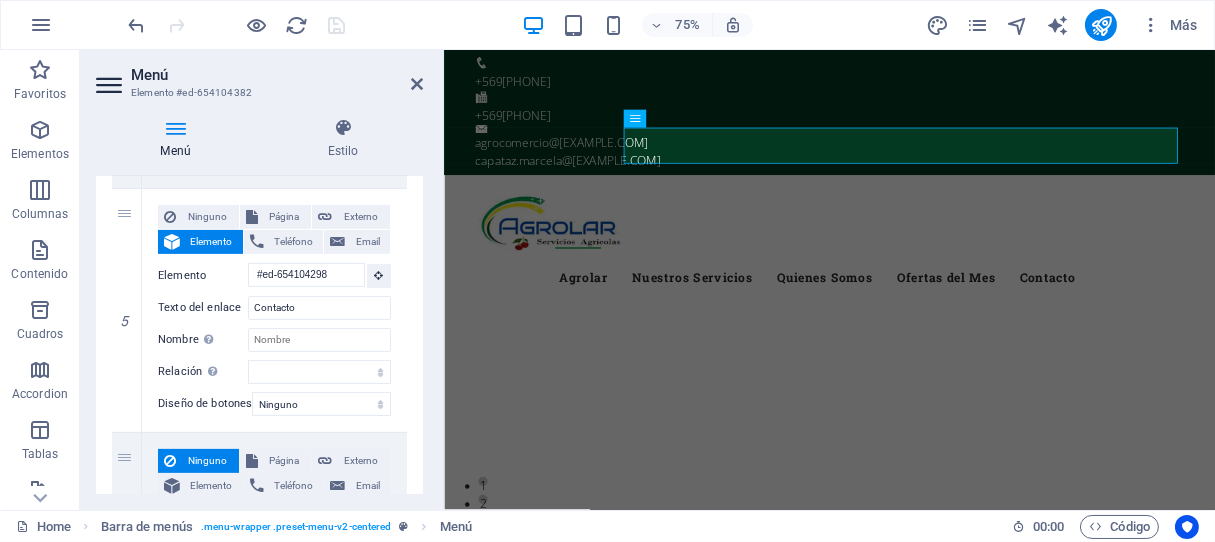 scroll, scrollTop: 1222, scrollLeft: 0, axis: vertical 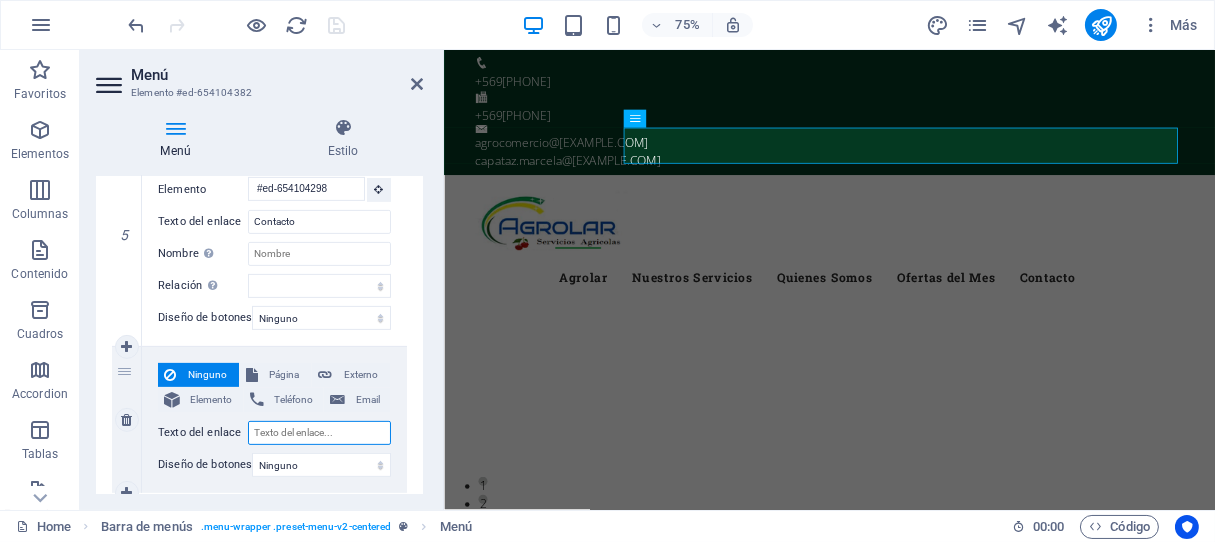 drag, startPoint x: 336, startPoint y: 429, endPoint x: 239, endPoint y: 438, distance: 97.41663 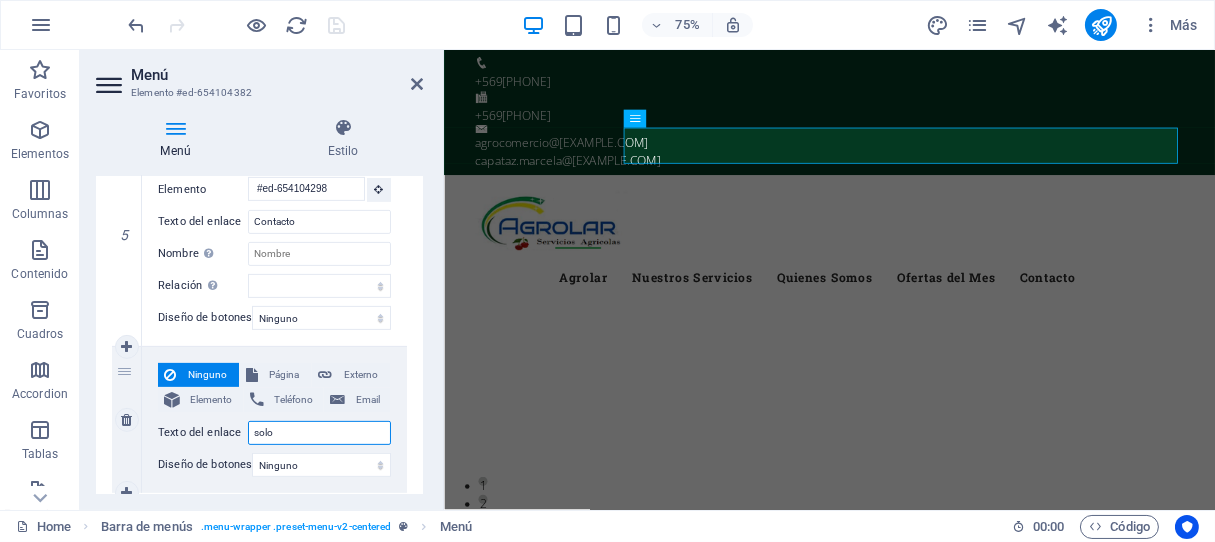 type on "solo" 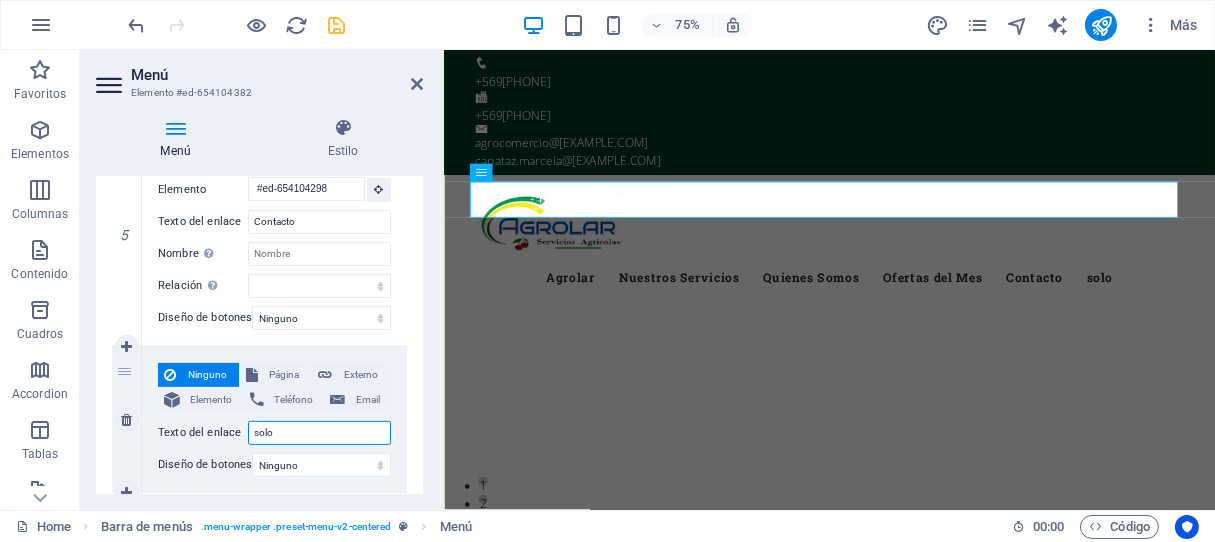 type on "solo" 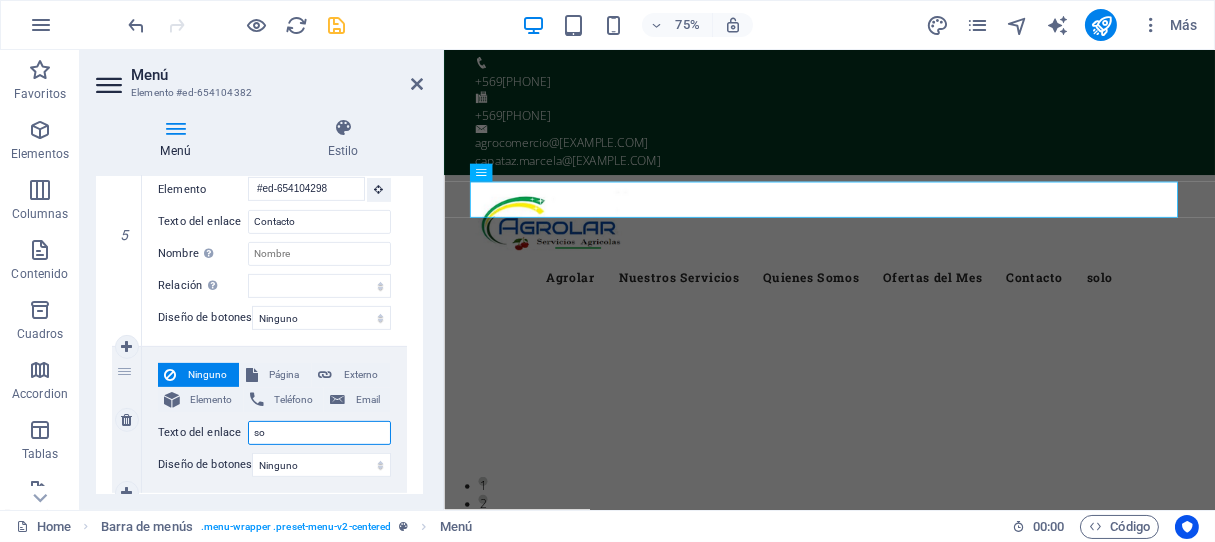 type on "s" 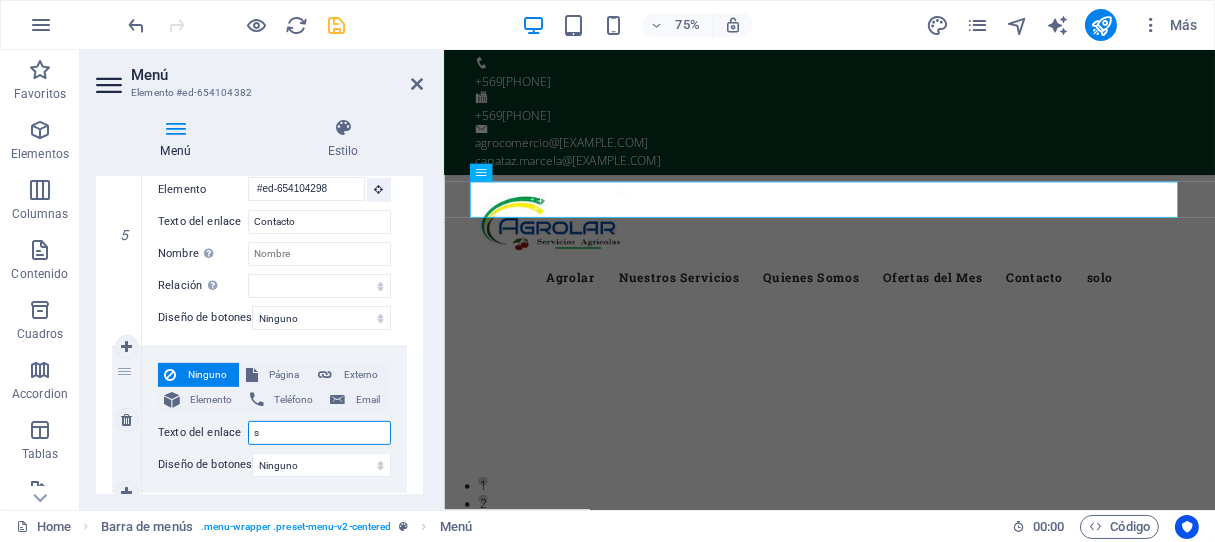 type 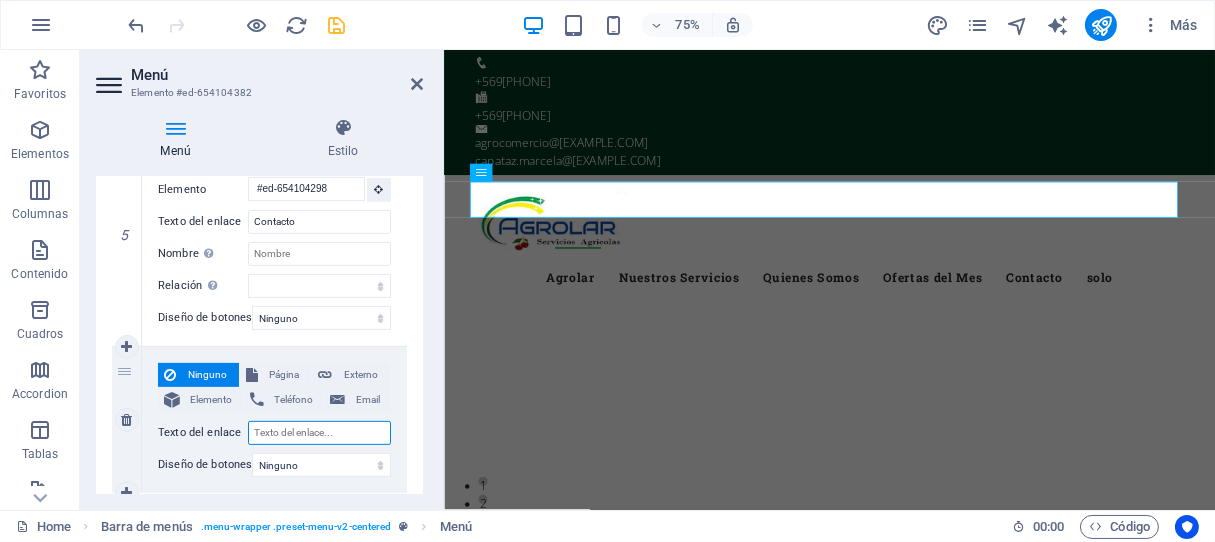 select 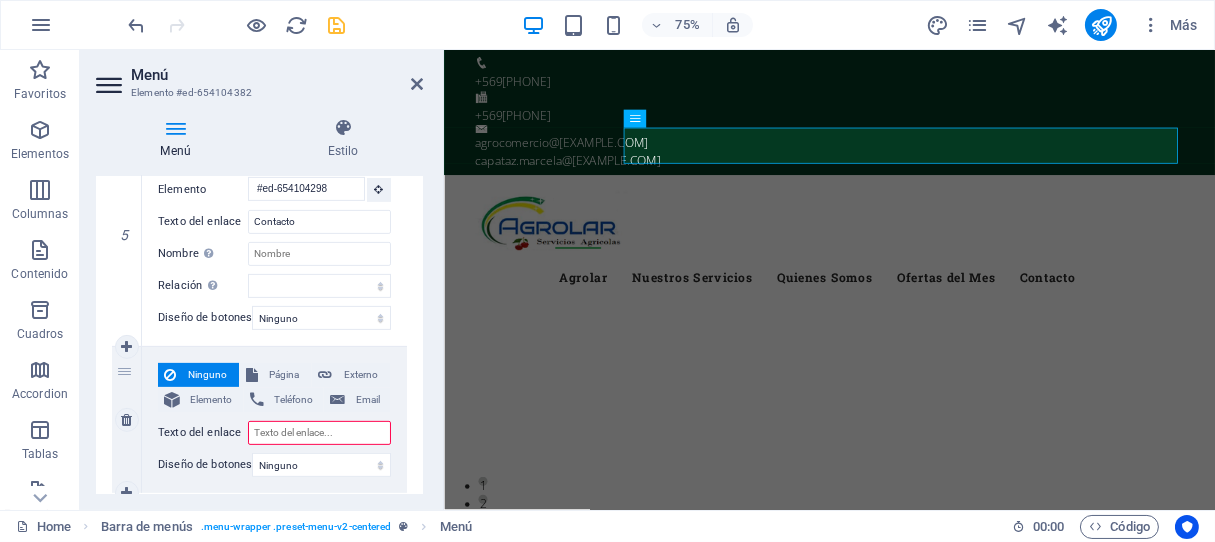 type on "S" 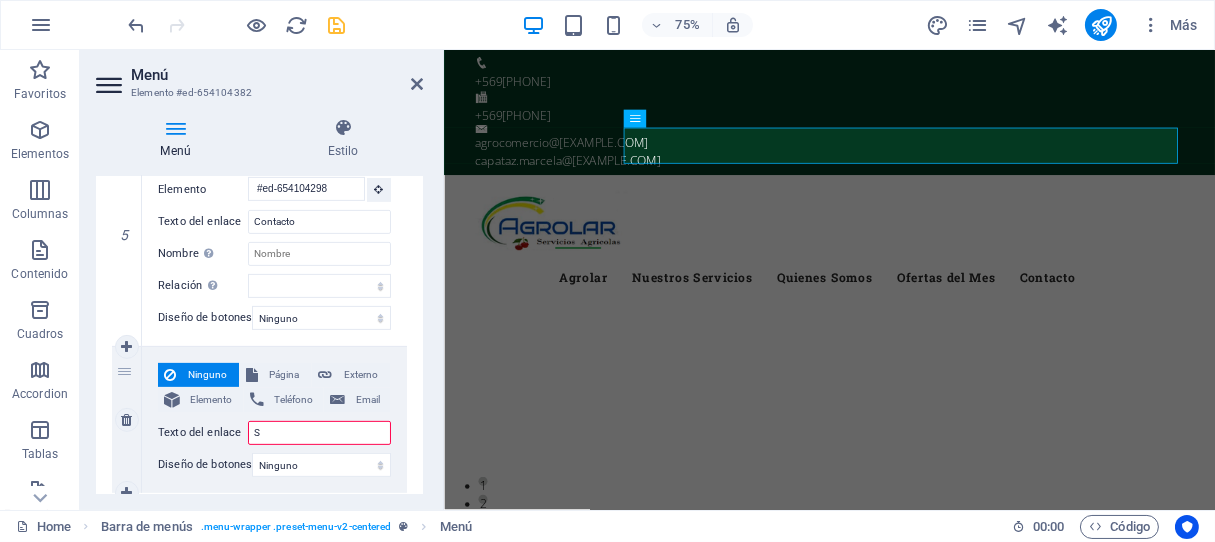 select 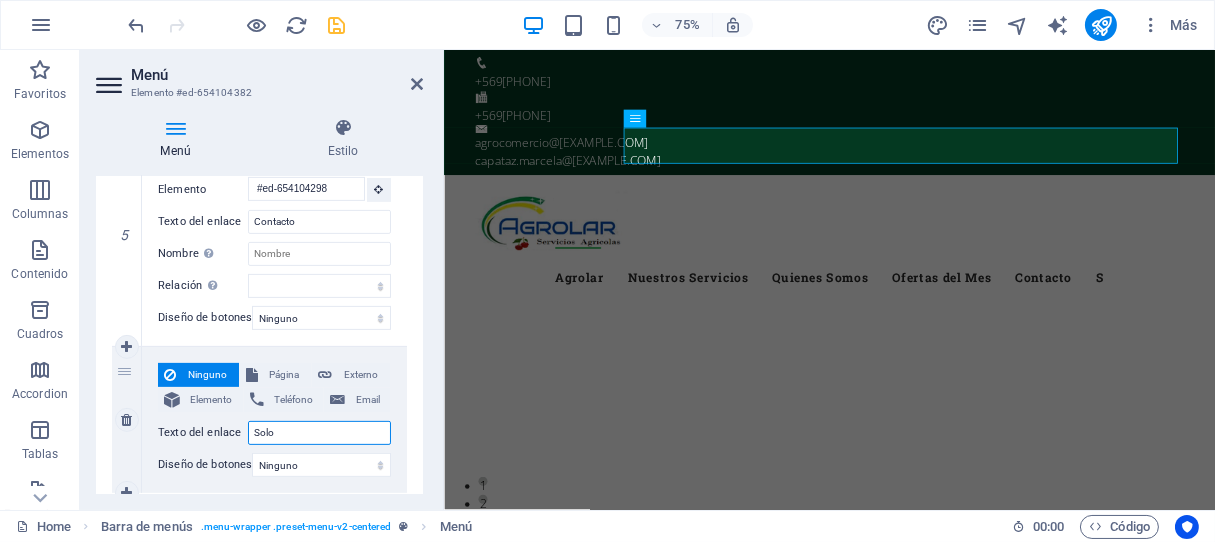 type on "Solo" 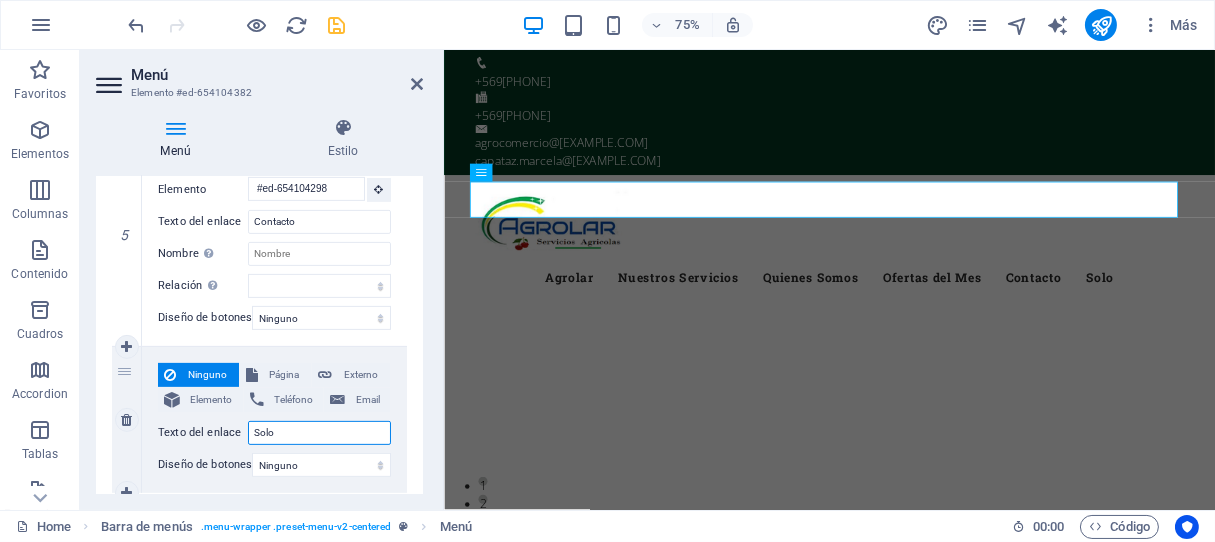 type on "Solo F" 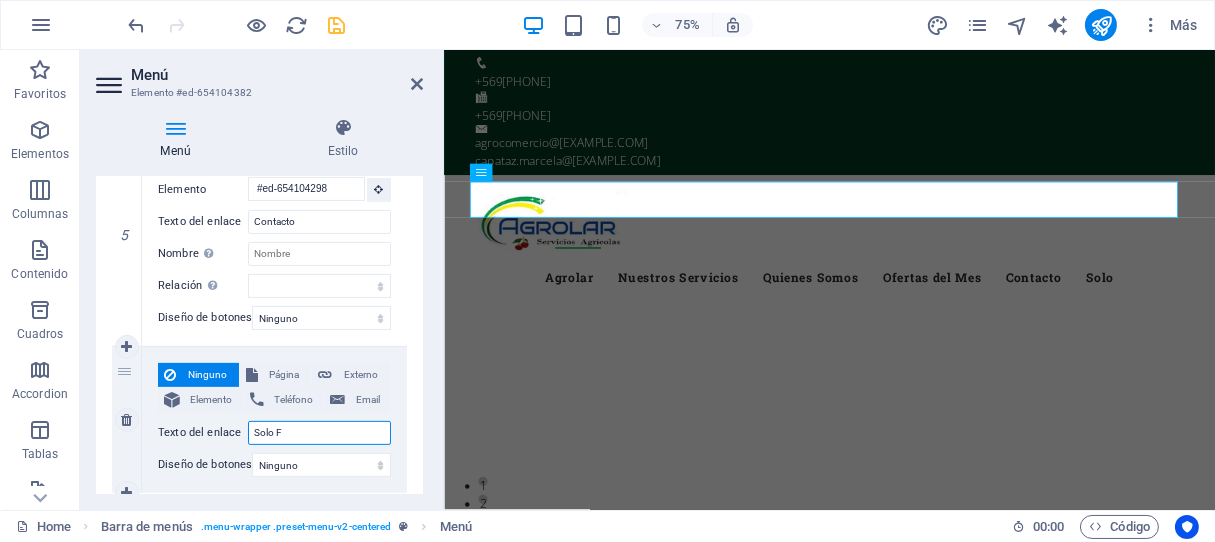 select 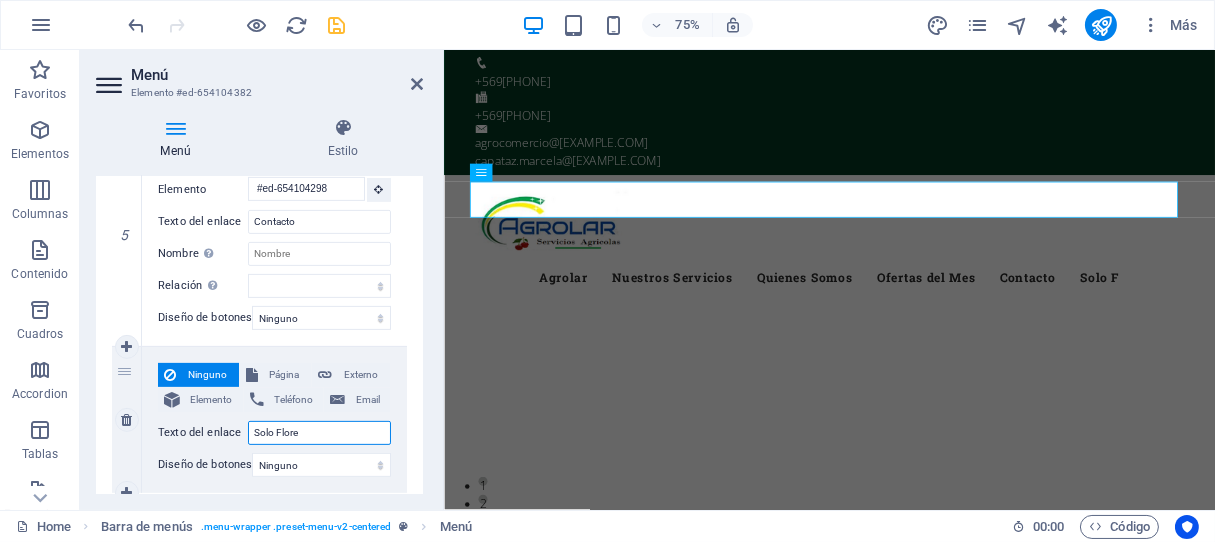 type on "Solo Flores" 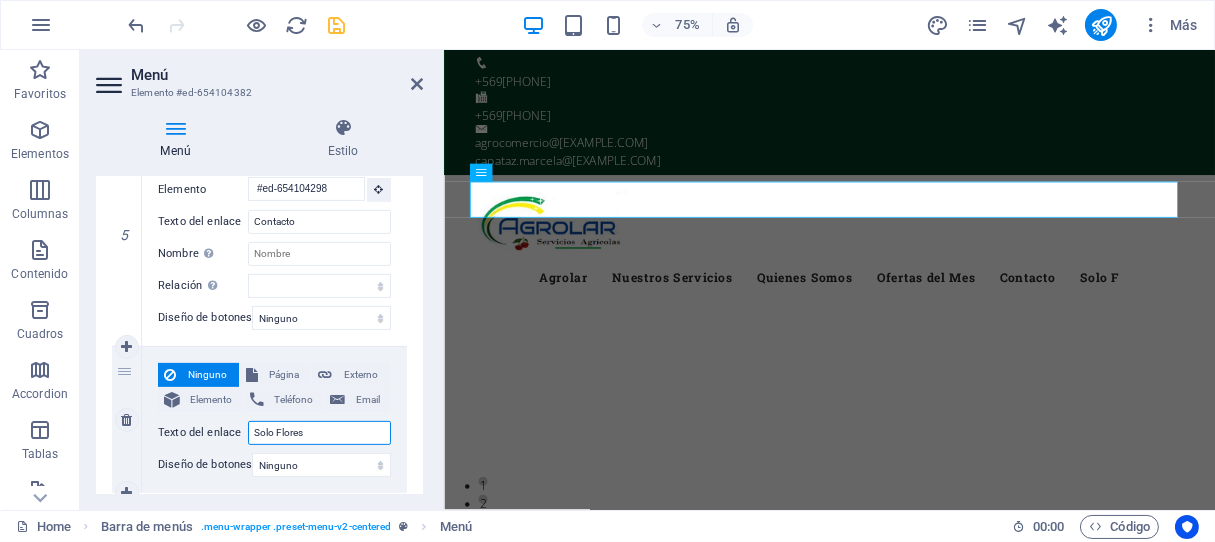 select 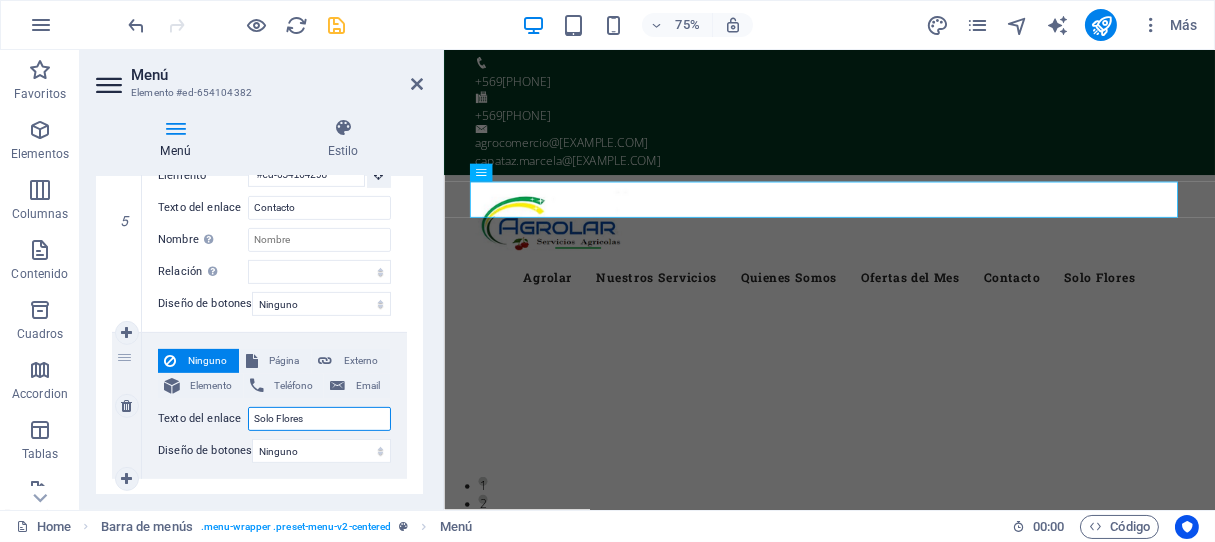 scroll, scrollTop: 1125, scrollLeft: 0, axis: vertical 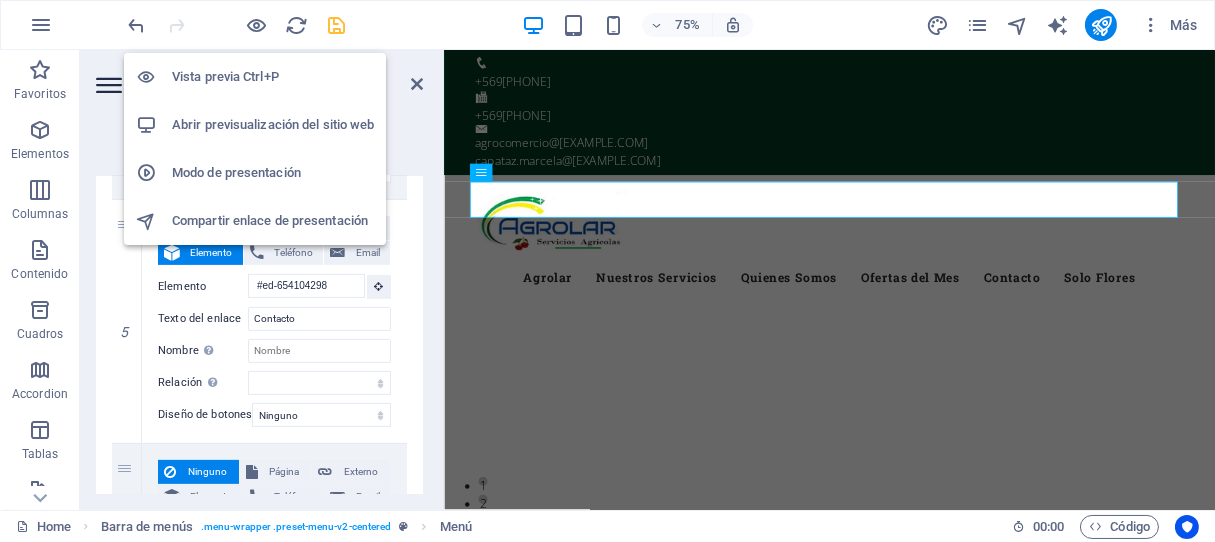type on "Solo Flores" 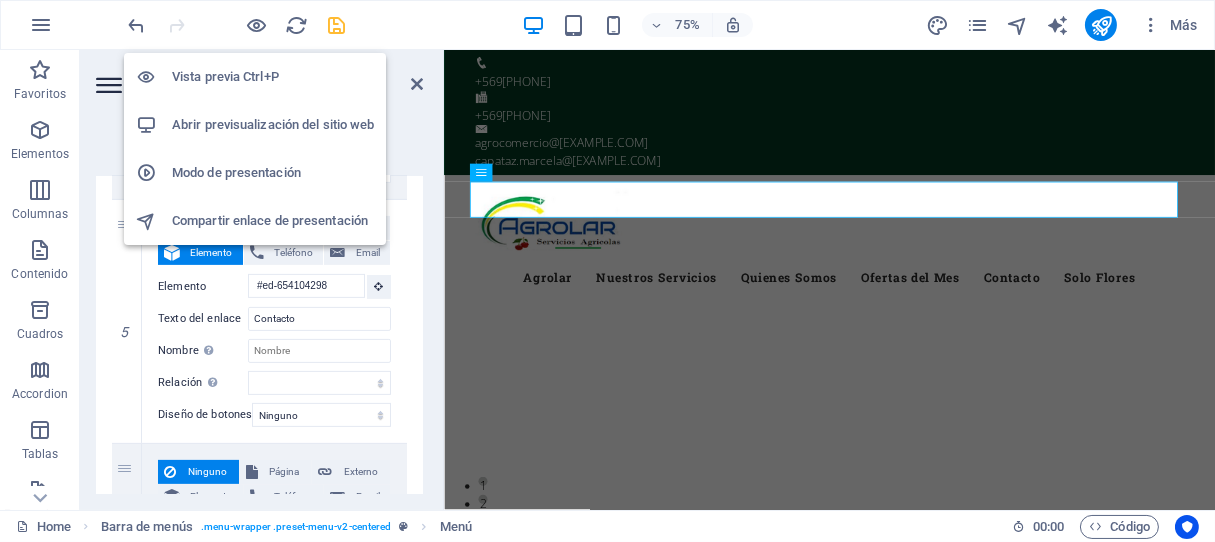 click on "Vista previa Ctrl+P" at bounding box center [273, 77] 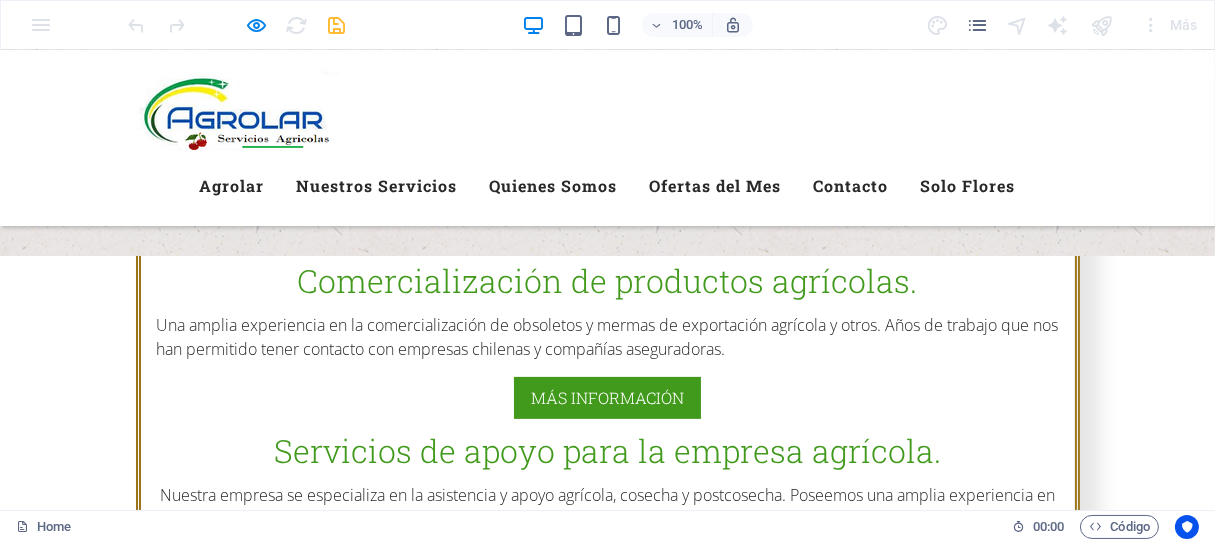 scroll, scrollTop: 1000, scrollLeft: 0, axis: vertical 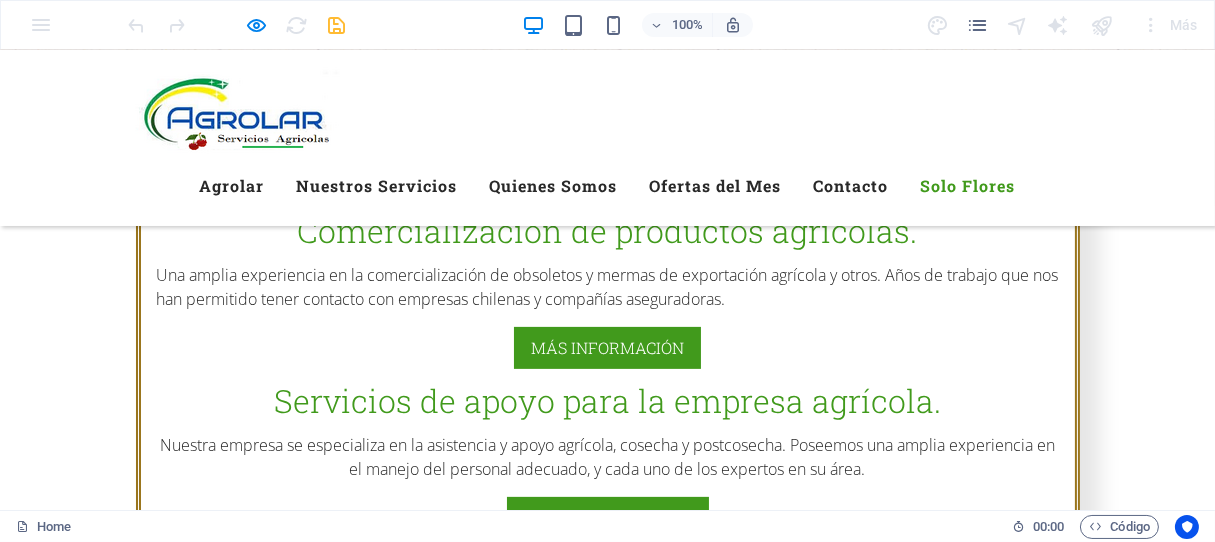 click on "Solo Flores" at bounding box center [968, 186] 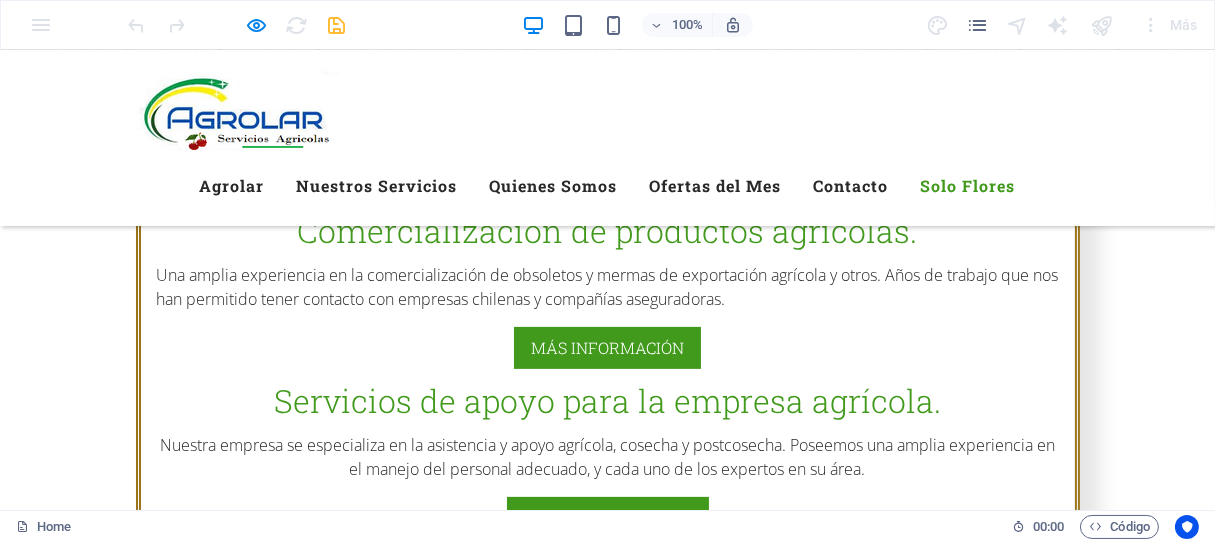 click on "Solo Flores" at bounding box center [968, 186] 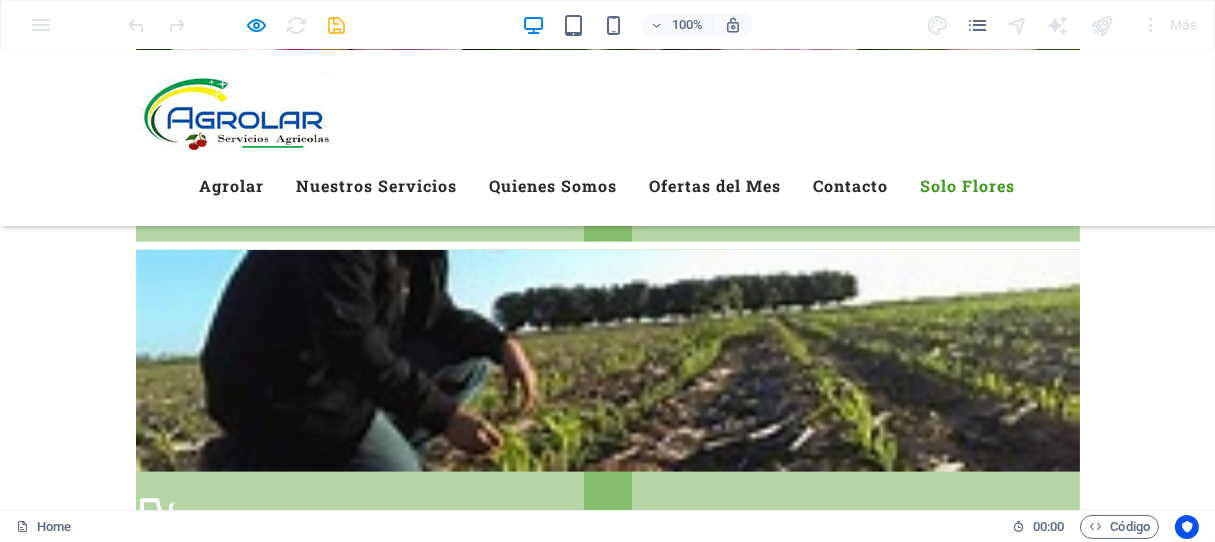 scroll, scrollTop: 4555, scrollLeft: 0, axis: vertical 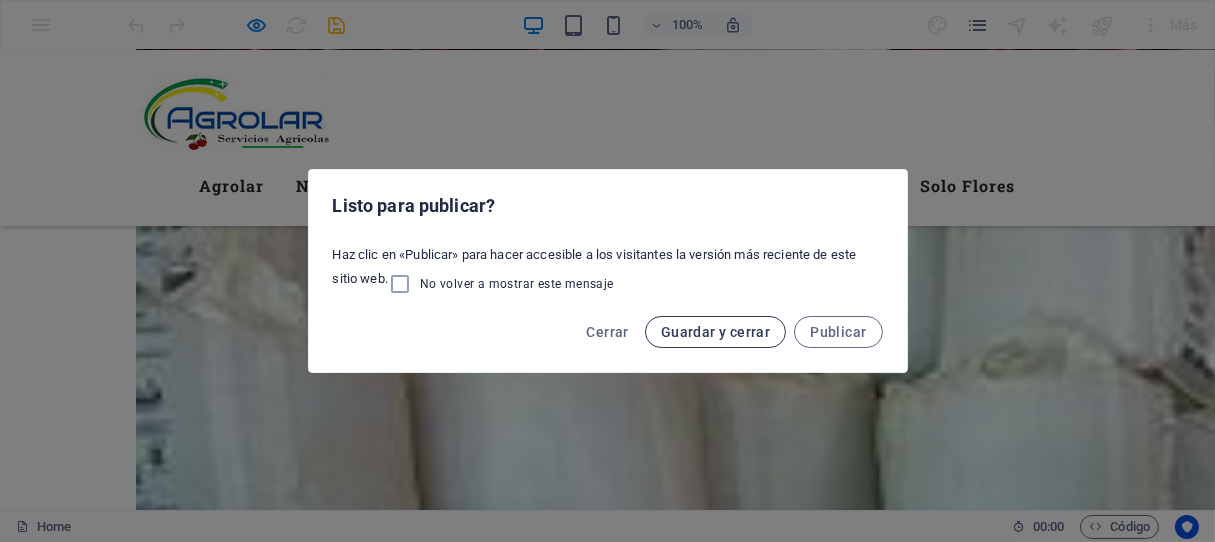 click on "Guardar y cerrar" at bounding box center (715, 332) 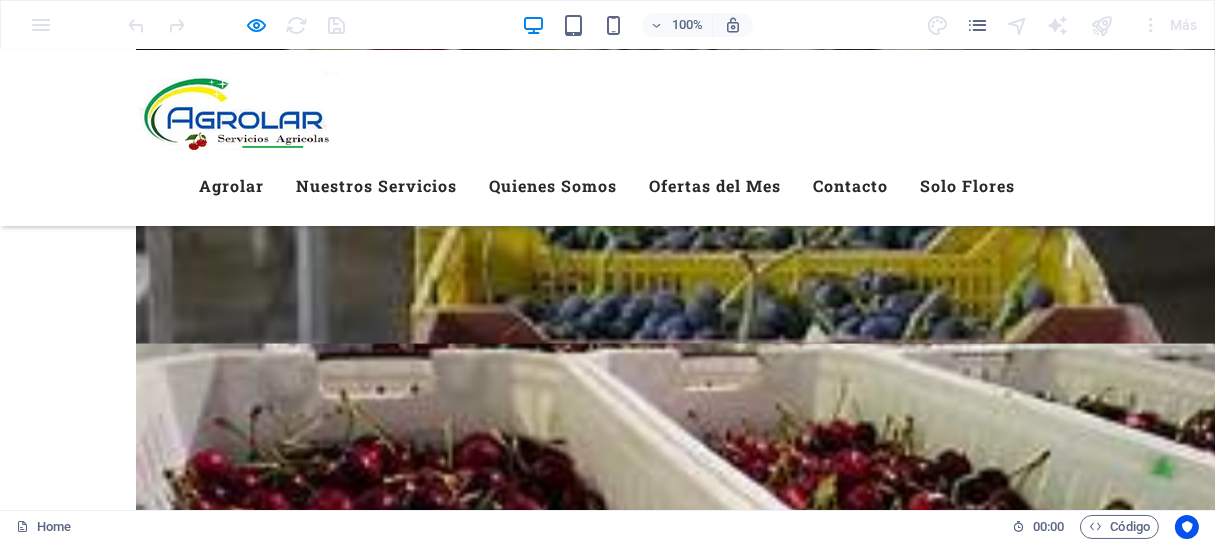 scroll, scrollTop: 5144, scrollLeft: 0, axis: vertical 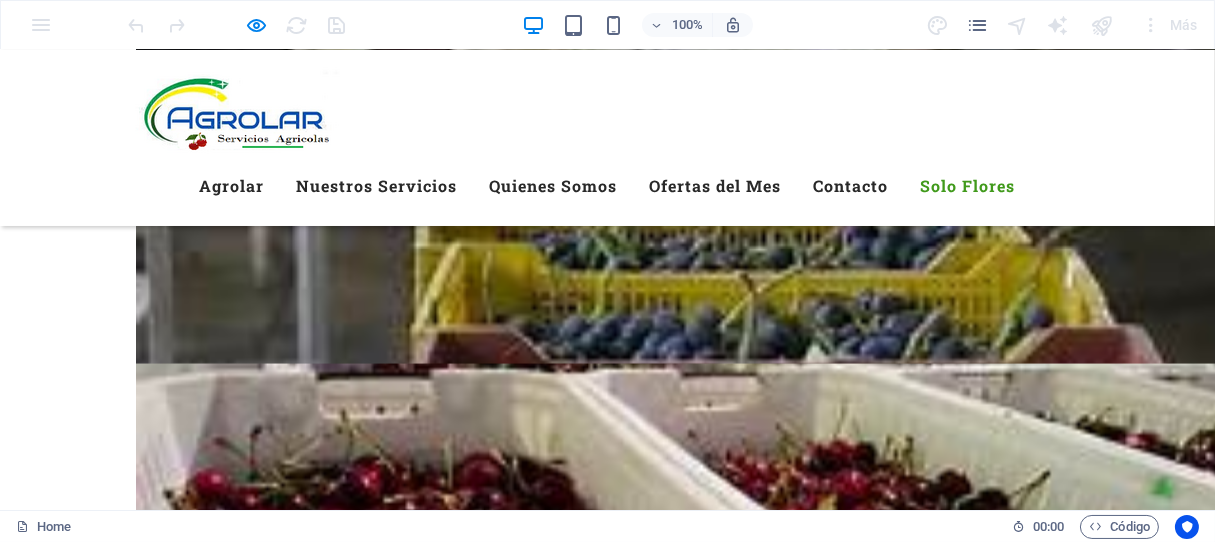 click on "Solo Flores" at bounding box center (968, 186) 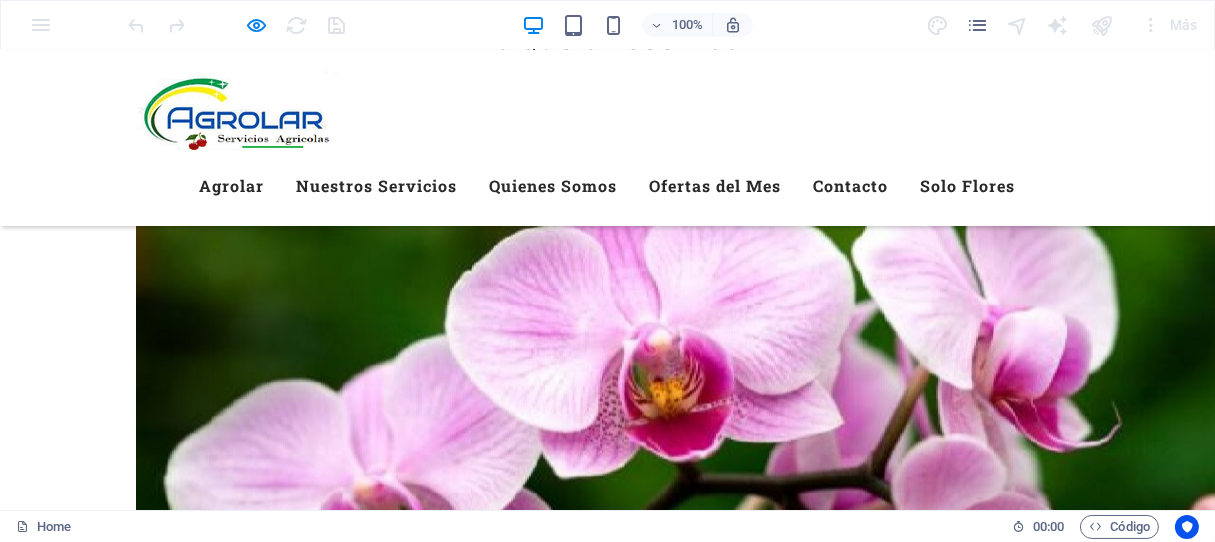 scroll, scrollTop: 4144, scrollLeft: 0, axis: vertical 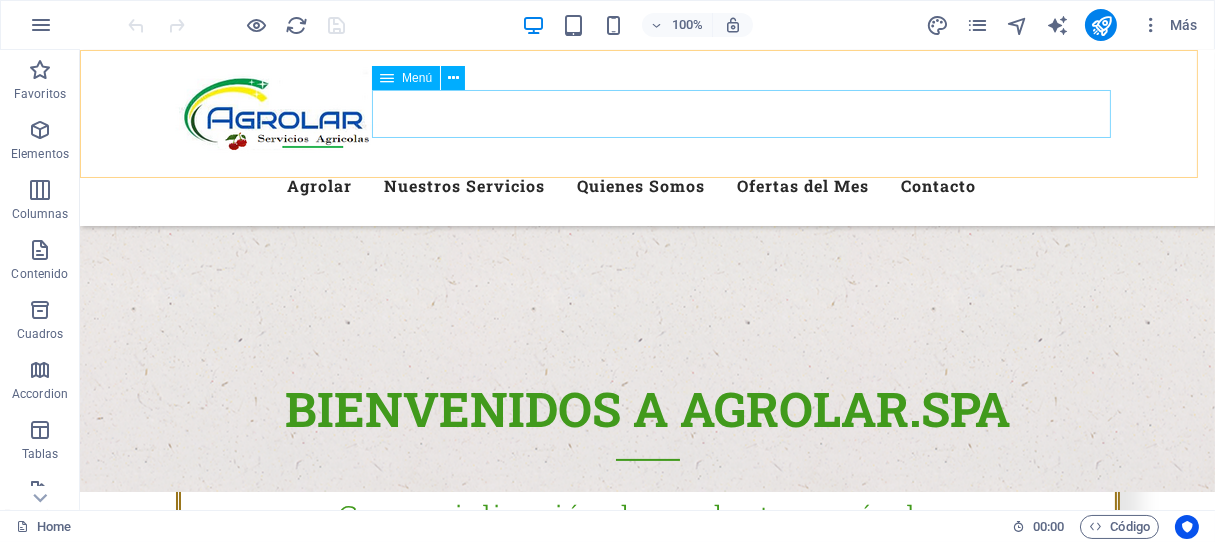 click on "Agrolar Nuestros Servicios Quienes Somos Ofertas del Mes Contacto" at bounding box center (648, 186) 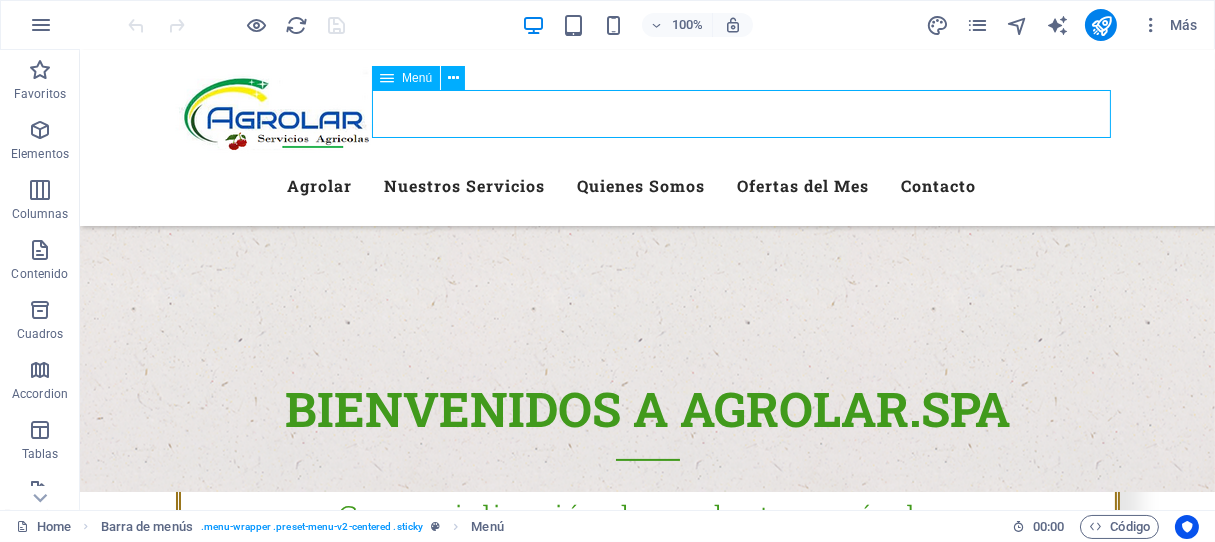 click on "Agrolar Nuestros Servicios Quienes Somos Ofertas del Mes Contacto" at bounding box center (648, 186) 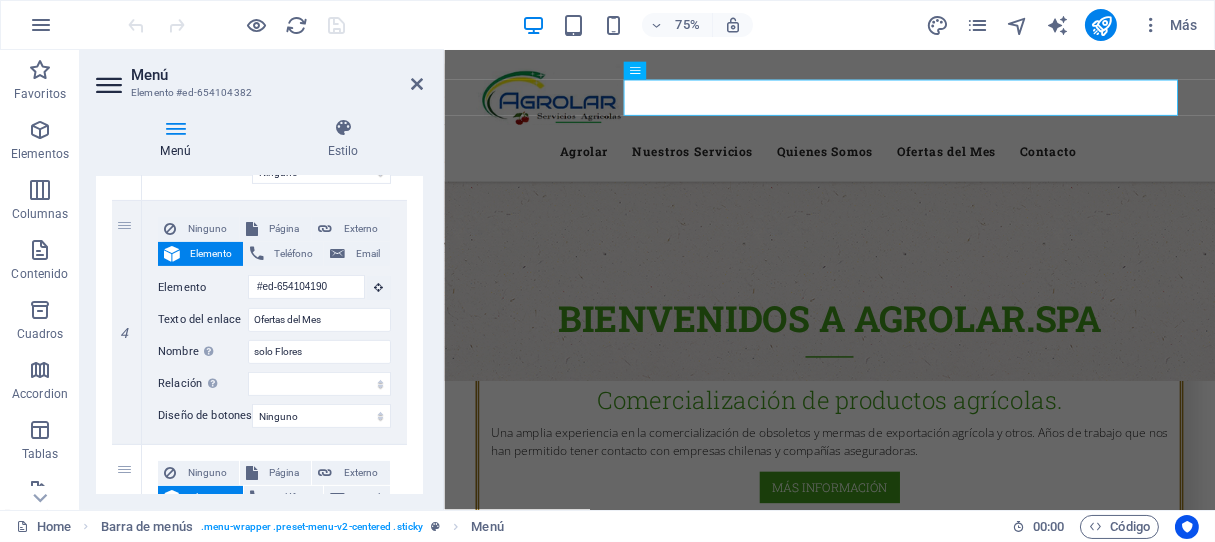 scroll, scrollTop: 888, scrollLeft: 0, axis: vertical 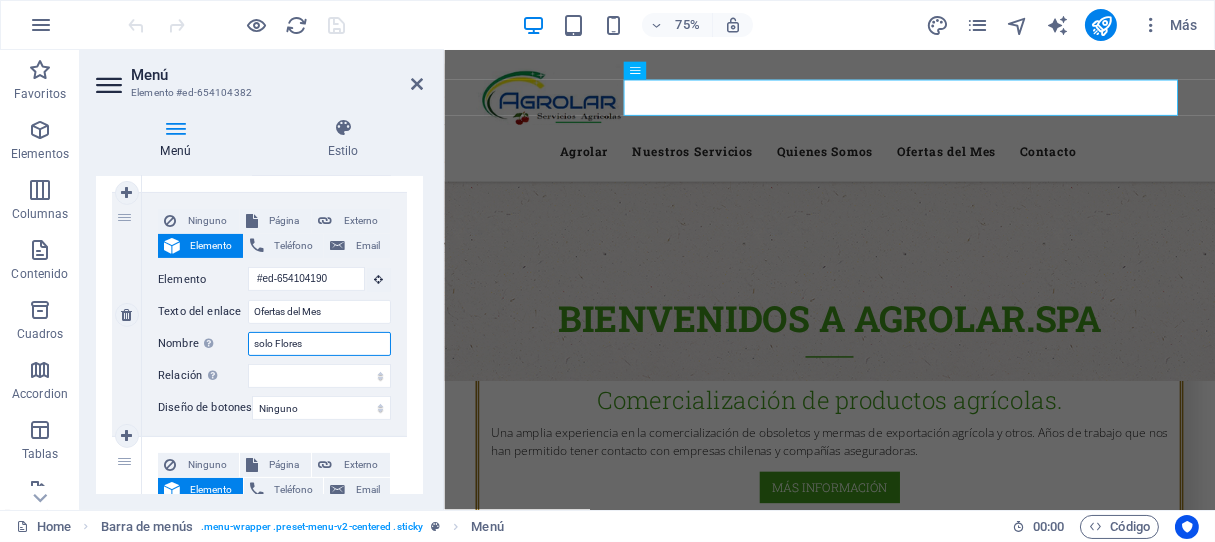 drag, startPoint x: 326, startPoint y: 339, endPoint x: 224, endPoint y: 339, distance: 102 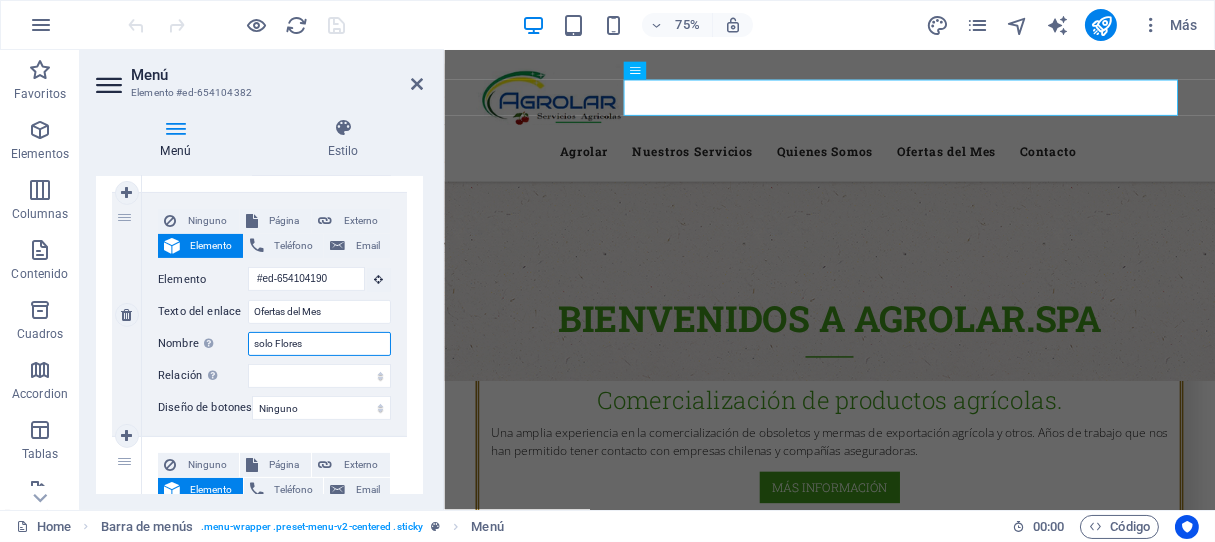 type 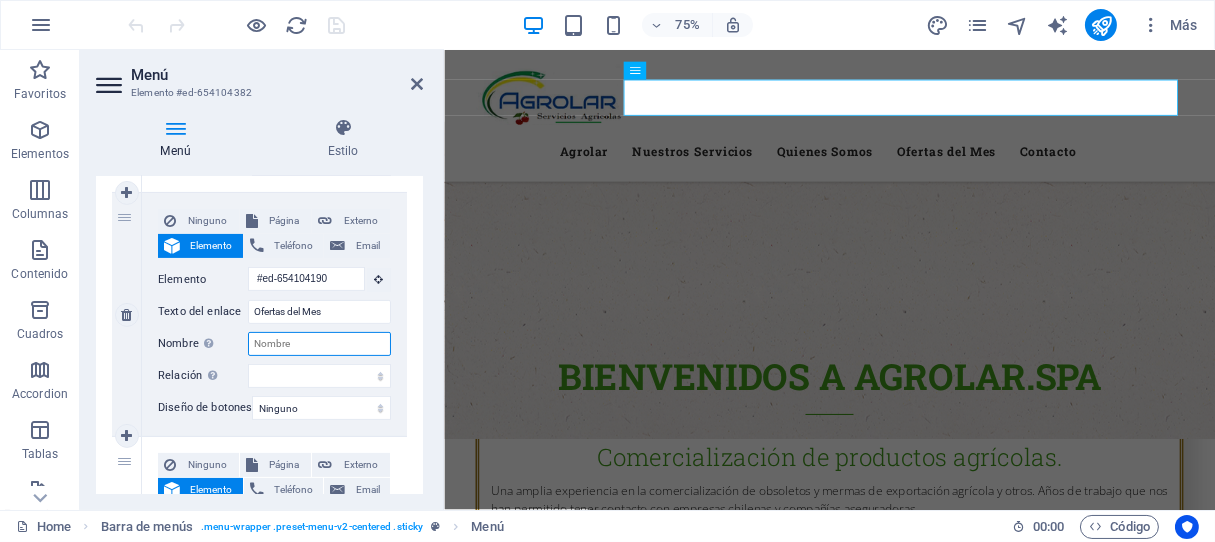 select 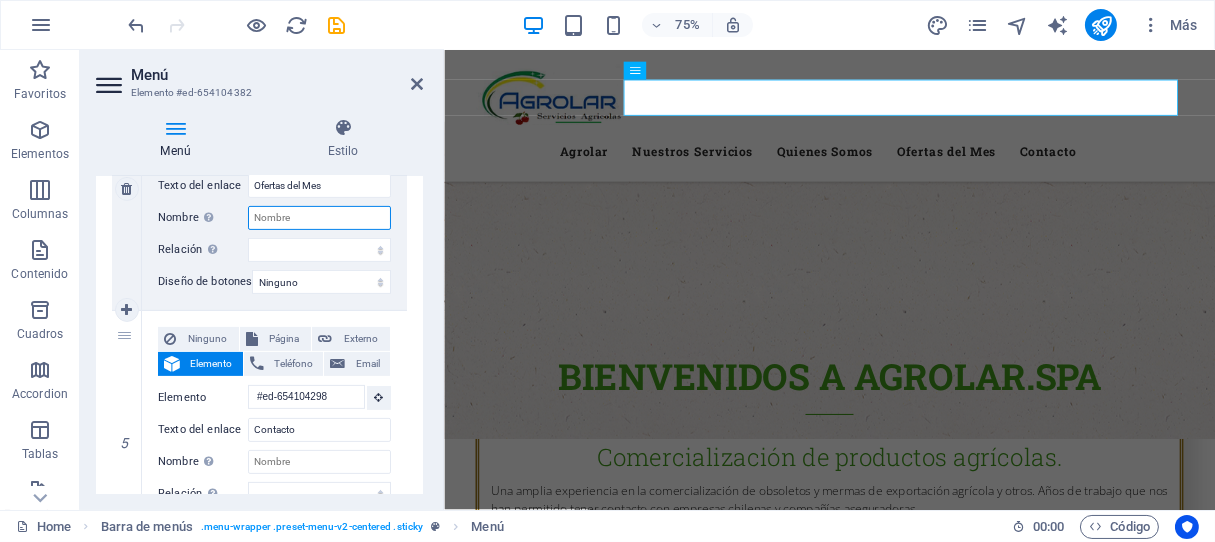 scroll, scrollTop: 1236, scrollLeft: 0, axis: vertical 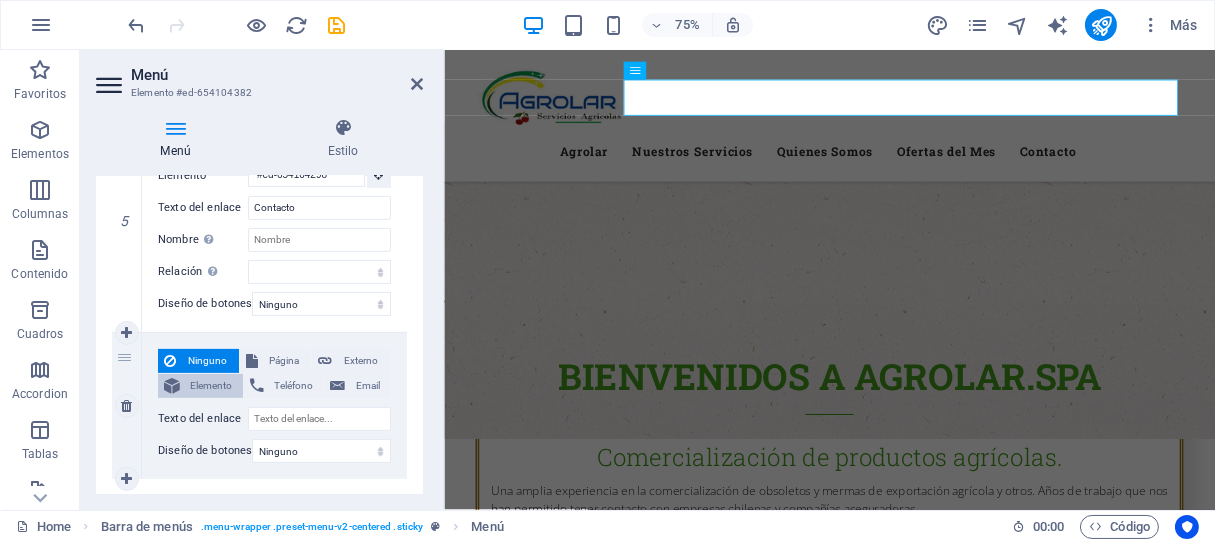 type 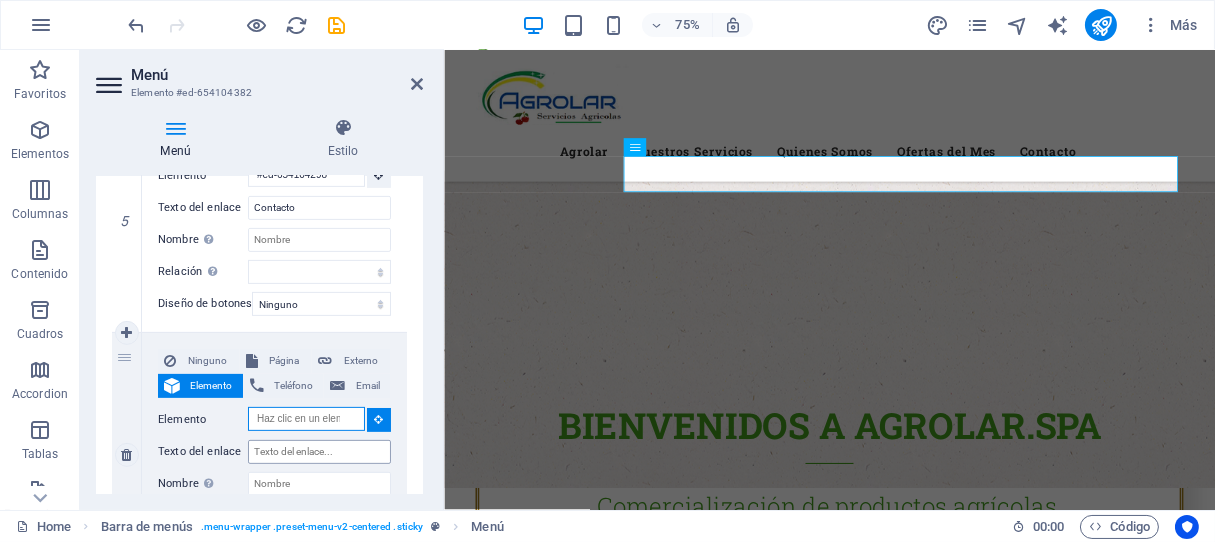 scroll, scrollTop: 538, scrollLeft: 0, axis: vertical 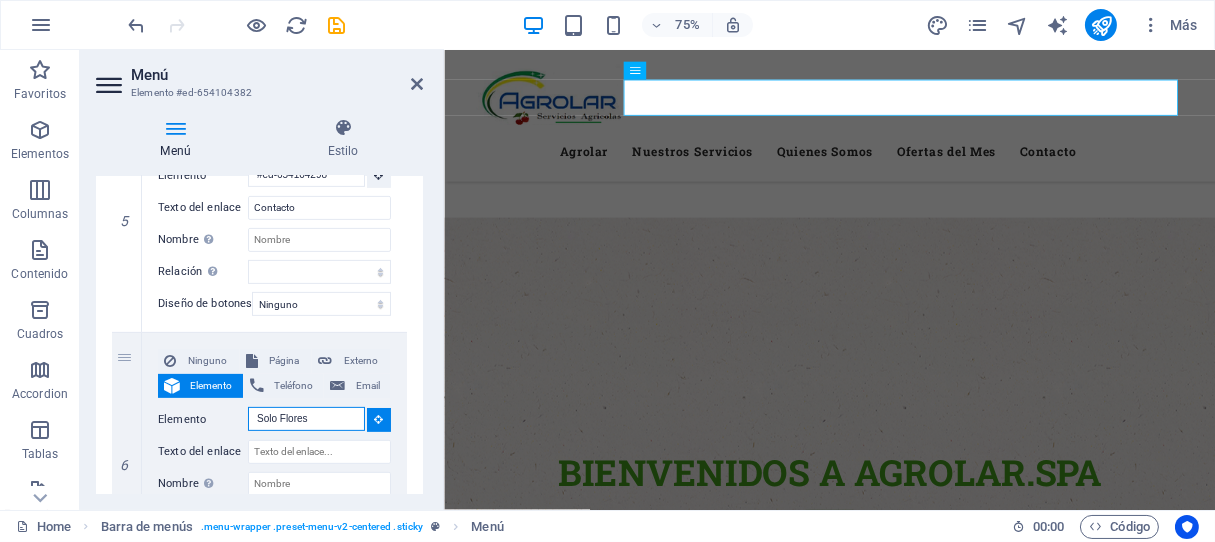 type on "Solo Flores" 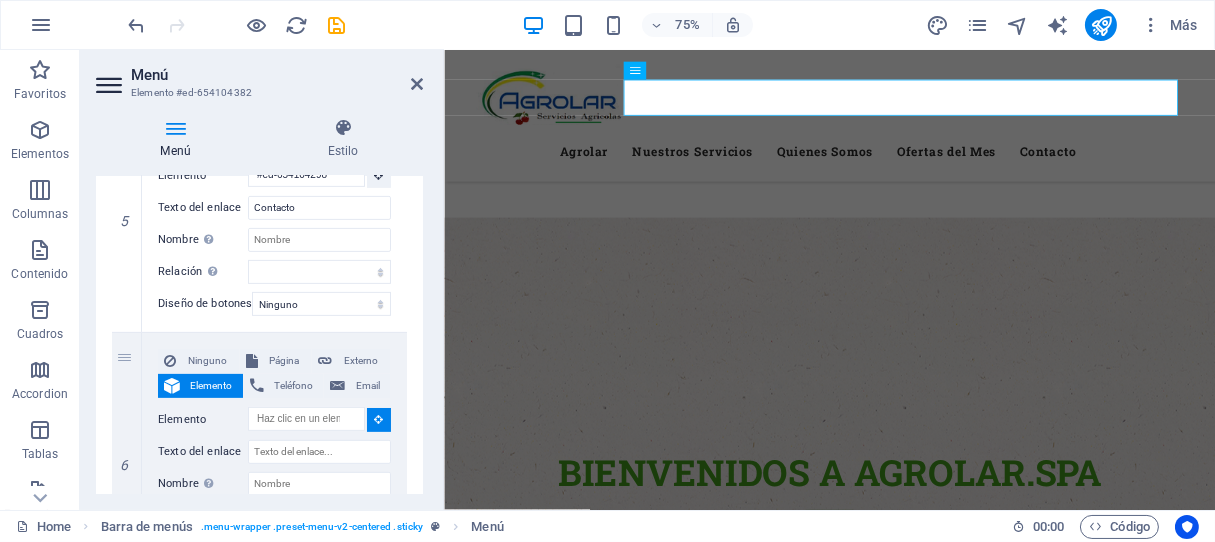 click on "Menú Estilo Menú Automático Personalizado Crear elementos de menú personalizados para este menú. Se recomienda en el caso de sitios web de una sola página. Gestionar páginas Elementos de menú 1 Ninguno Página Externo Elemento Teléfono Email Página Home solo flores Nueva página 5 solo flores Subpage Legal Notice Privacy Nueva página solo flores Nueva página 4 Nueva página 3 Nueva página 2 Nueva página 1 Elemento
URL Teléfono Email administracion@agrolar.cl Texto del enlace Agrolar Destino del enlace Nueva pestaña Misma pestaña Superposición Nombre Una descripción adicional del enlace no debería ser igual al texto del enlace. El título suele mostrarse como un texto de información cuando se mueve el ratón por encima del elemento. Déjalo en blanco en caso de dudas. Relación Define la  relación de este enlace con el destino del enlace . Por ejemplo, el valor "nofollow" indica a los buscadores que no sigan al enlace. Puede dejarse vacío. alternativo autor ayuda" at bounding box center (259, 306) 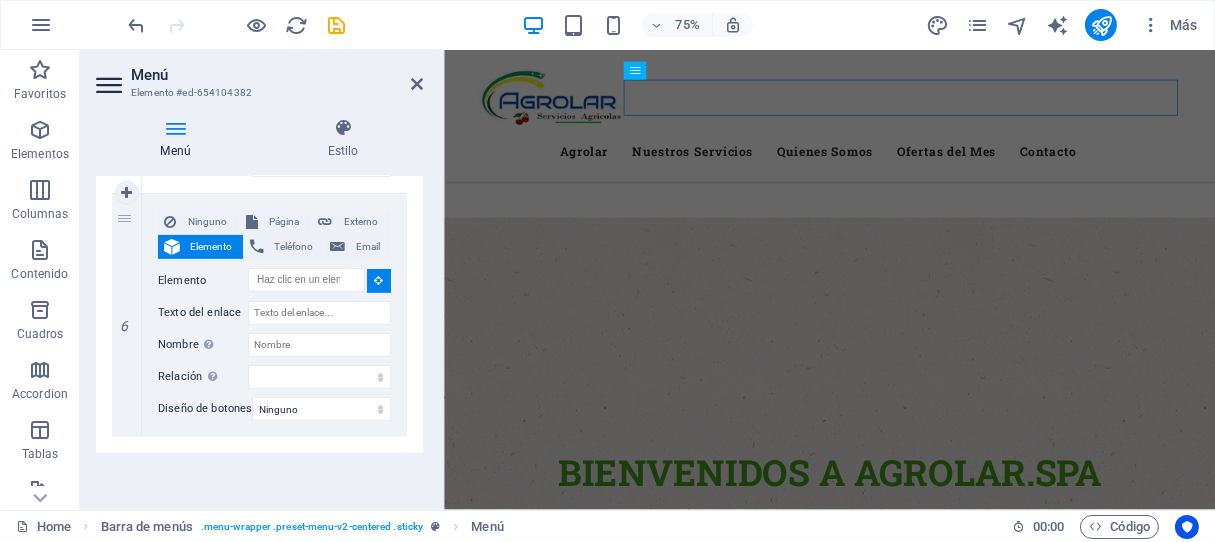 scroll, scrollTop: 1387, scrollLeft: 0, axis: vertical 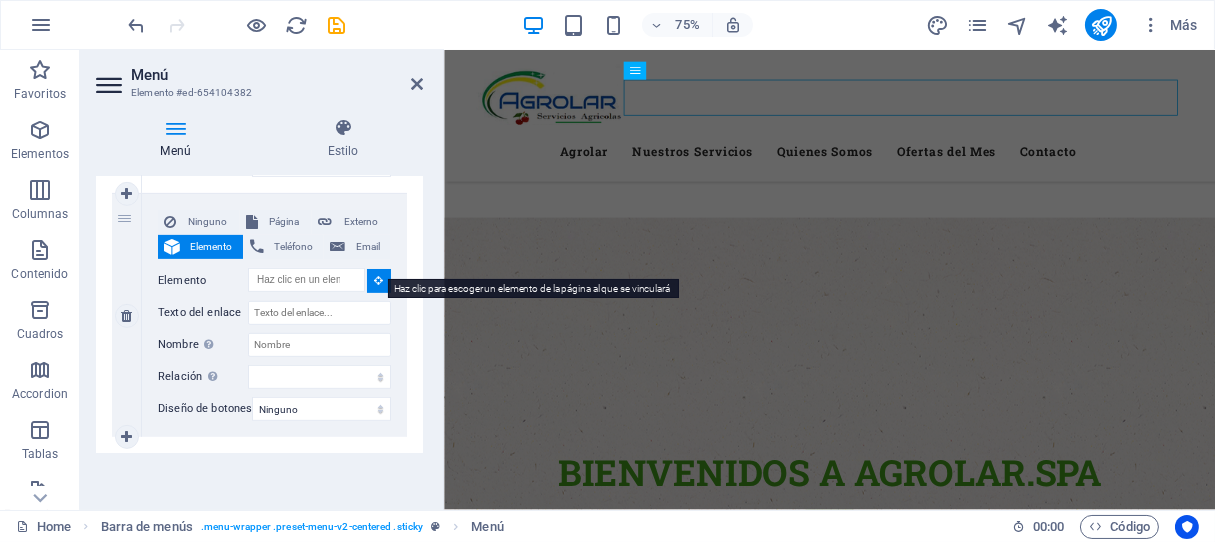 click at bounding box center (379, 281) 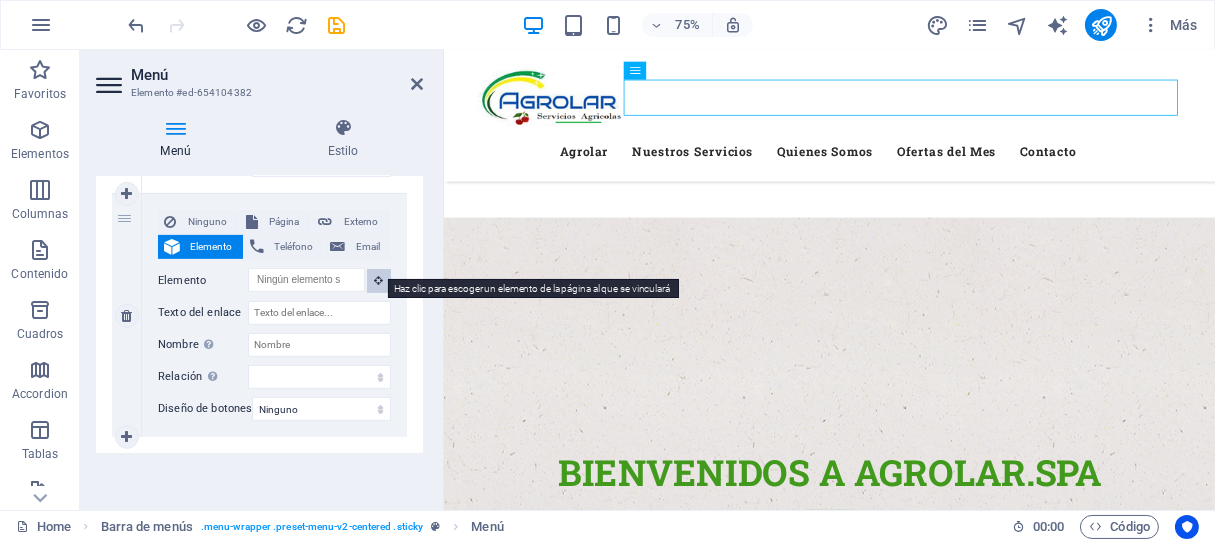 click at bounding box center [379, 280] 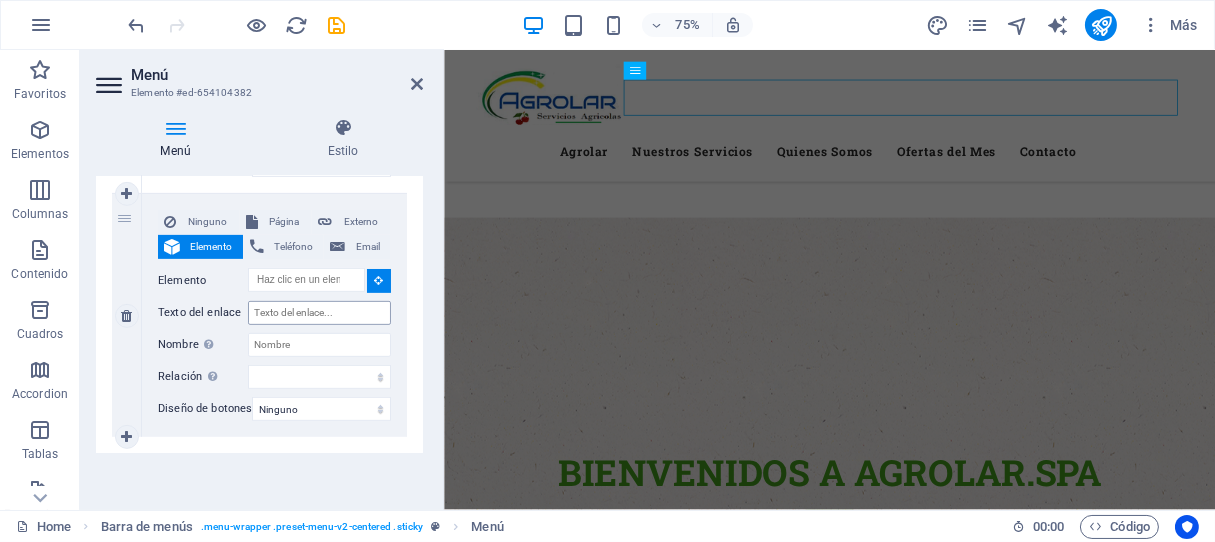 scroll, scrollTop: 1165, scrollLeft: 0, axis: vertical 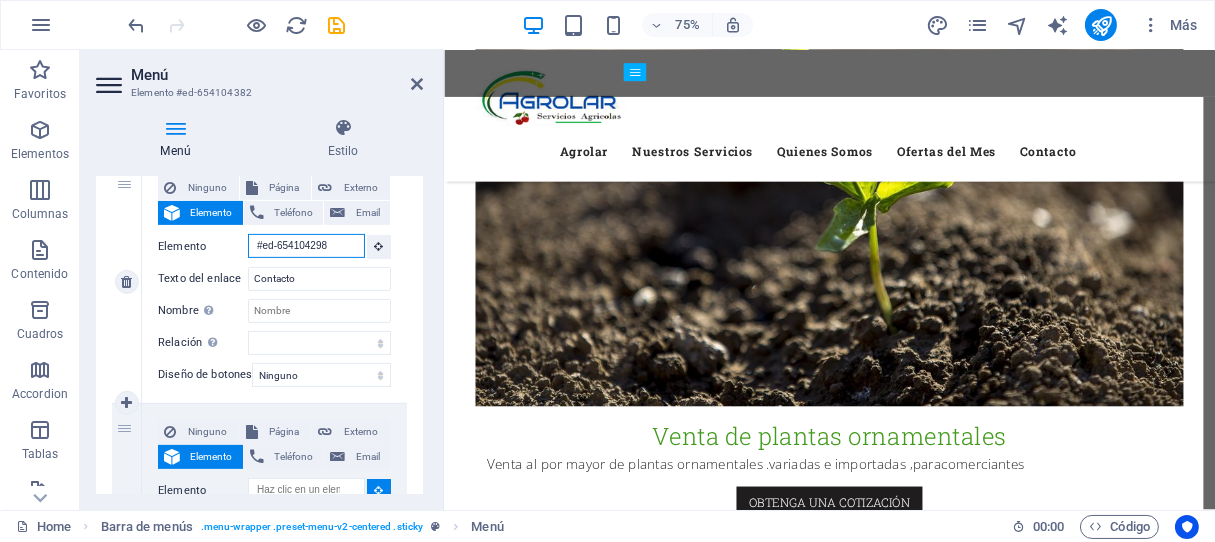drag, startPoint x: 335, startPoint y: 240, endPoint x: 252, endPoint y: 243, distance: 83.0542 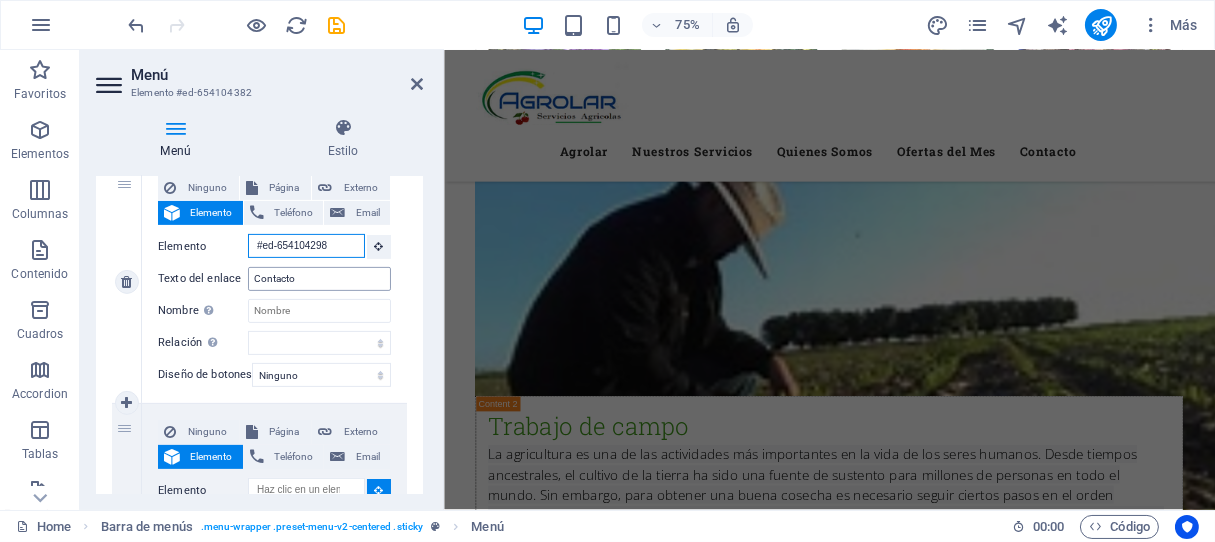 scroll, scrollTop: 538, scrollLeft: 0, axis: vertical 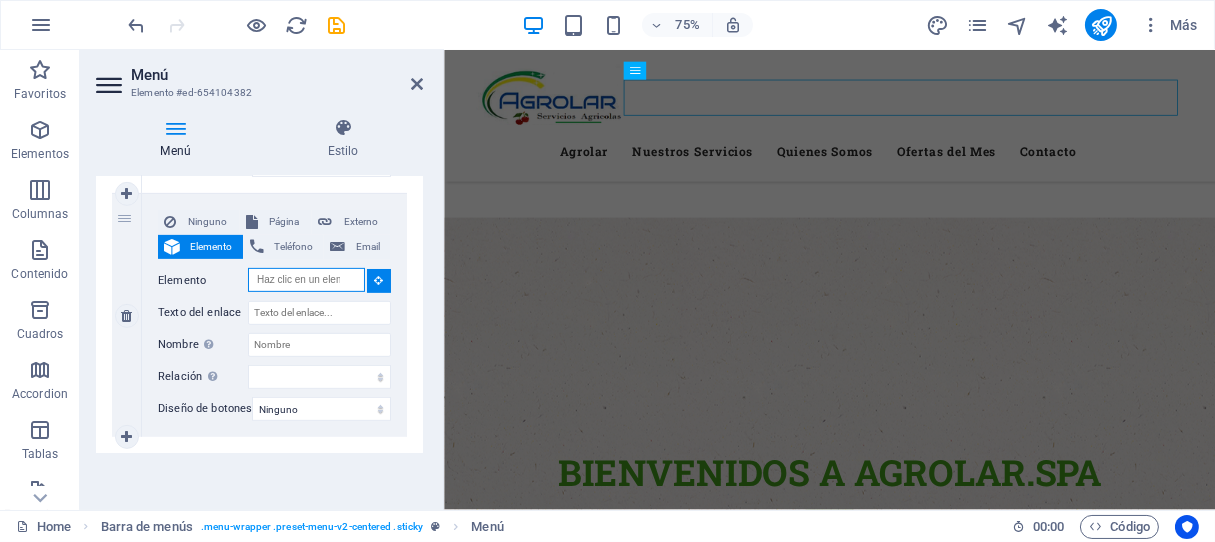 click on "Elemento" at bounding box center (306, 280) 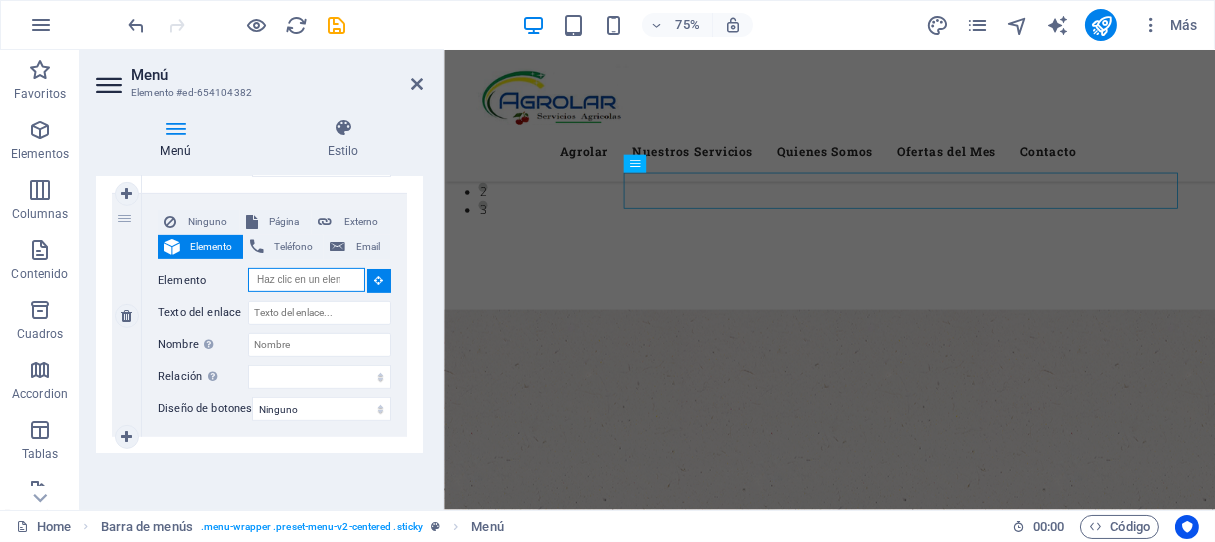 scroll, scrollTop: 538, scrollLeft: 0, axis: vertical 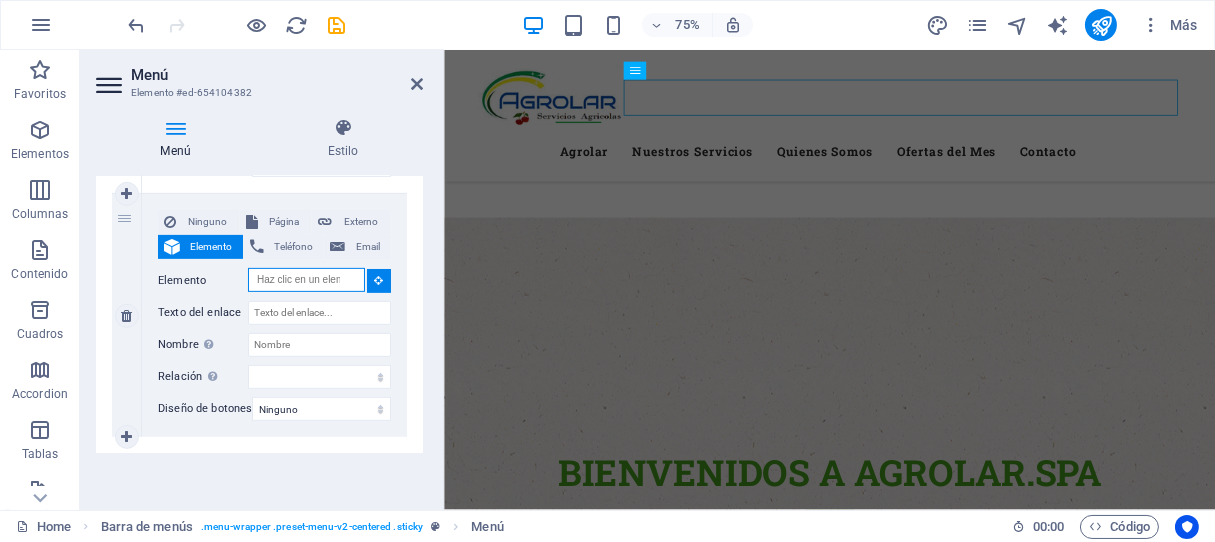 type on "#ed-654104298" 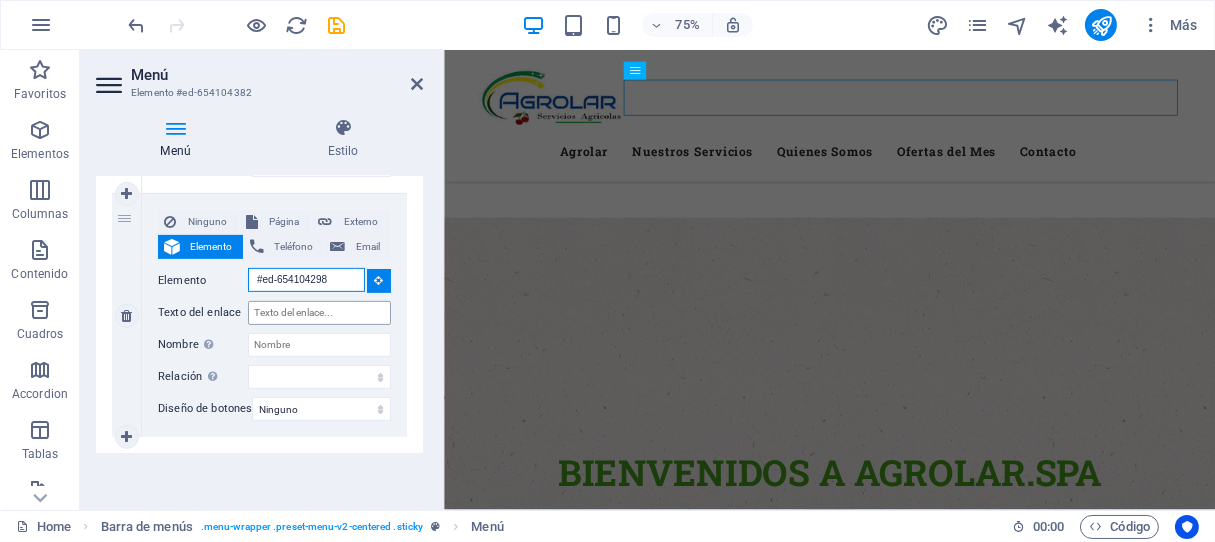 select 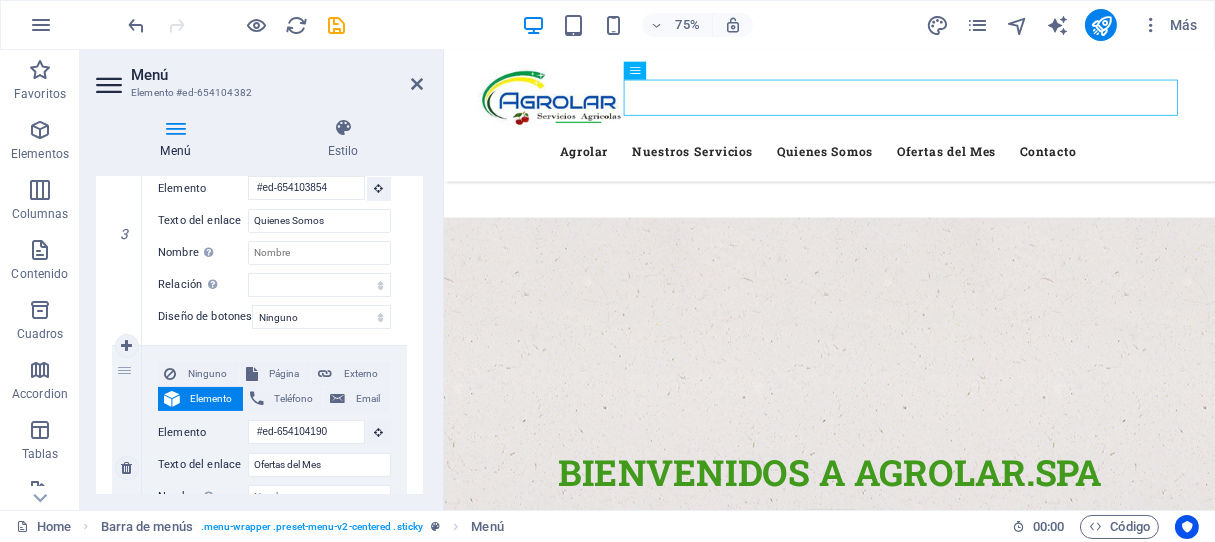 scroll, scrollTop: 609, scrollLeft: 0, axis: vertical 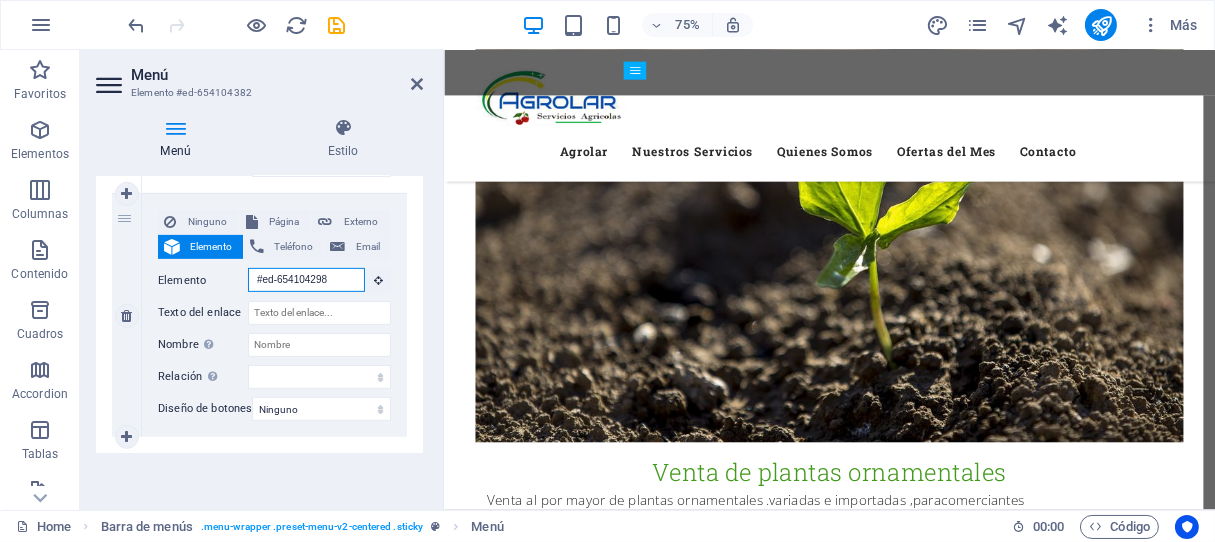 click on "#ed-654104298" at bounding box center [306, 280] 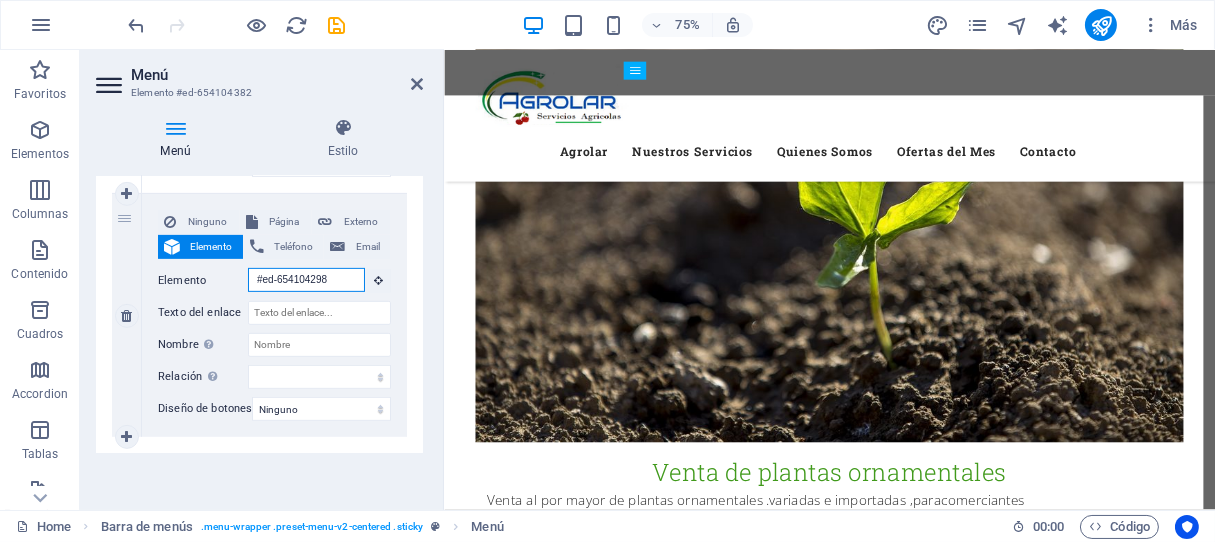 type on "#ed-654104398" 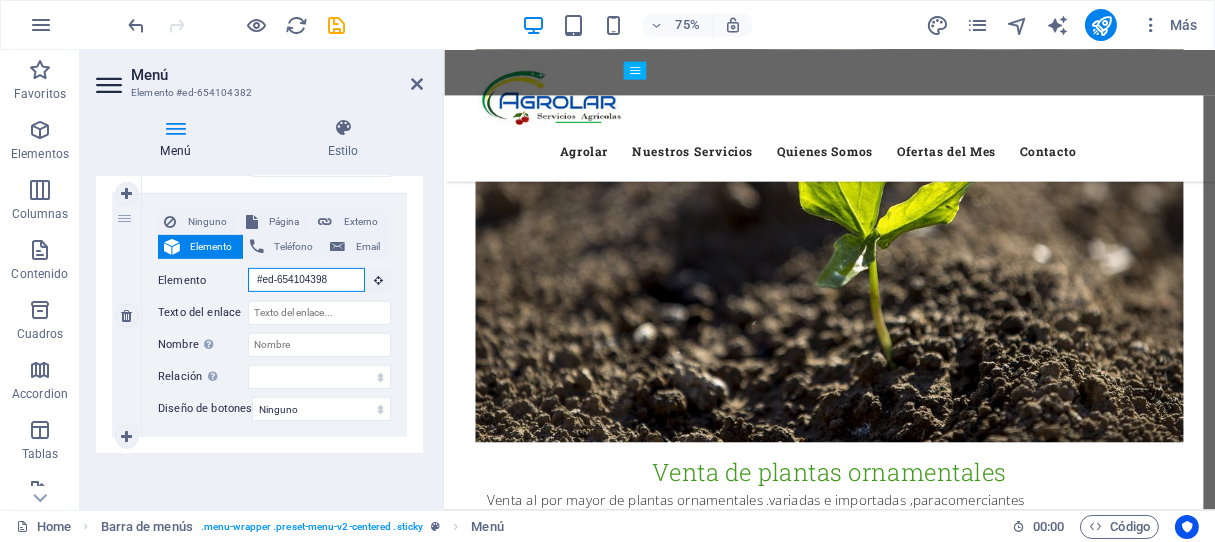 select 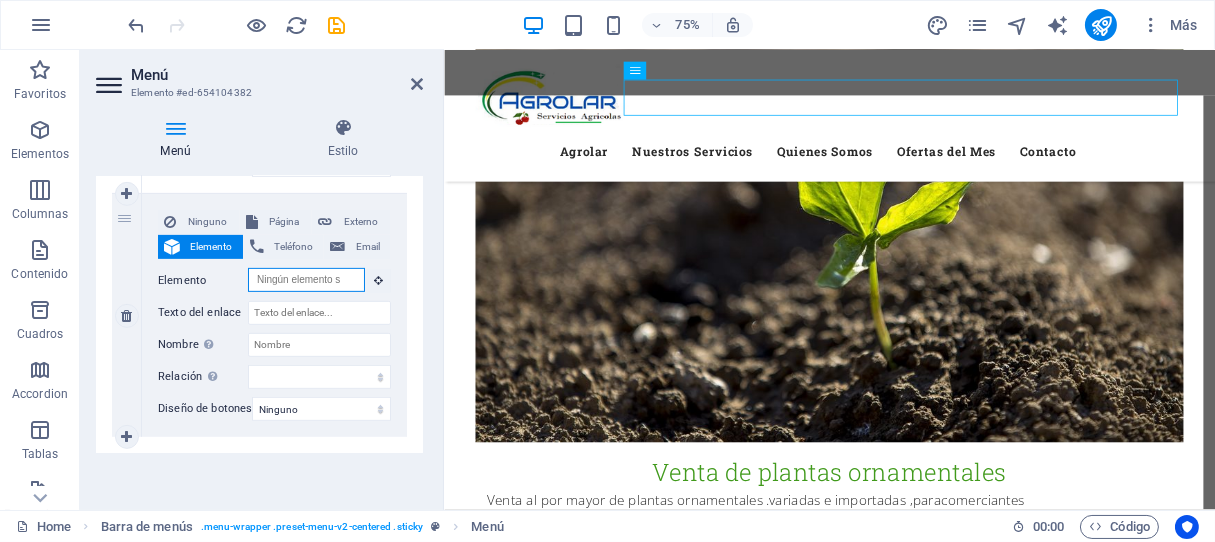 paste on "#ed-654104298" 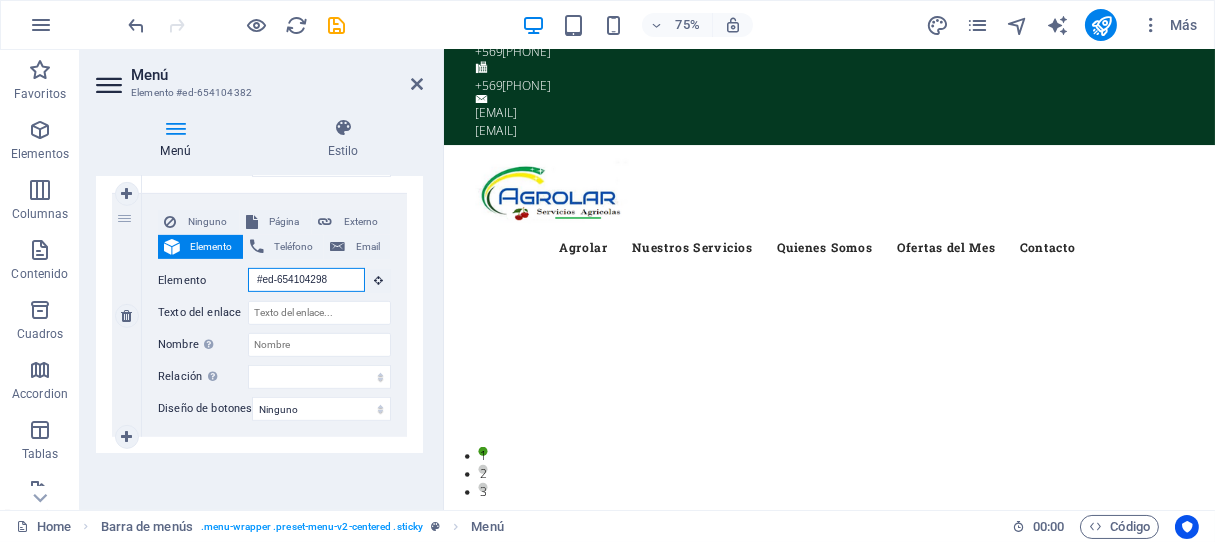 scroll, scrollTop: 0, scrollLeft: 0, axis: both 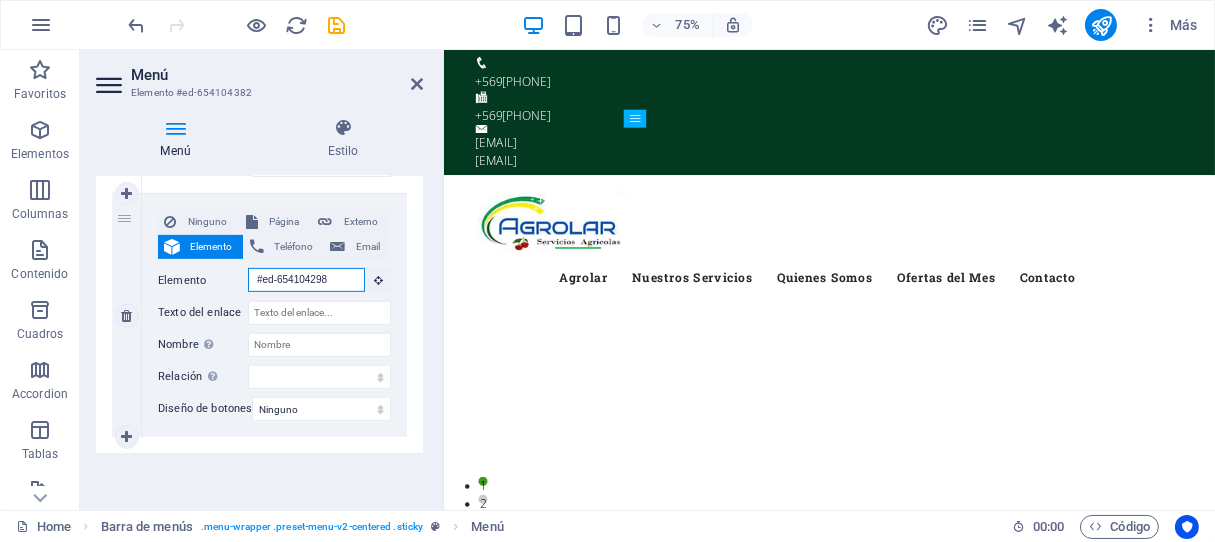 click on "#ed-654104298" at bounding box center [306, 280] 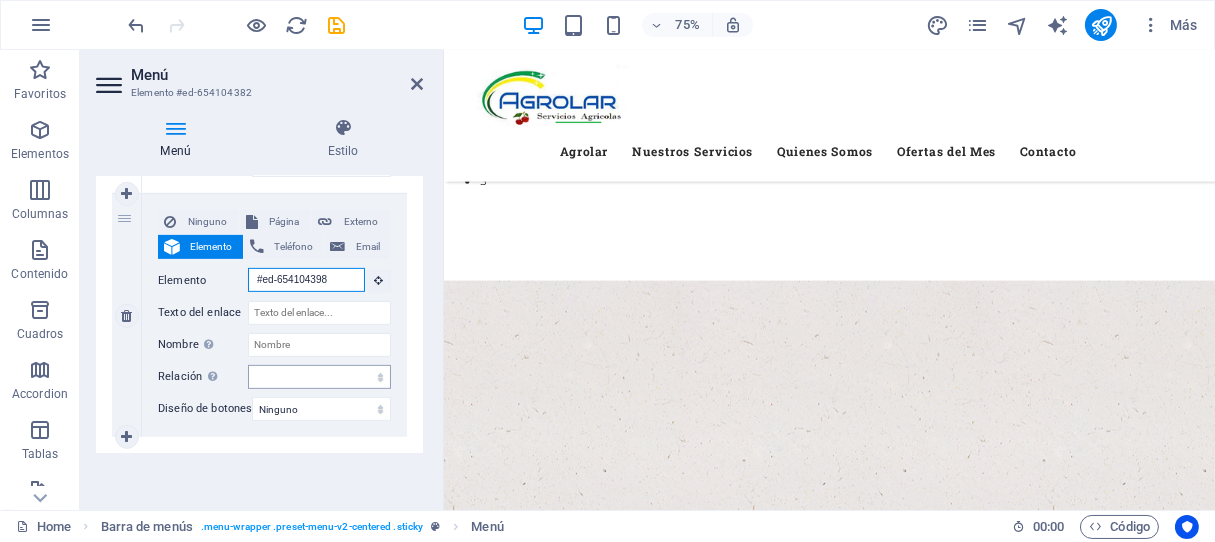 scroll, scrollTop: 769, scrollLeft: 0, axis: vertical 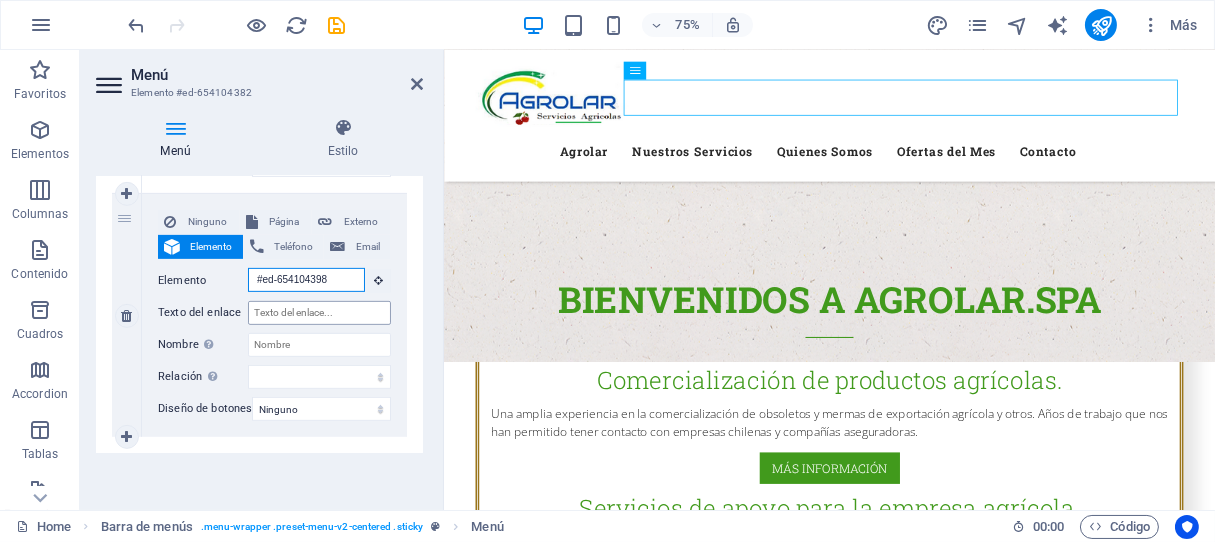 type on "#ed-654104398" 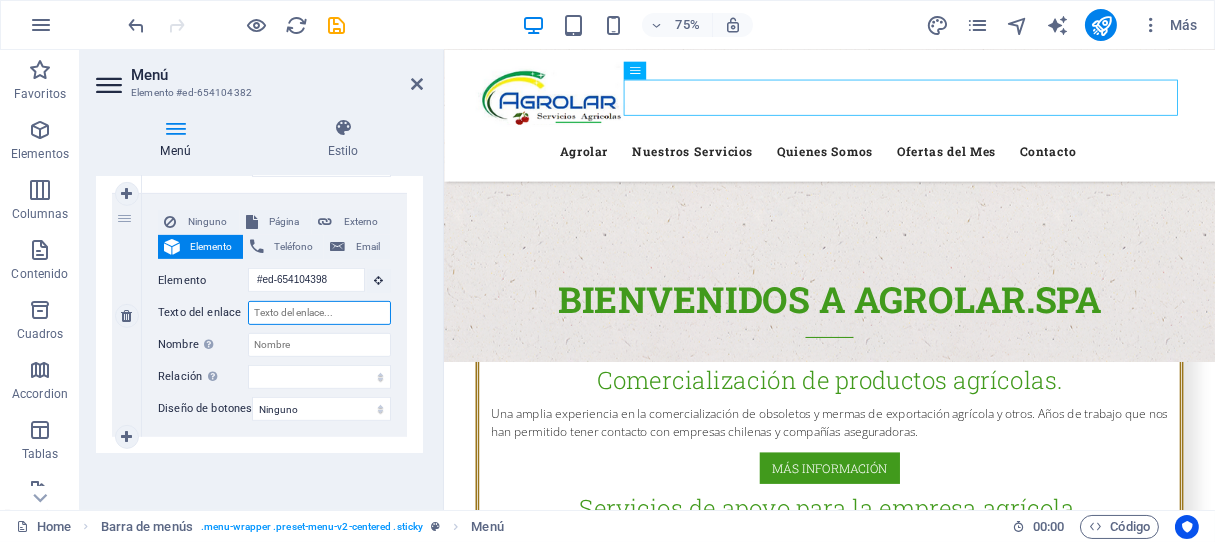 type 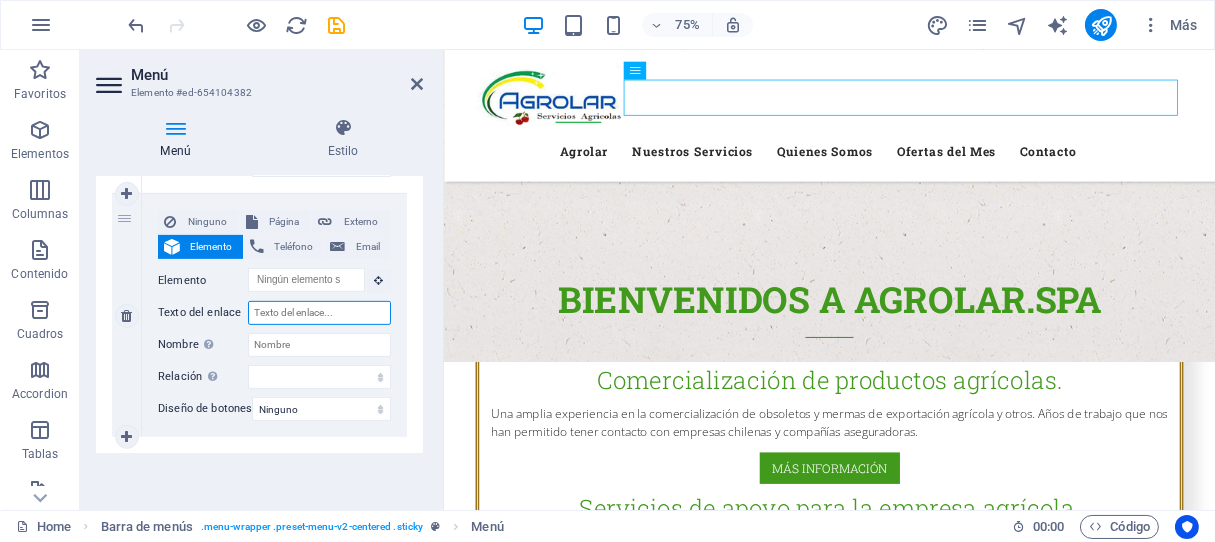 click on "Texto del enlace" at bounding box center [319, 313] 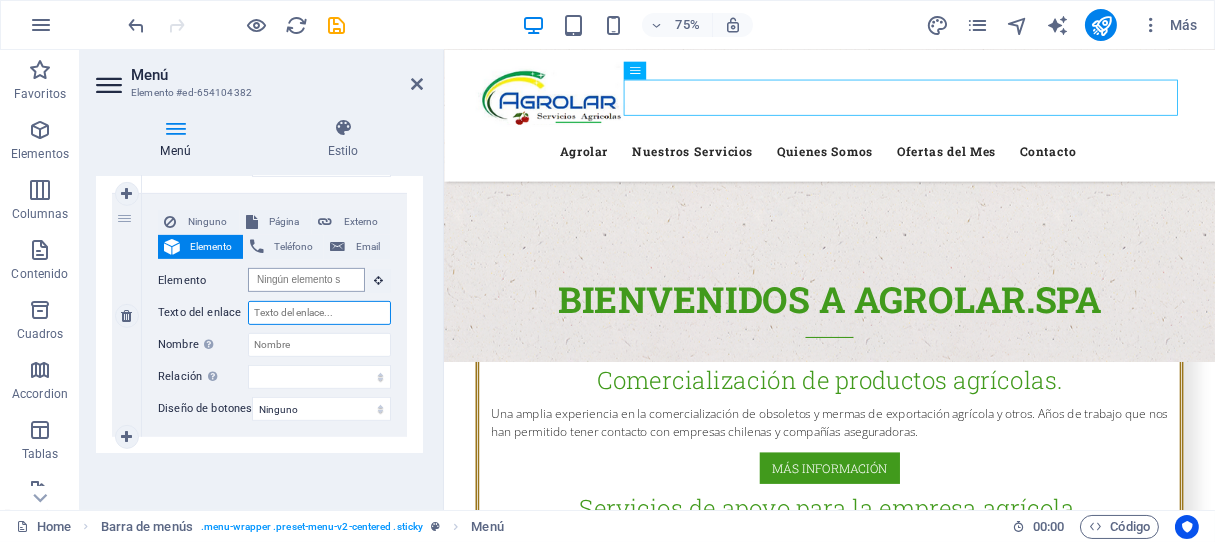 scroll, scrollTop: 0, scrollLeft: 0, axis: both 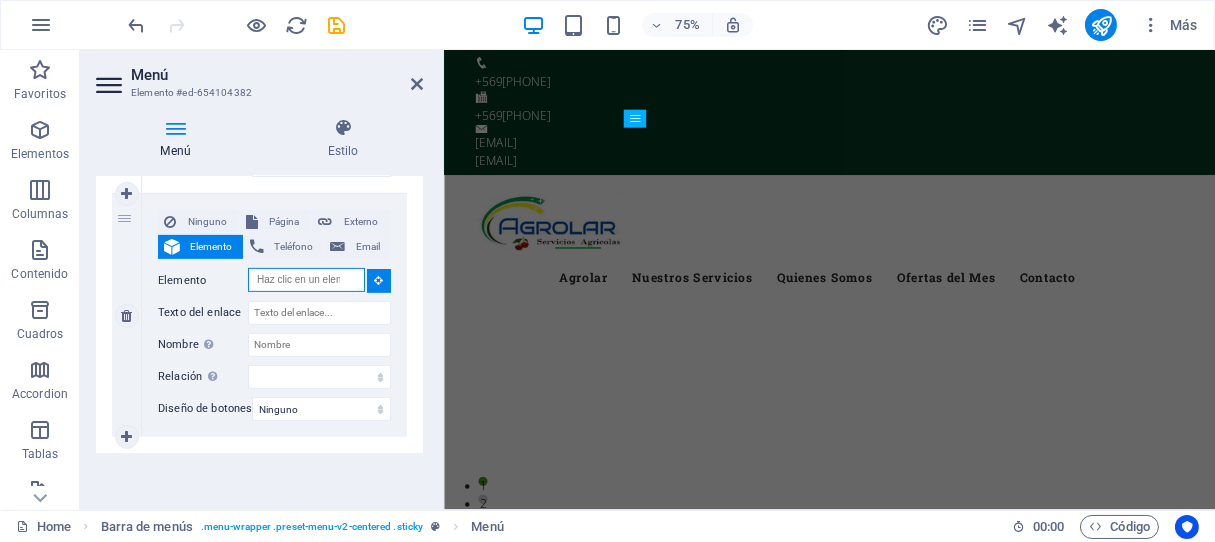 click on "Elemento" at bounding box center [306, 280] 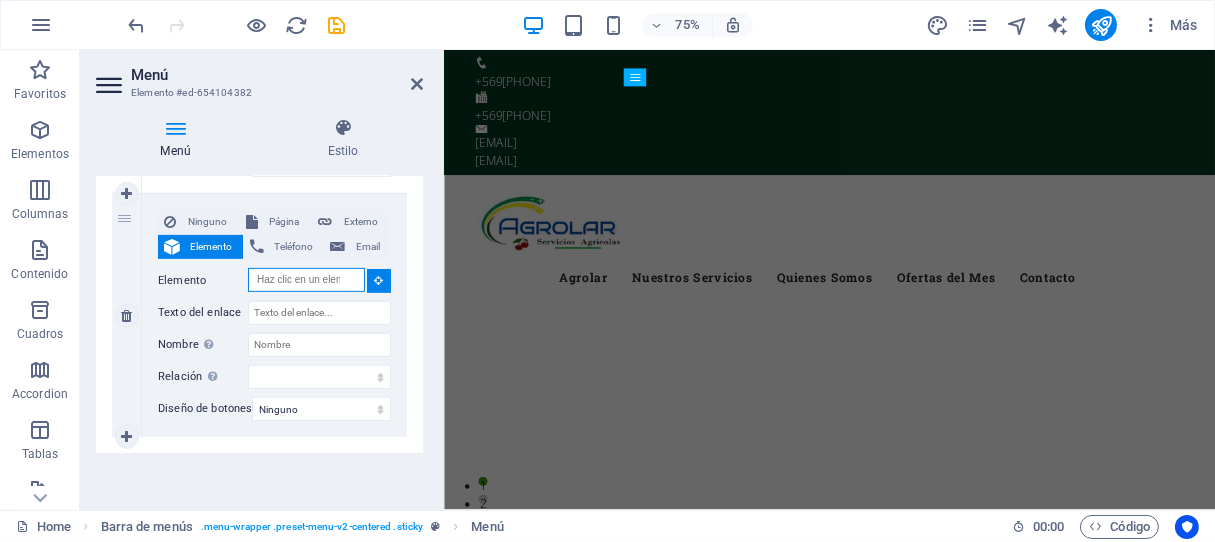 scroll, scrollTop: 641, scrollLeft: 0, axis: vertical 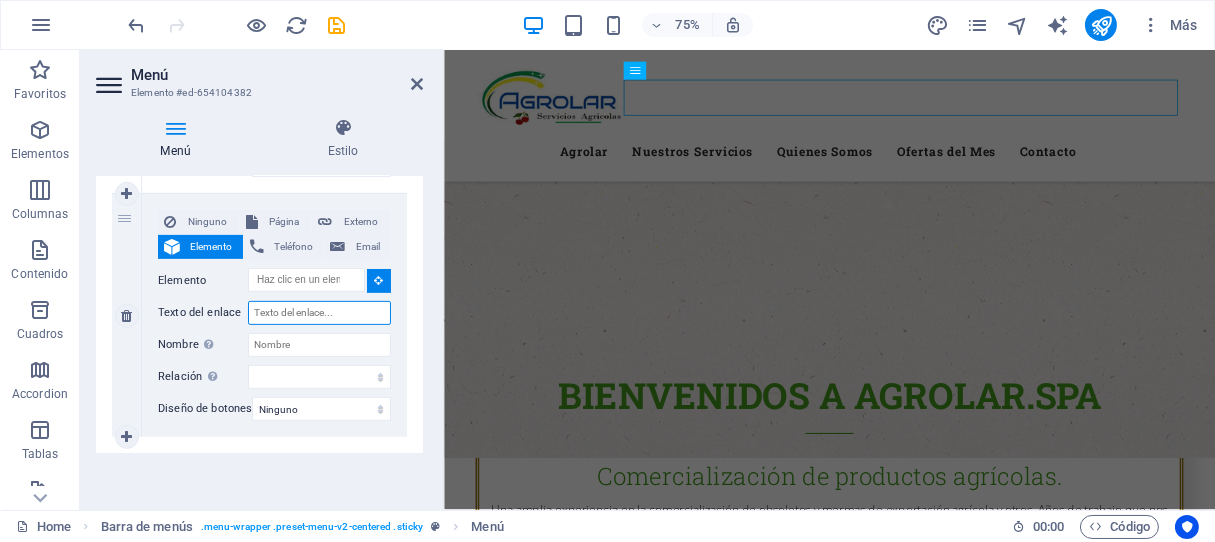 click on "Texto del enlace" at bounding box center (319, 313) 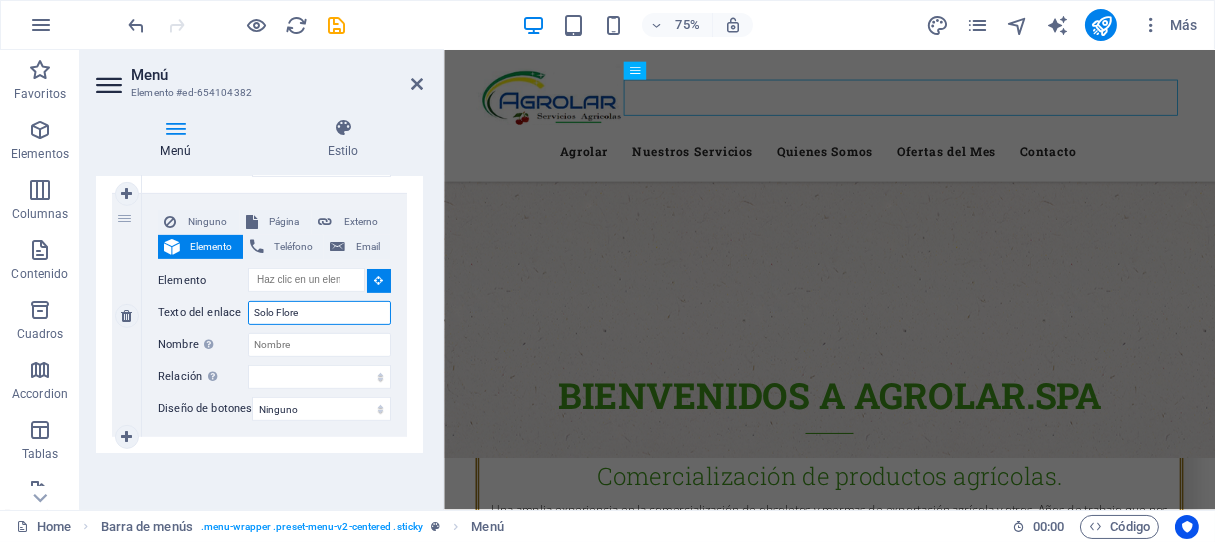 type on "Solo Flores" 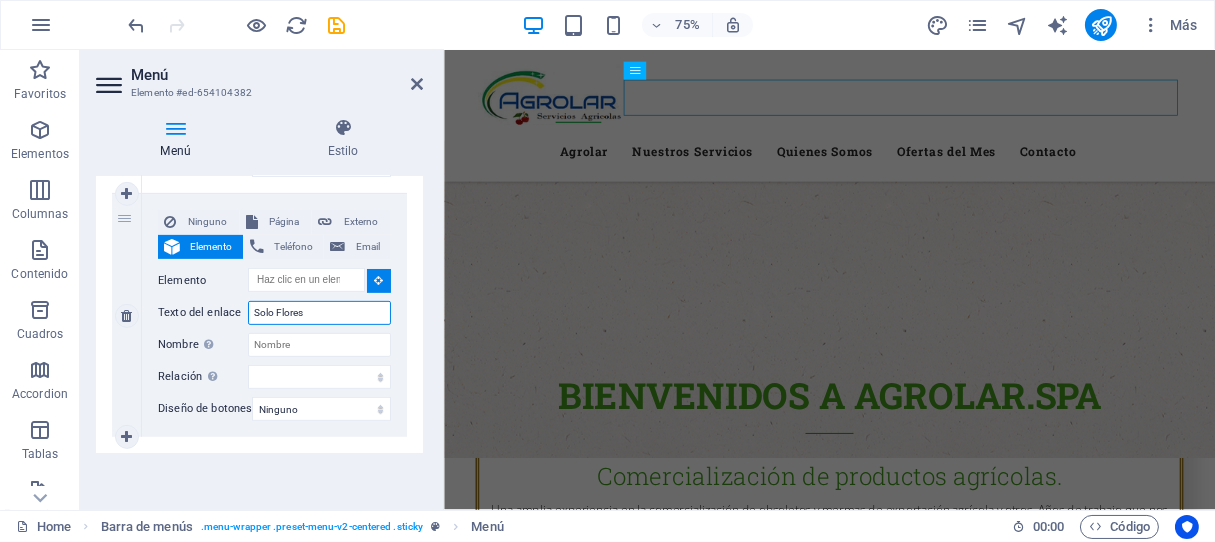 select 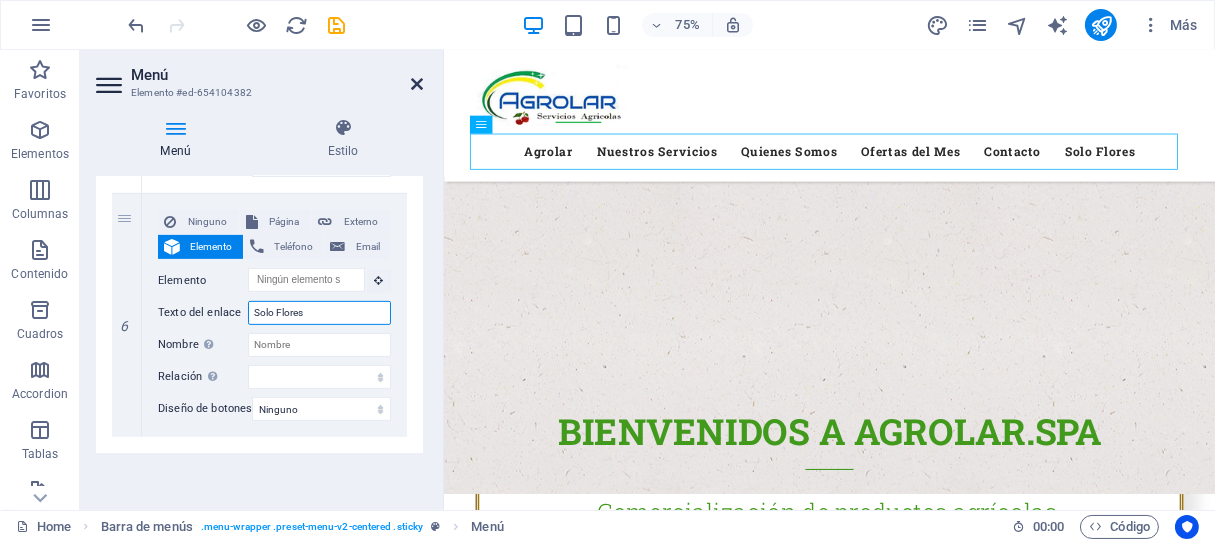 type on "Solo Flores" 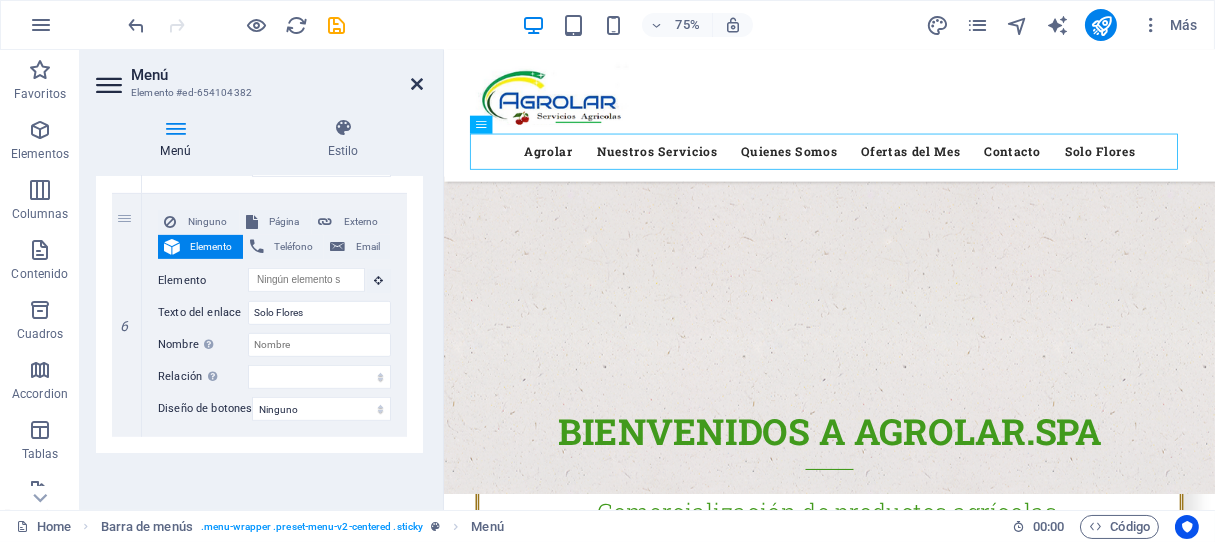 click at bounding box center (417, 84) 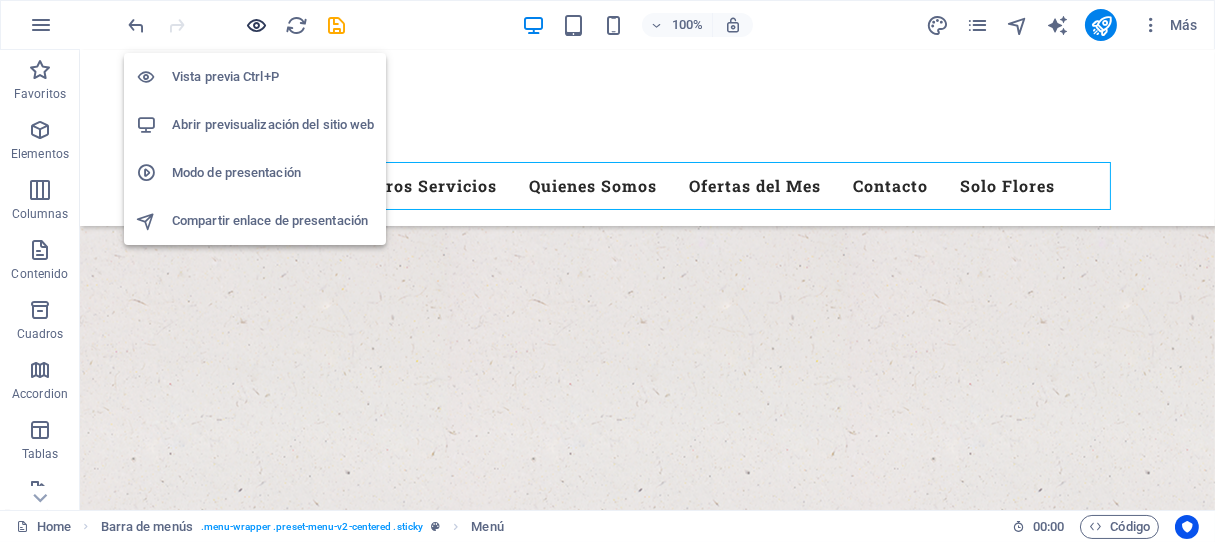 click at bounding box center [257, 25] 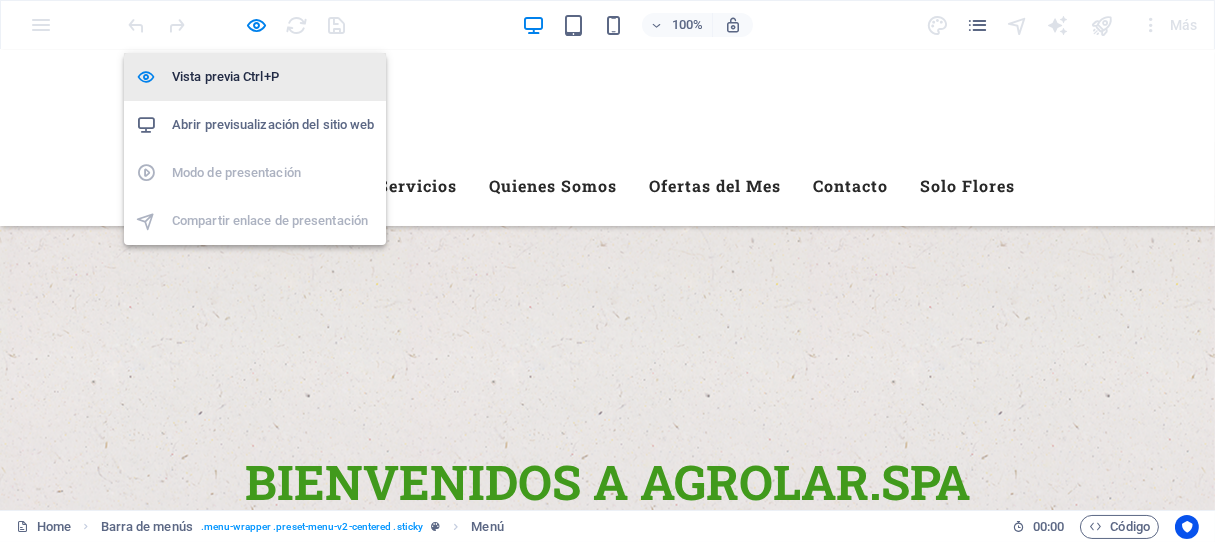 click on "Vista previa Ctrl+P" at bounding box center [273, 77] 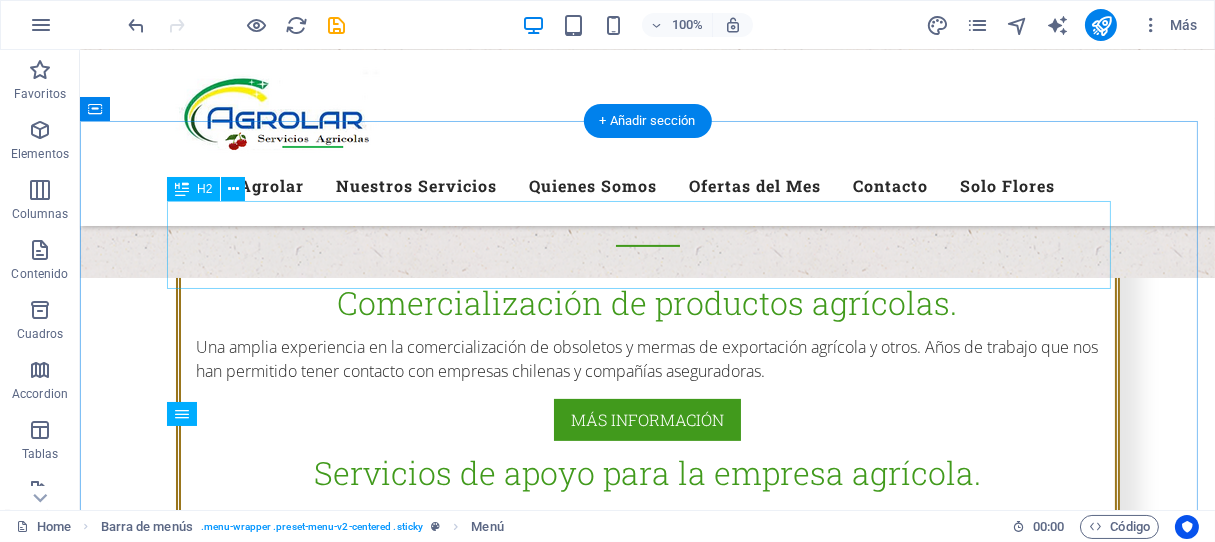scroll, scrollTop: 752, scrollLeft: 0, axis: vertical 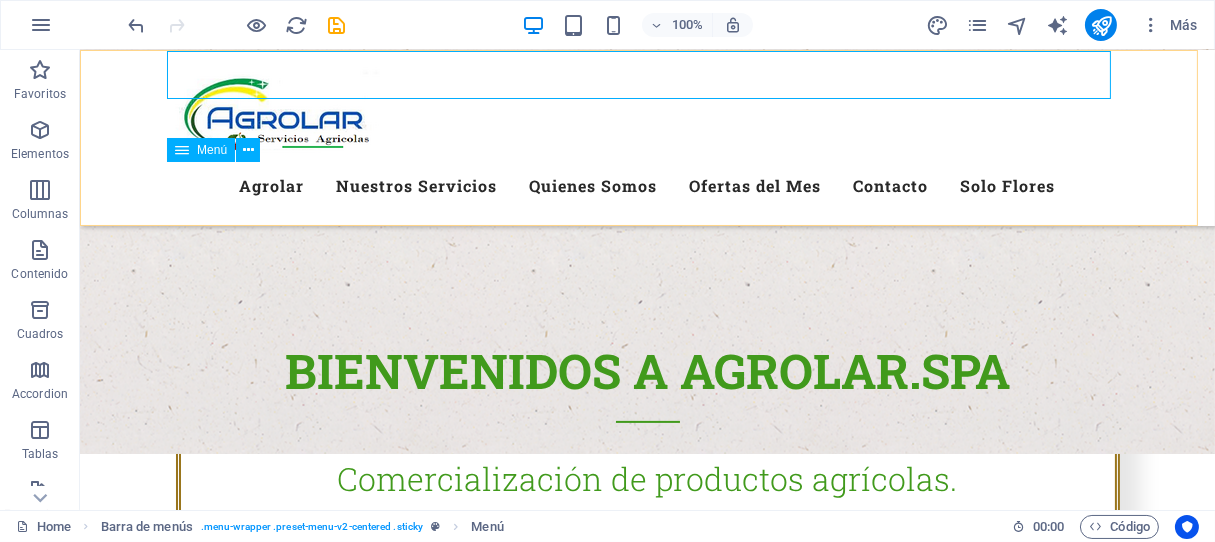 click on "Agrolar Nuestros Servicios Quienes Somos Ofertas del Mes Contacto Solo Flores" at bounding box center [648, 186] 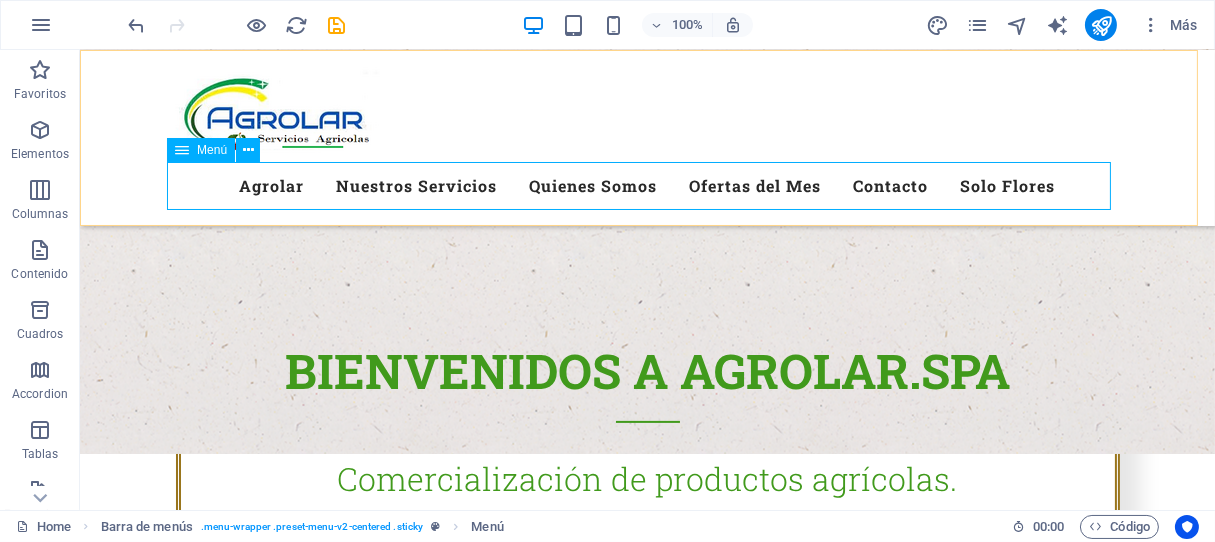 click on "Agrolar Nuestros Servicios Quienes Somos Ofertas del Mes Contacto Solo Flores" at bounding box center [648, 186] 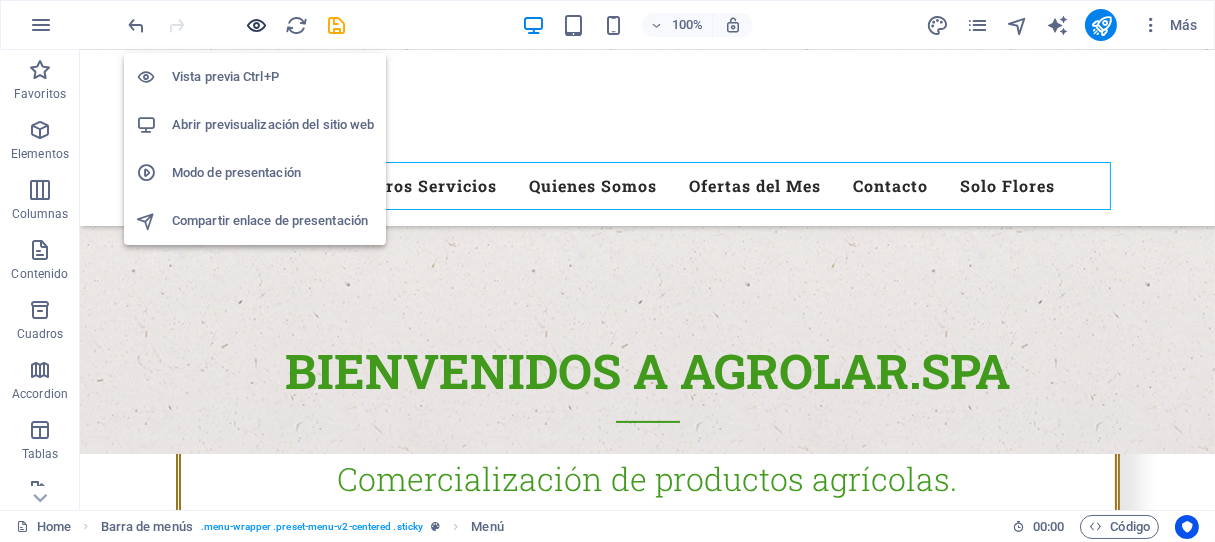 click at bounding box center (257, 25) 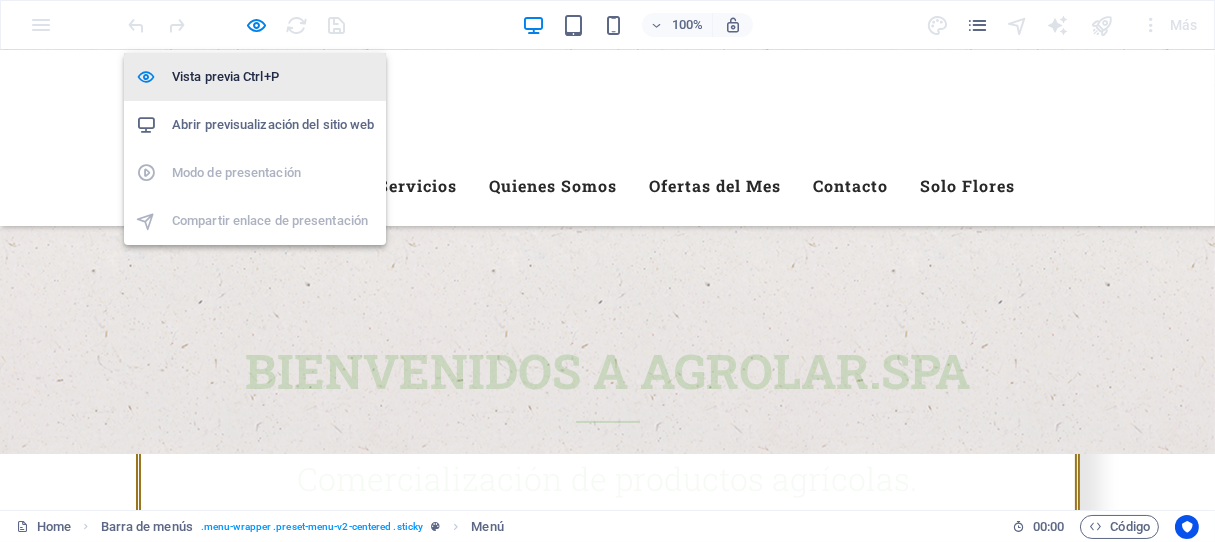 click on "Vista previa Ctrl+P" at bounding box center (273, 77) 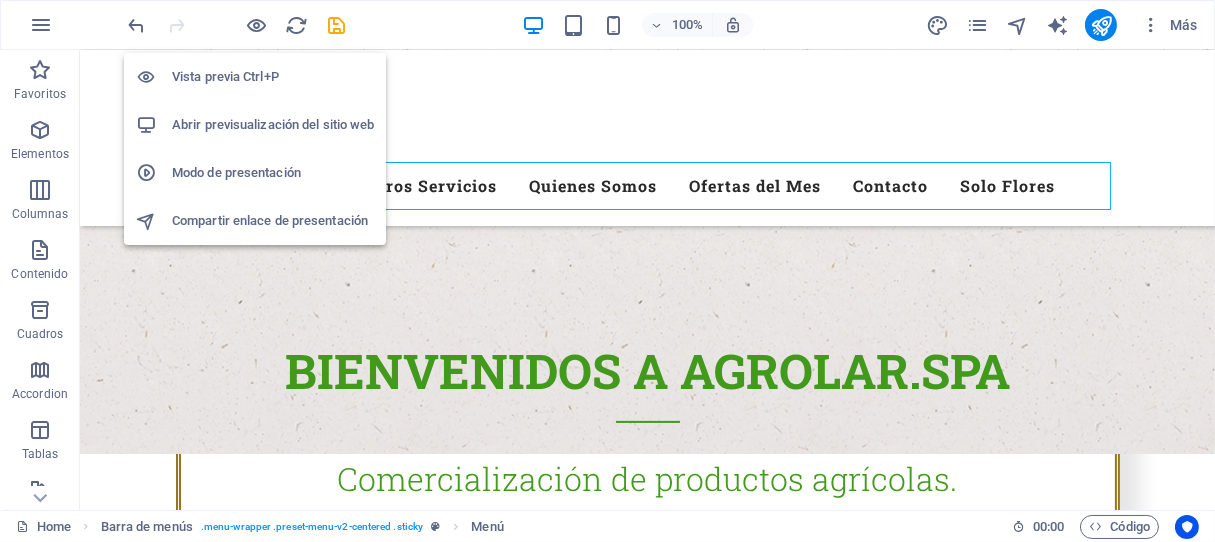 click on "Vista previa Ctrl+P" at bounding box center (273, 77) 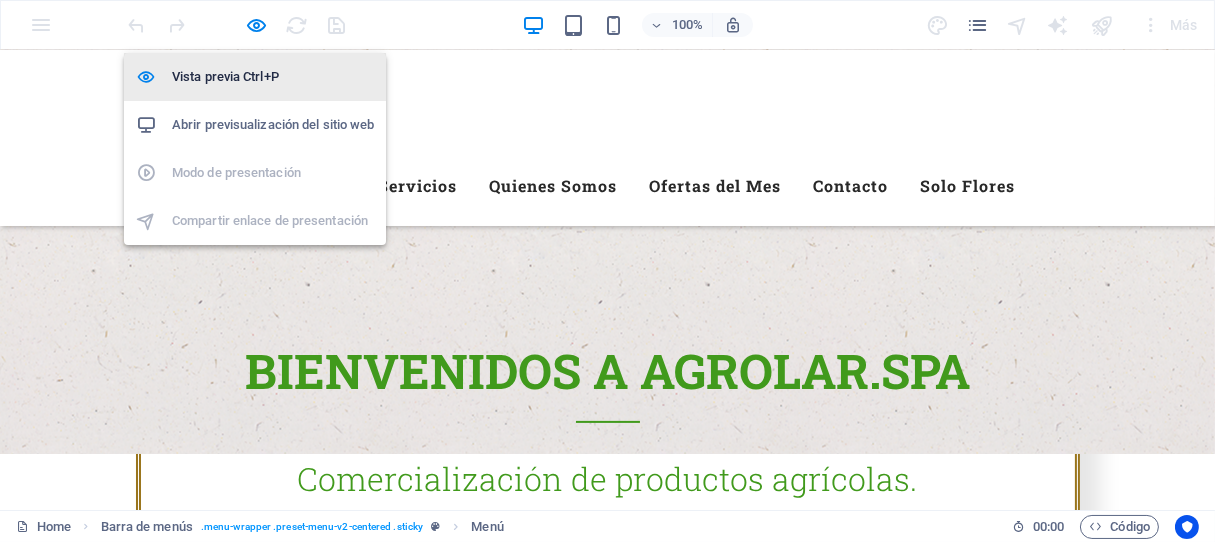 click on "Vista previa Ctrl+P" at bounding box center [273, 77] 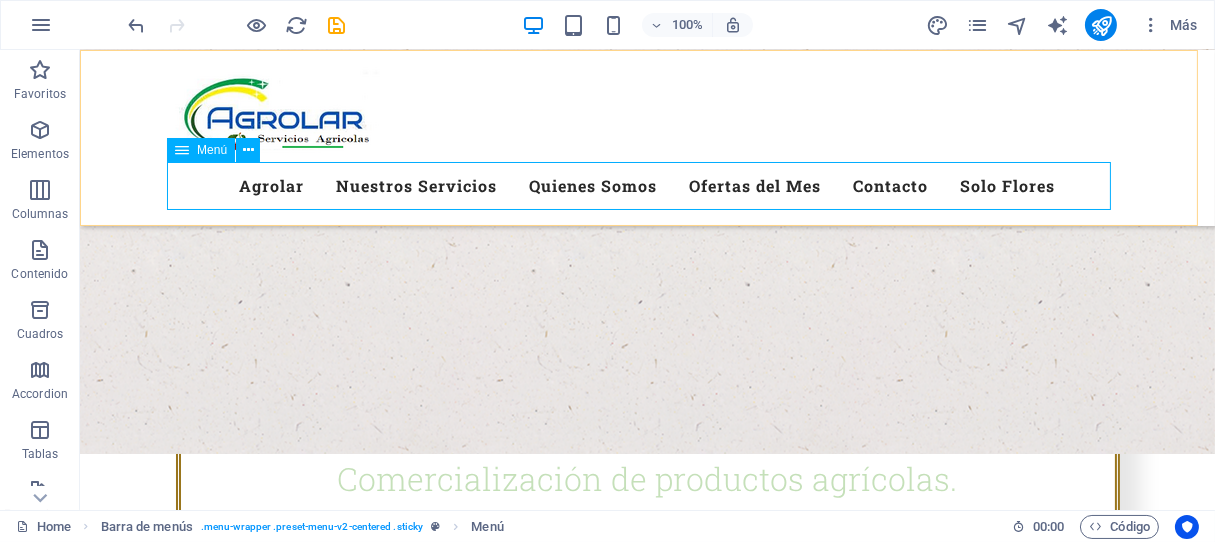 click on "Agrolar Nuestros Servicios Quienes Somos Ofertas del Mes Contacto Solo Flores" at bounding box center (648, 186) 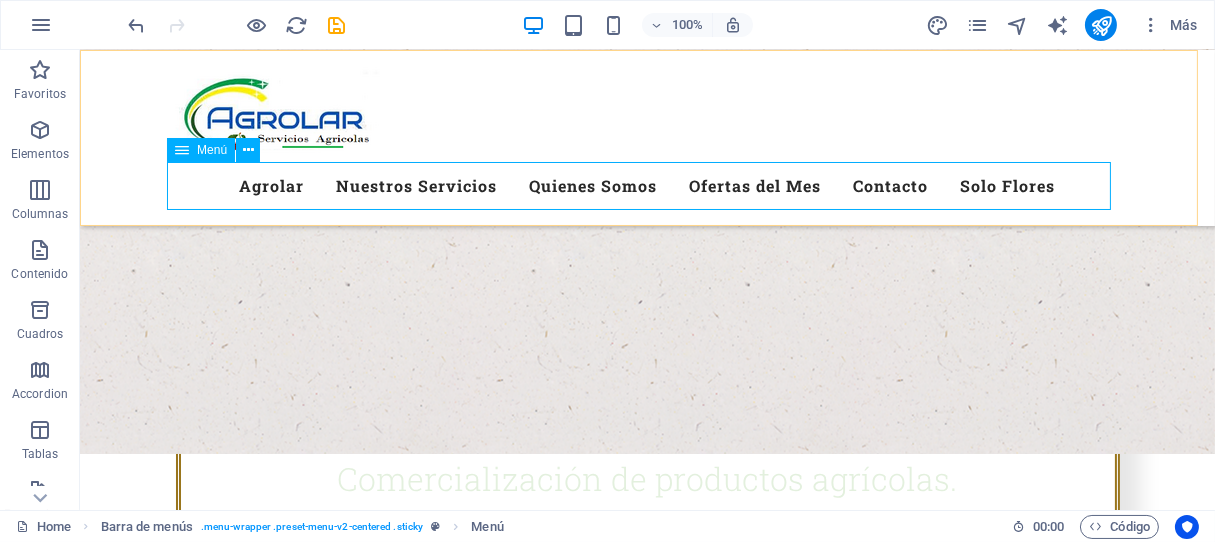 click on "Agrolar Nuestros Servicios Quienes Somos Ofertas del Mes Contacto Solo Flores" at bounding box center [648, 186] 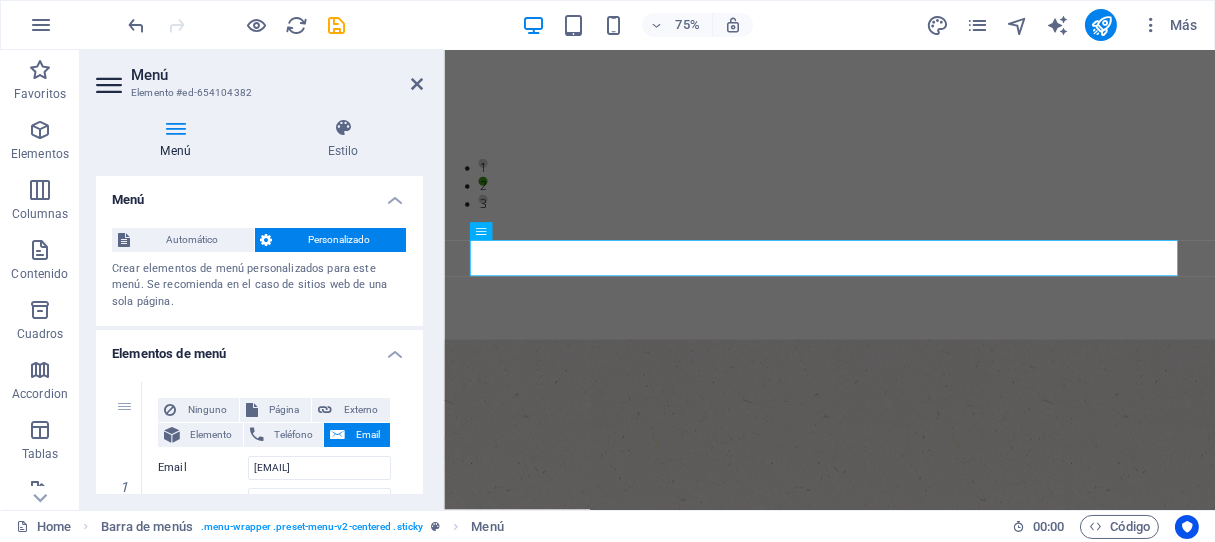scroll, scrollTop: 419, scrollLeft: 0, axis: vertical 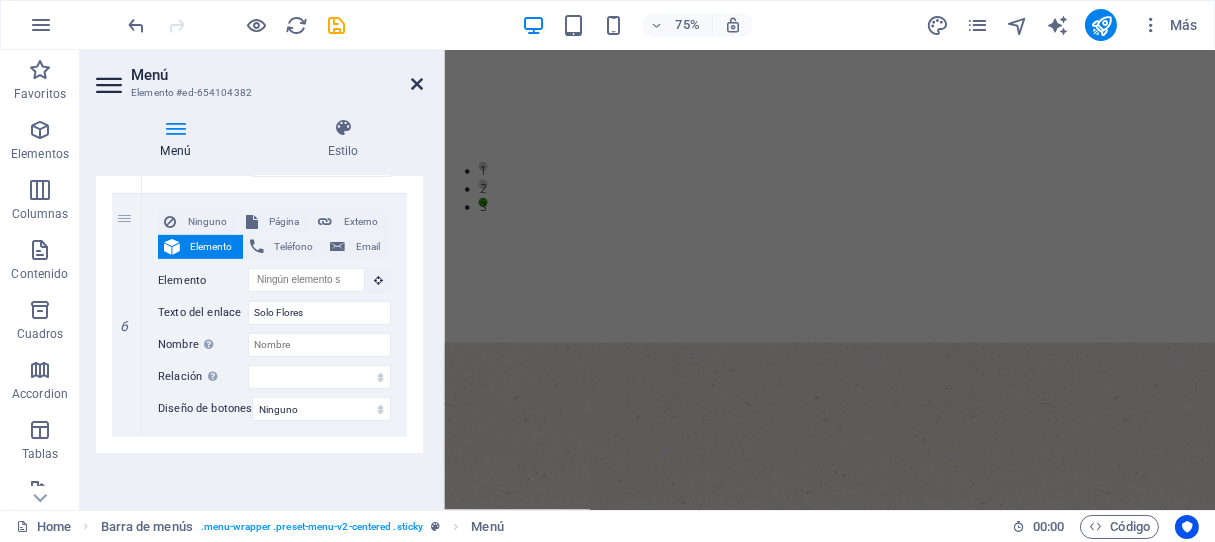click at bounding box center [417, 84] 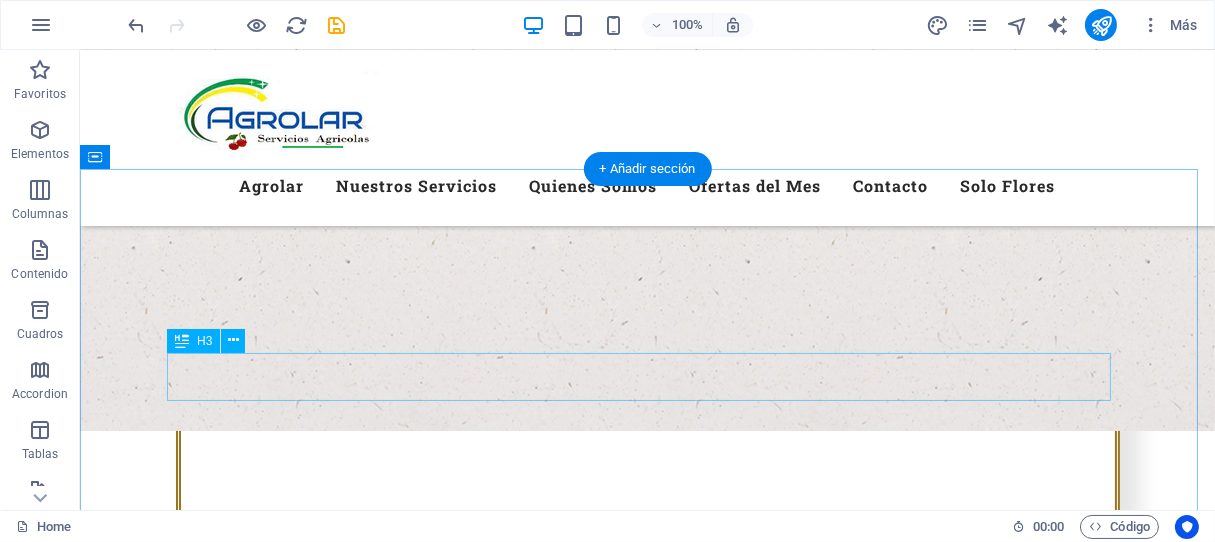 scroll, scrollTop: 444, scrollLeft: 0, axis: vertical 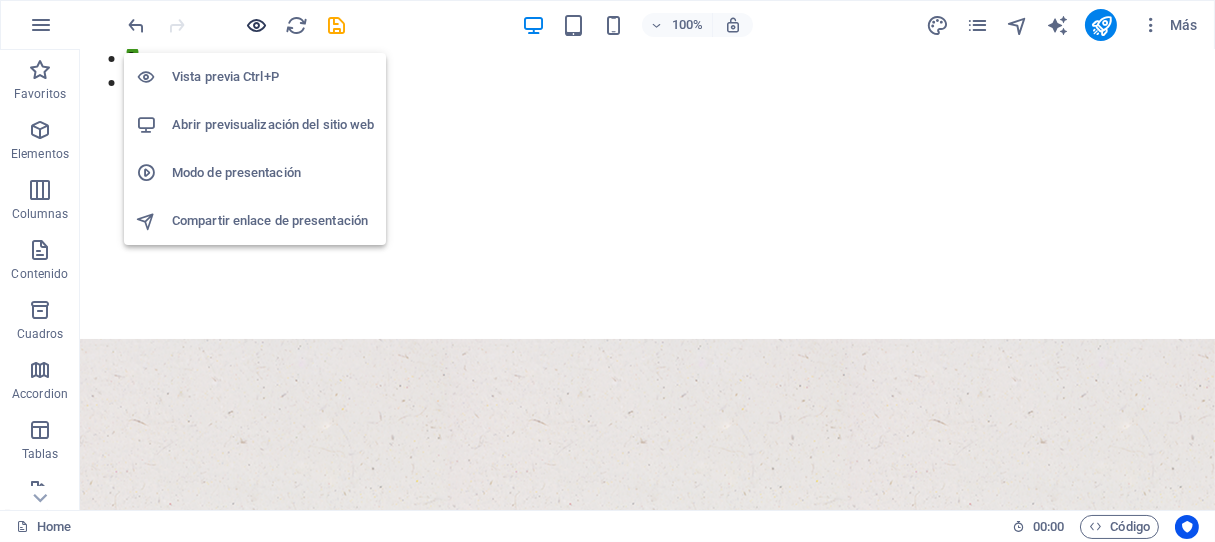 click at bounding box center [257, 25] 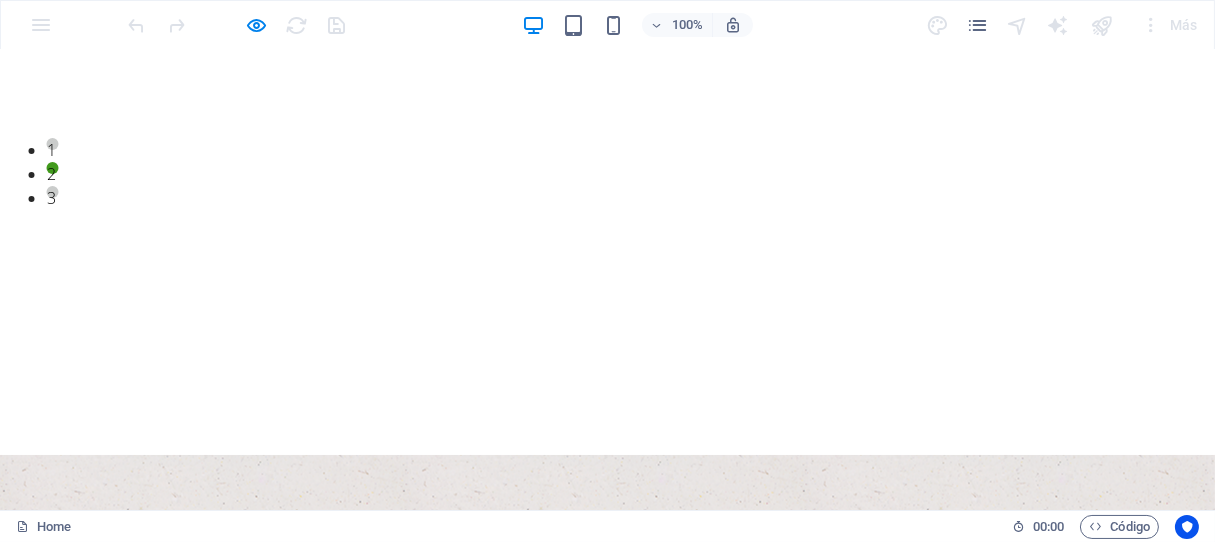 scroll, scrollTop: 0, scrollLeft: 0, axis: both 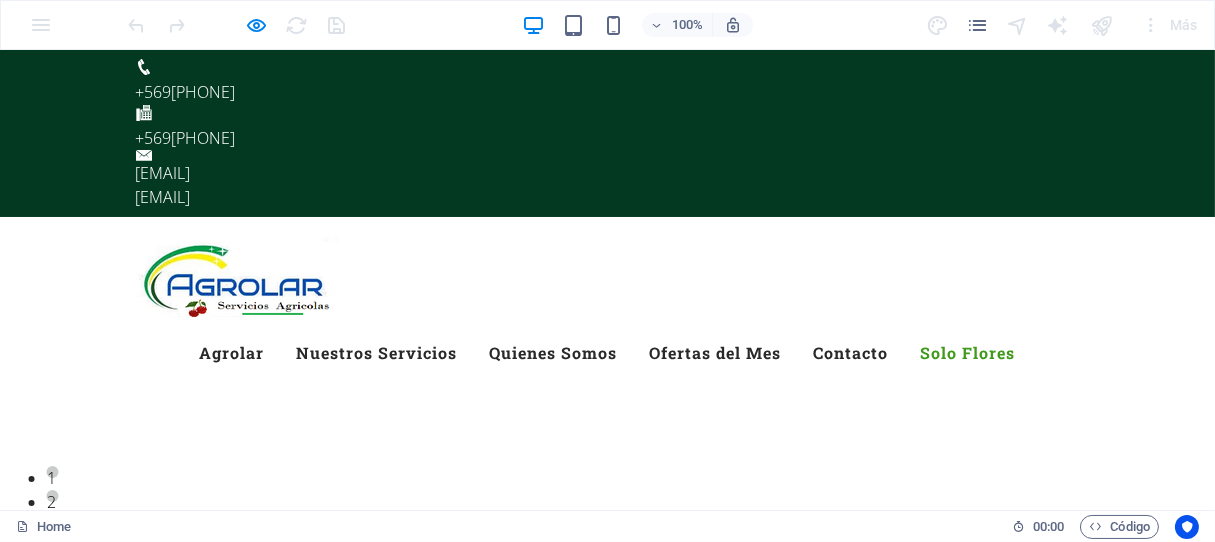 click on "Solo Flores" at bounding box center (968, 353) 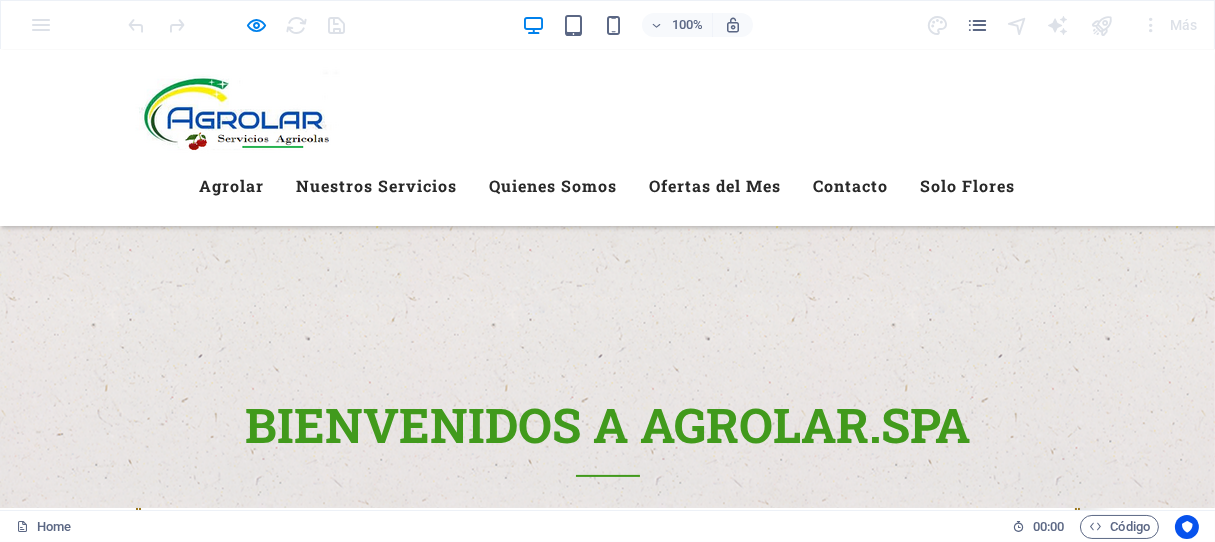 scroll, scrollTop: 666, scrollLeft: 0, axis: vertical 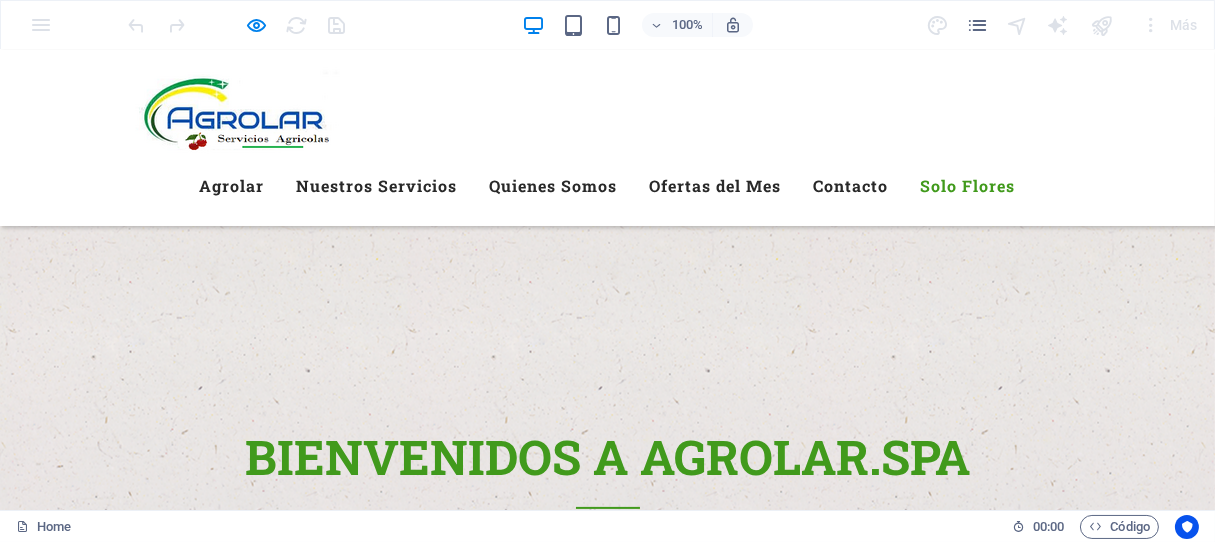 click on "Solo Flores" at bounding box center (968, 186) 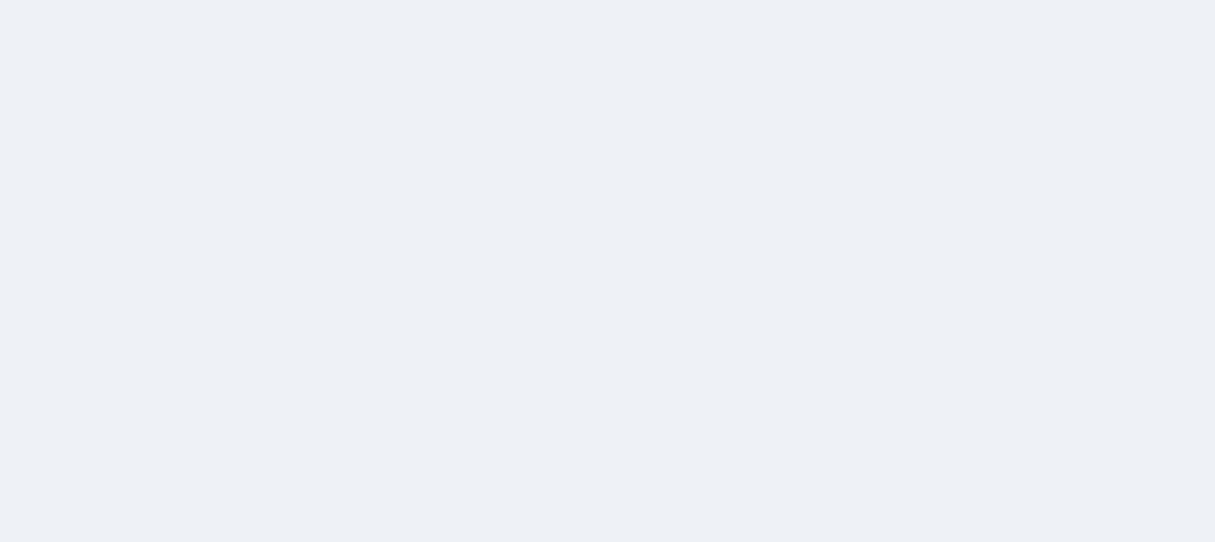 scroll, scrollTop: 0, scrollLeft: 0, axis: both 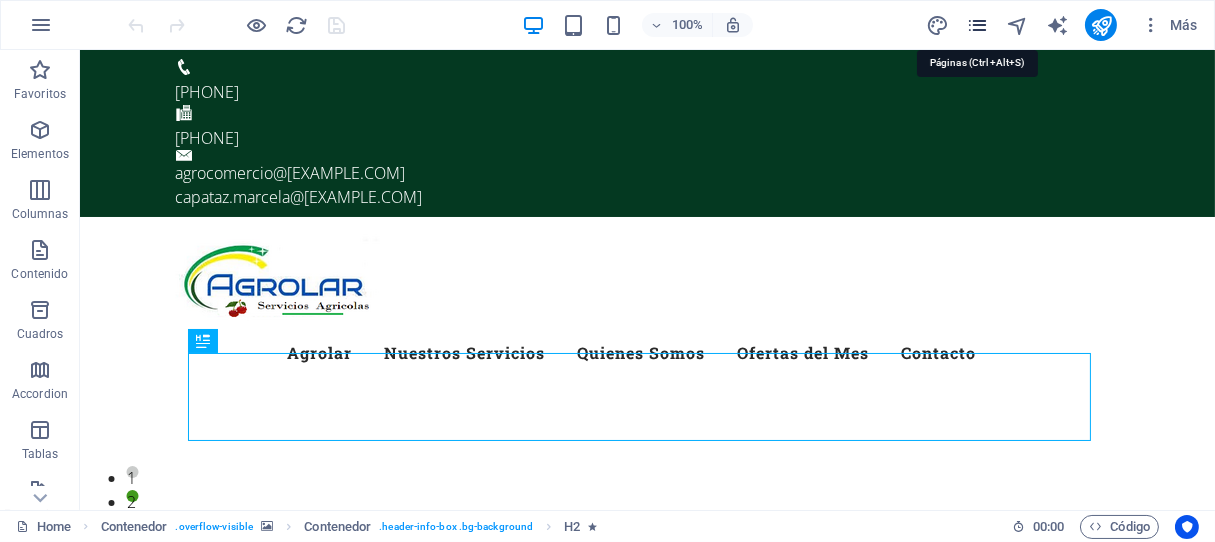 click at bounding box center (977, 25) 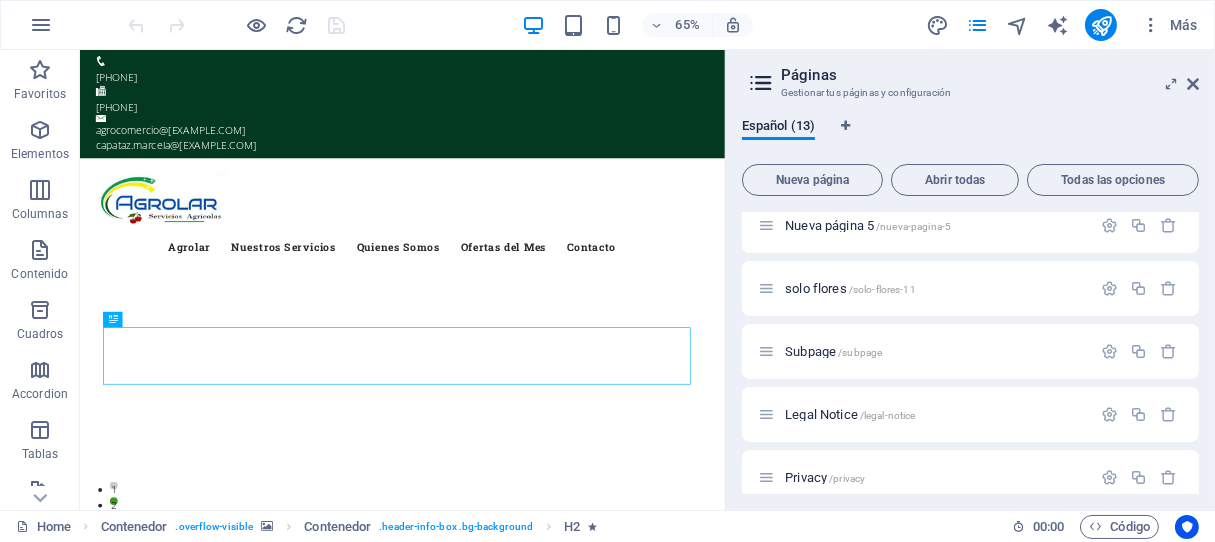 scroll, scrollTop: 92, scrollLeft: 0, axis: vertical 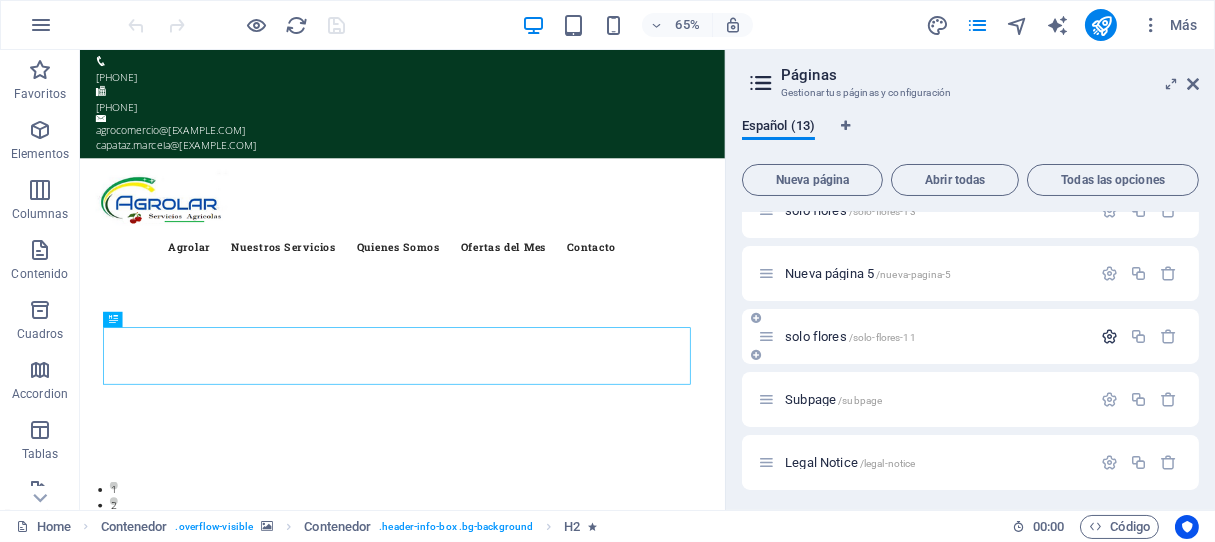 click at bounding box center (1109, 336) 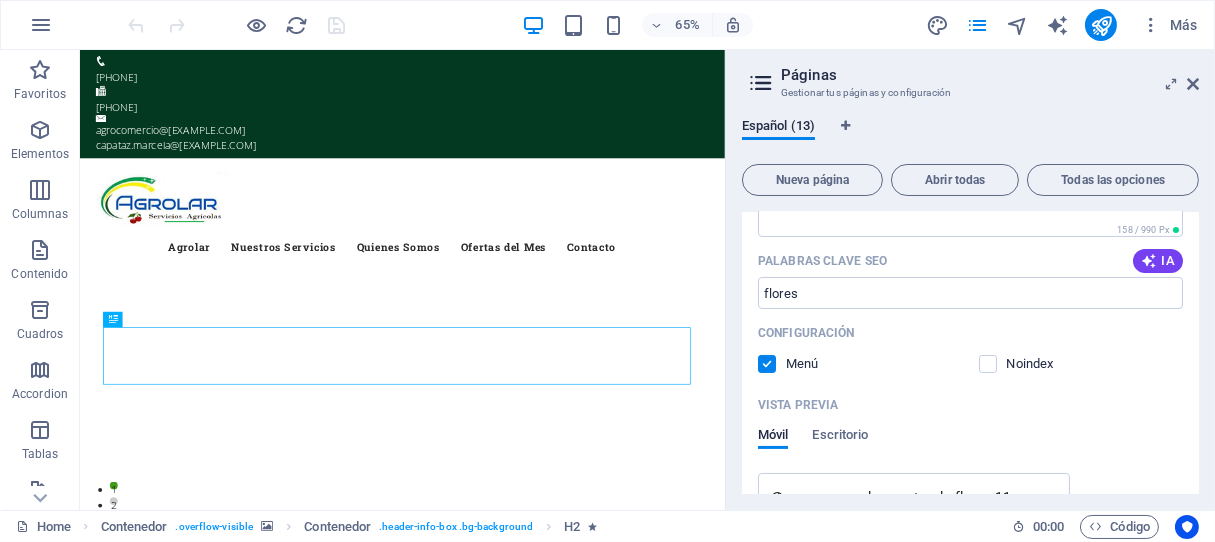 scroll, scrollTop: 536, scrollLeft: 0, axis: vertical 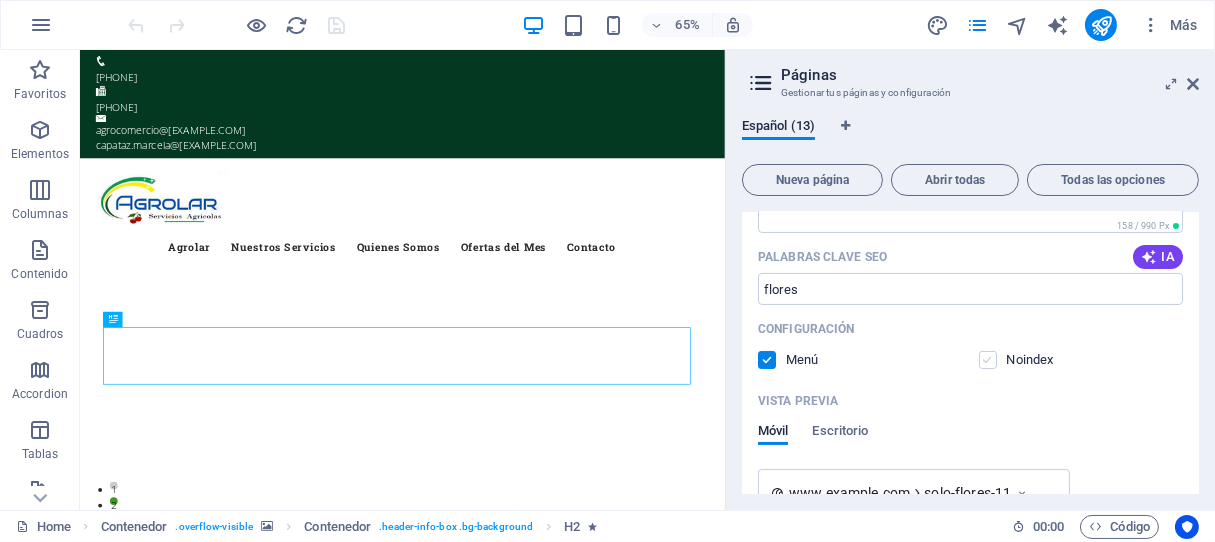 click at bounding box center (988, 360) 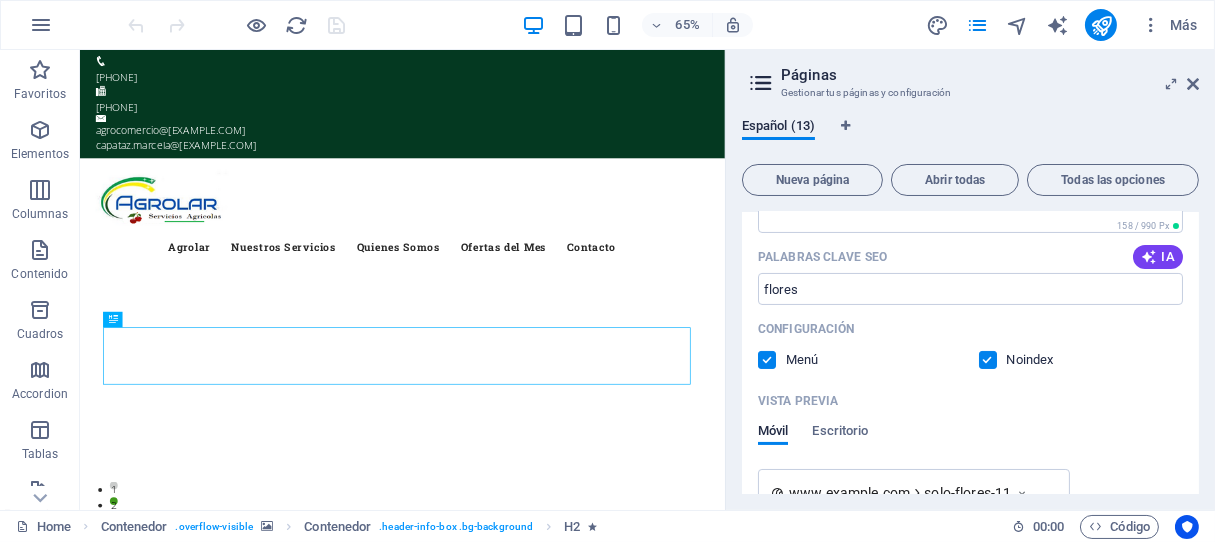click at bounding box center [988, 360] 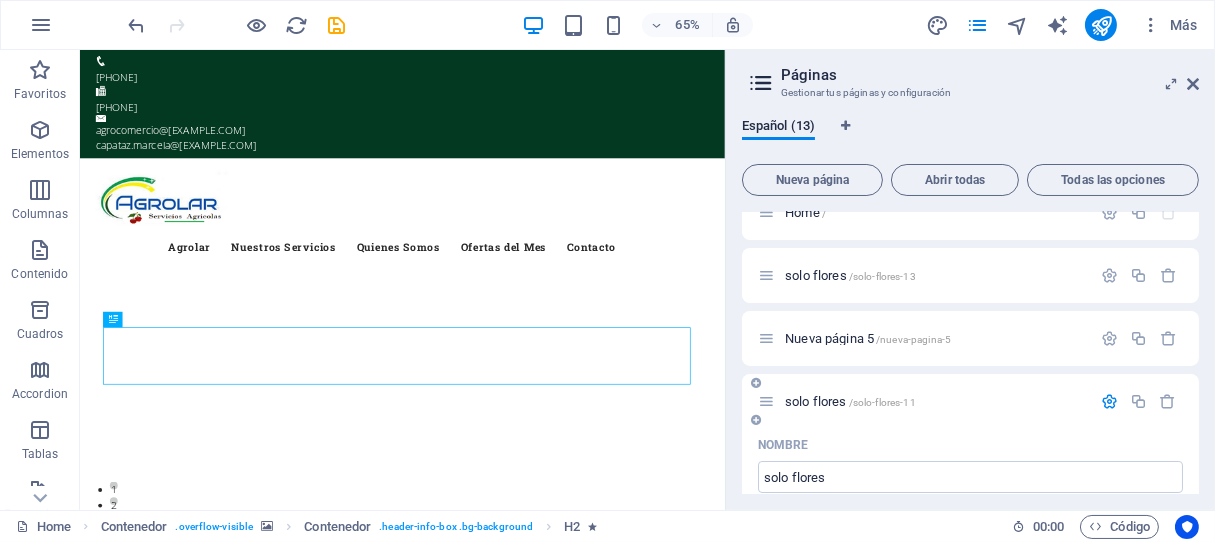 scroll, scrollTop: 0, scrollLeft: 0, axis: both 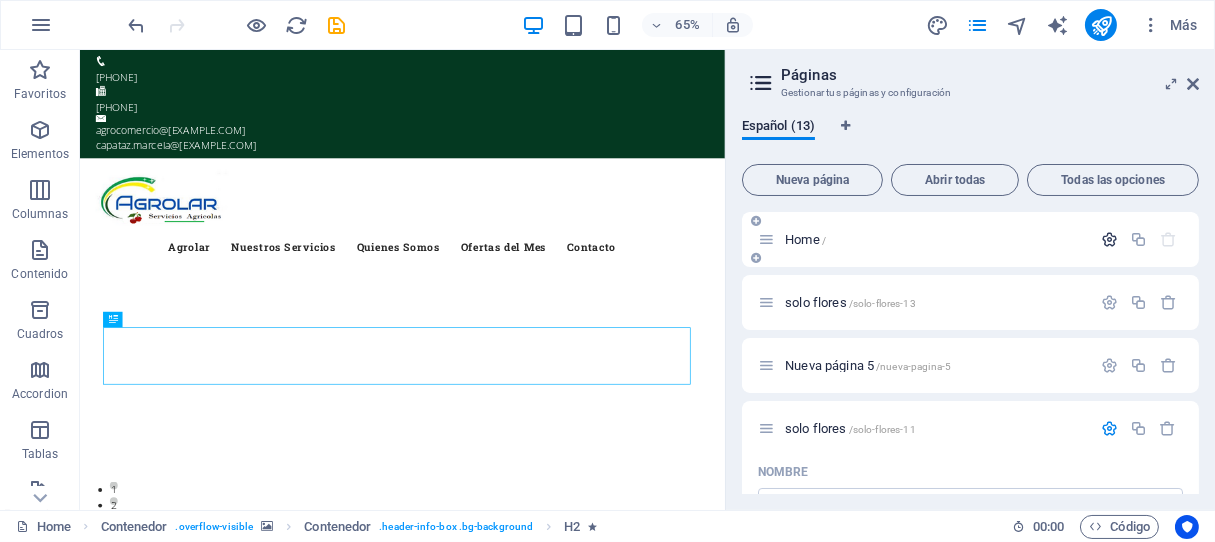 click at bounding box center [1109, 239] 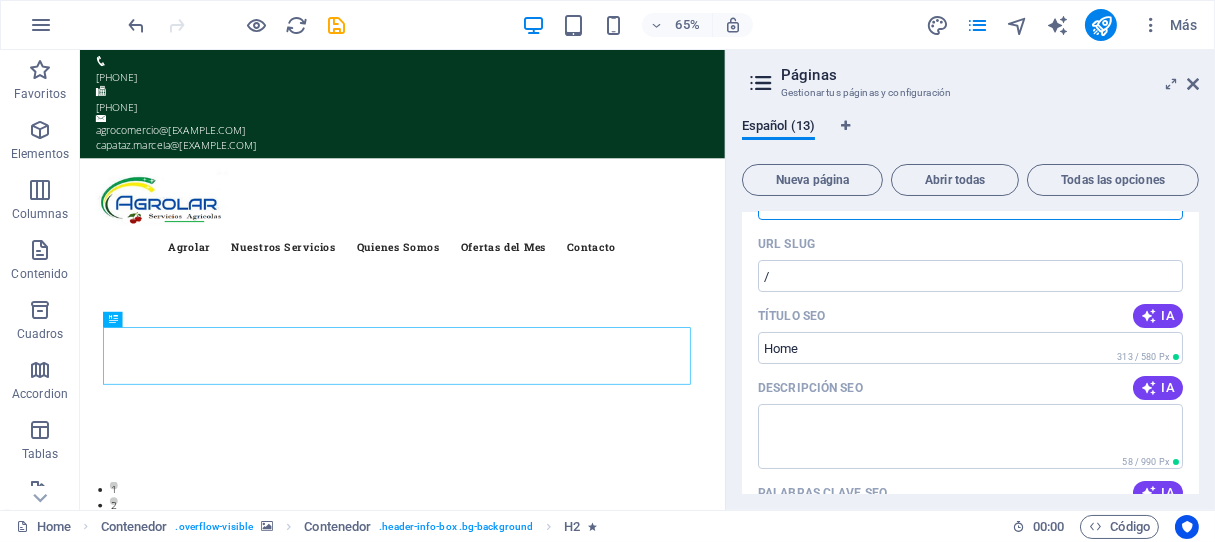 scroll, scrollTop: 0, scrollLeft: 0, axis: both 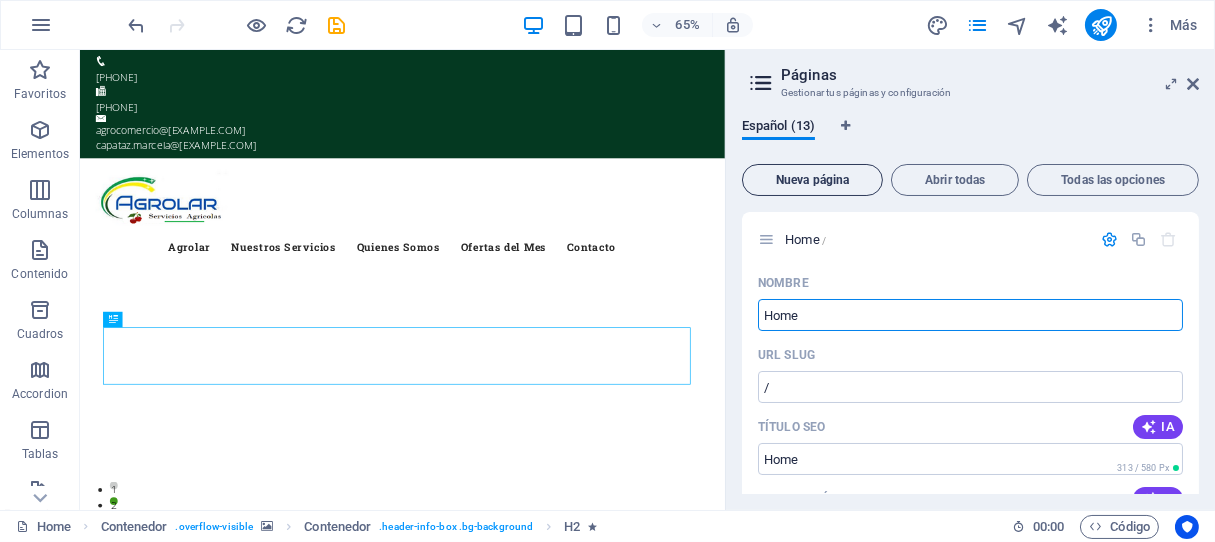 click on "Nueva página" at bounding box center (812, 180) 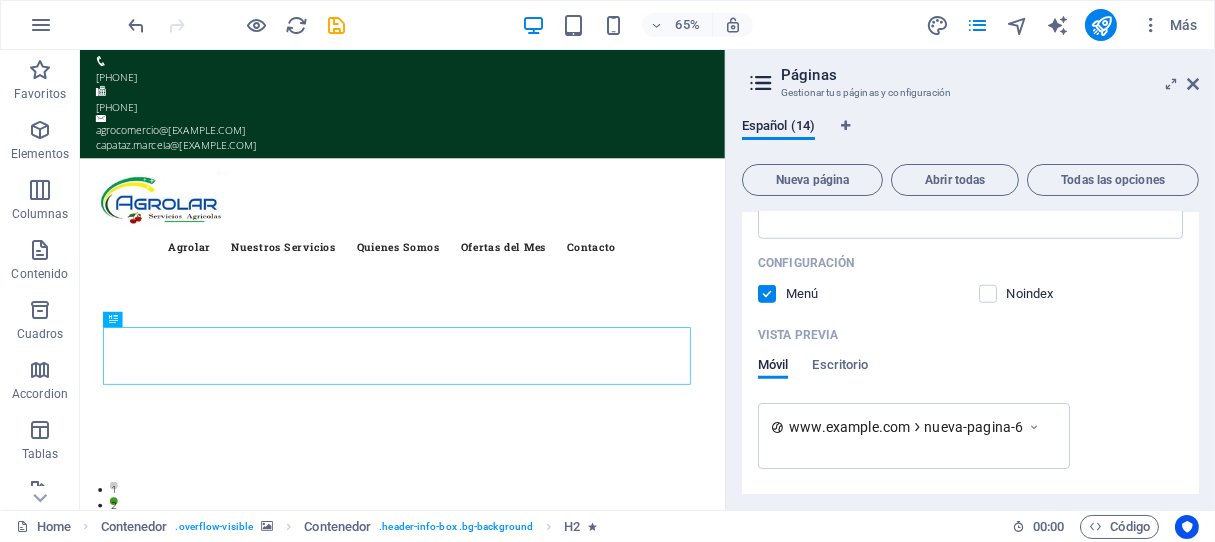 scroll, scrollTop: 2815, scrollLeft: 0, axis: vertical 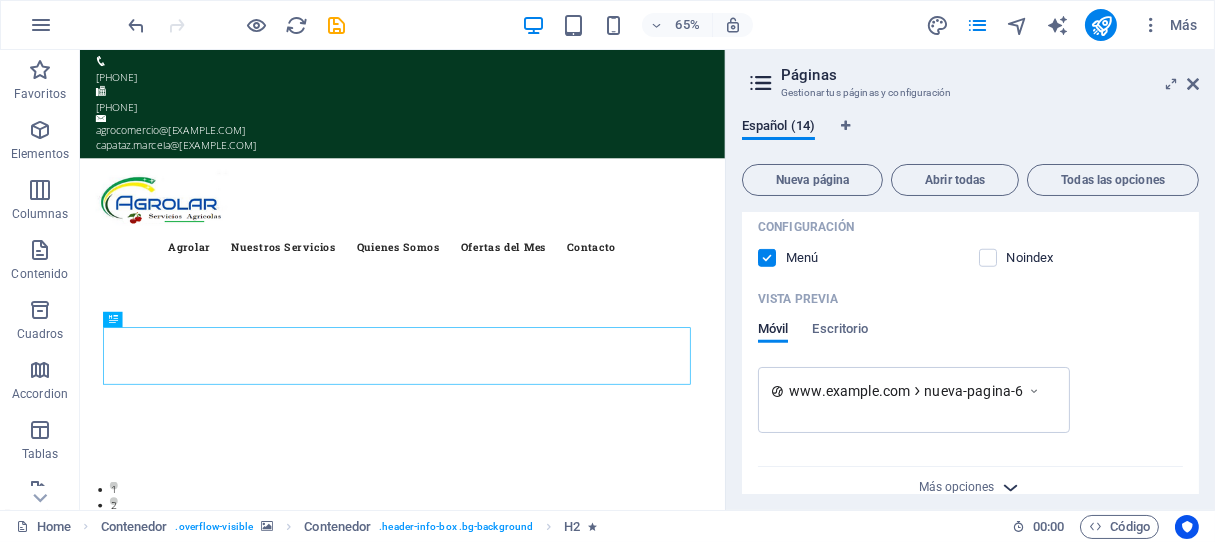 click at bounding box center (1010, 487) 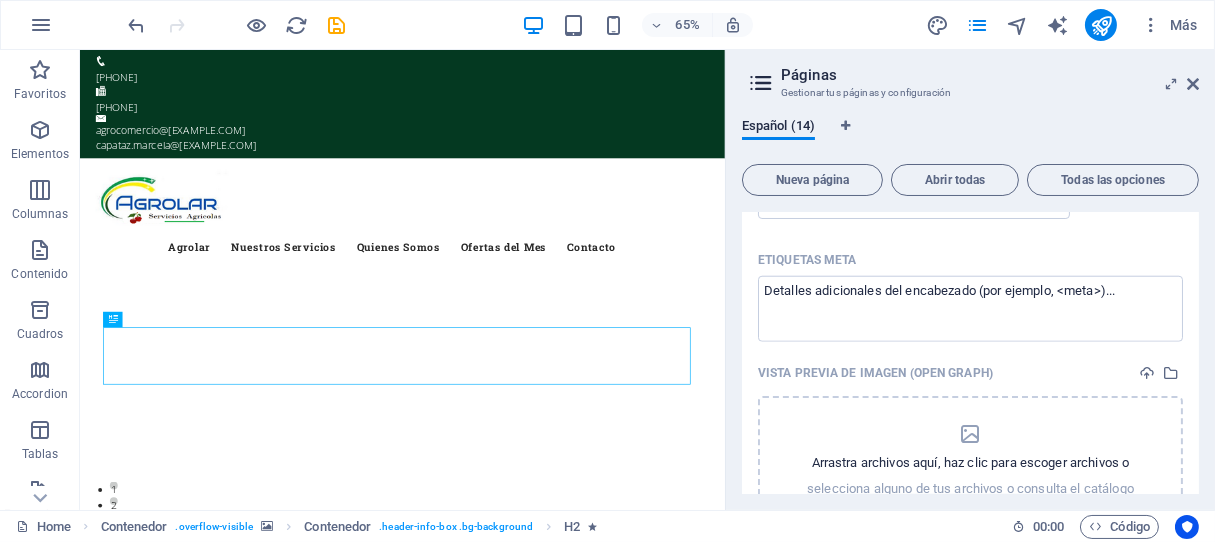 scroll, scrollTop: 3037, scrollLeft: 0, axis: vertical 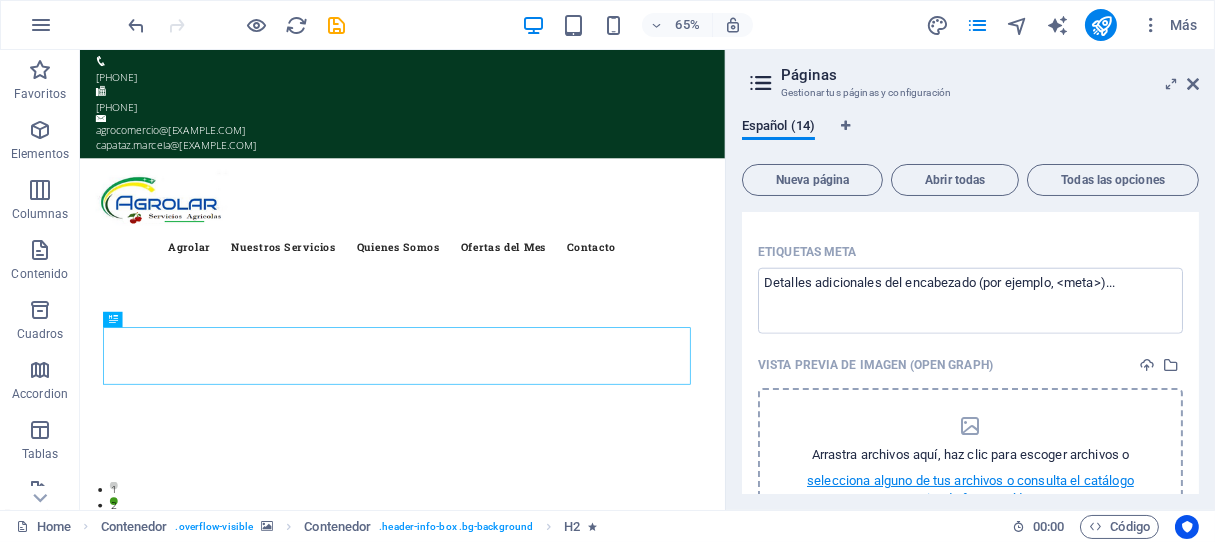 click on "selecciona alguno de tus archivos o consulta el catálogo gratuito de fotos y vídeos" at bounding box center (970, 490) 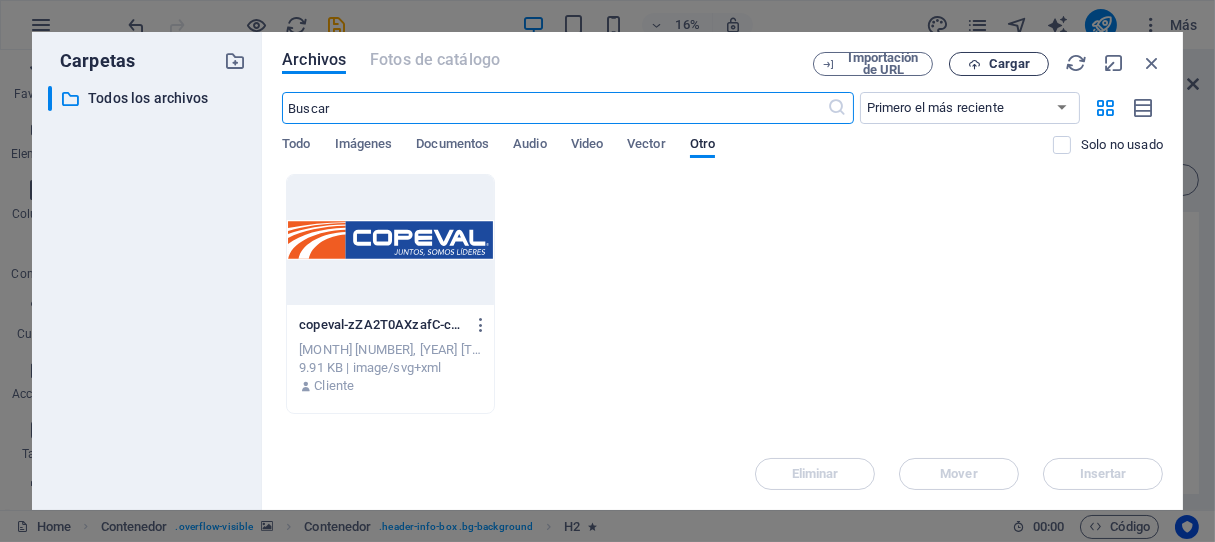 click on "Cargar" at bounding box center [999, 64] 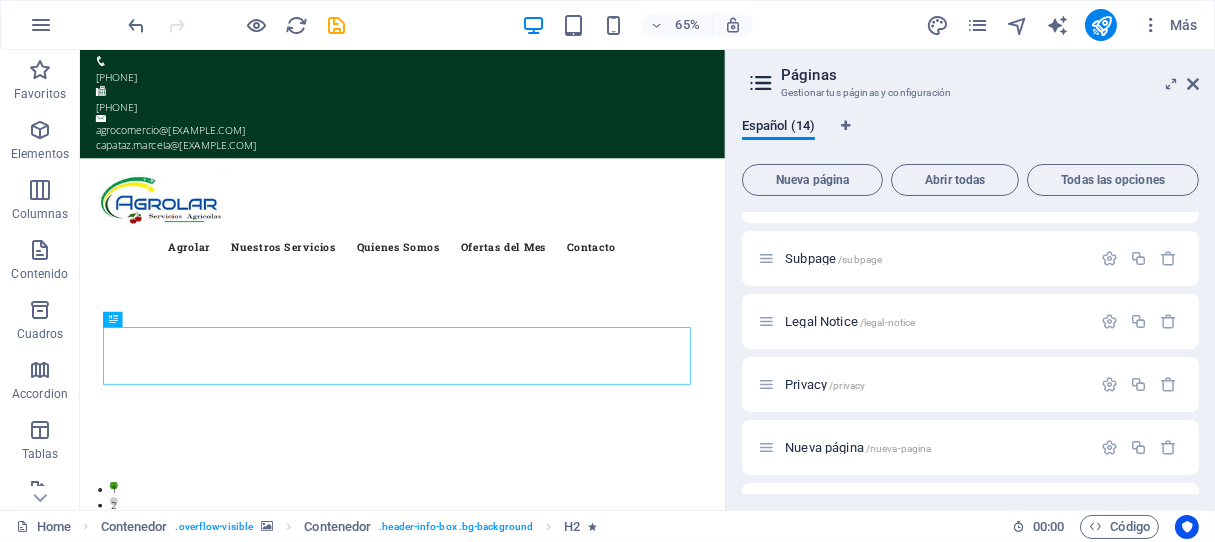 scroll, scrollTop: 1704, scrollLeft: 0, axis: vertical 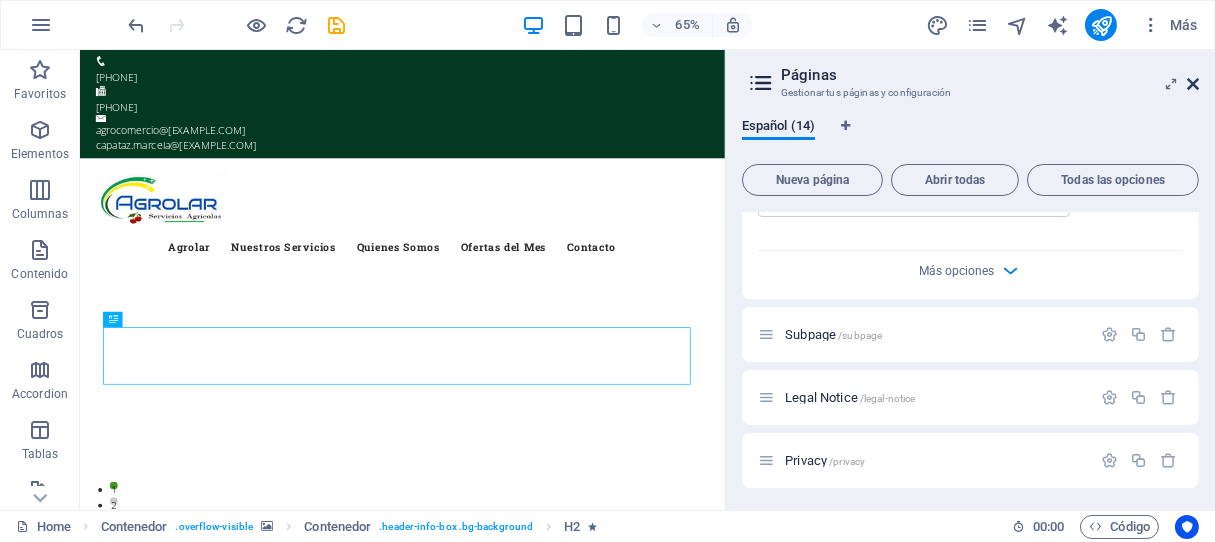 click at bounding box center (1193, 84) 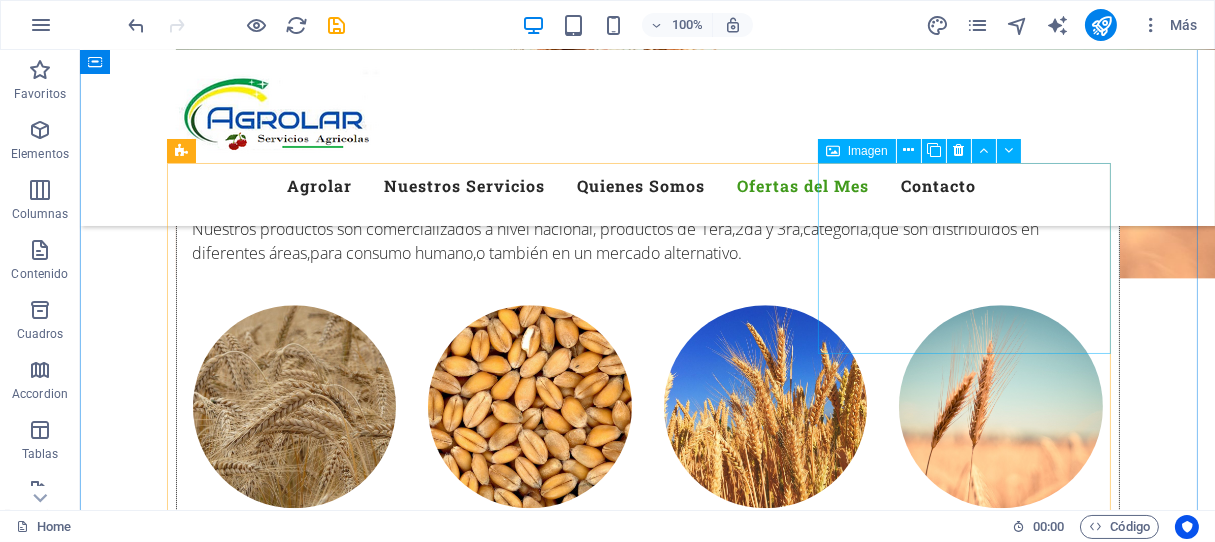 scroll, scrollTop: 8227, scrollLeft: 0, axis: vertical 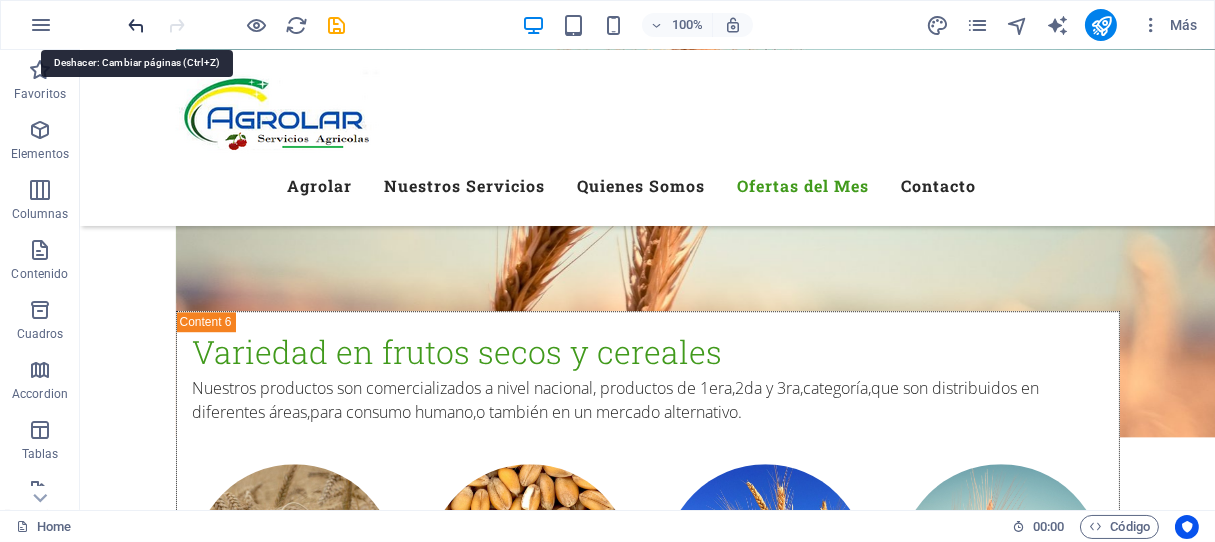 click at bounding box center [137, 25] 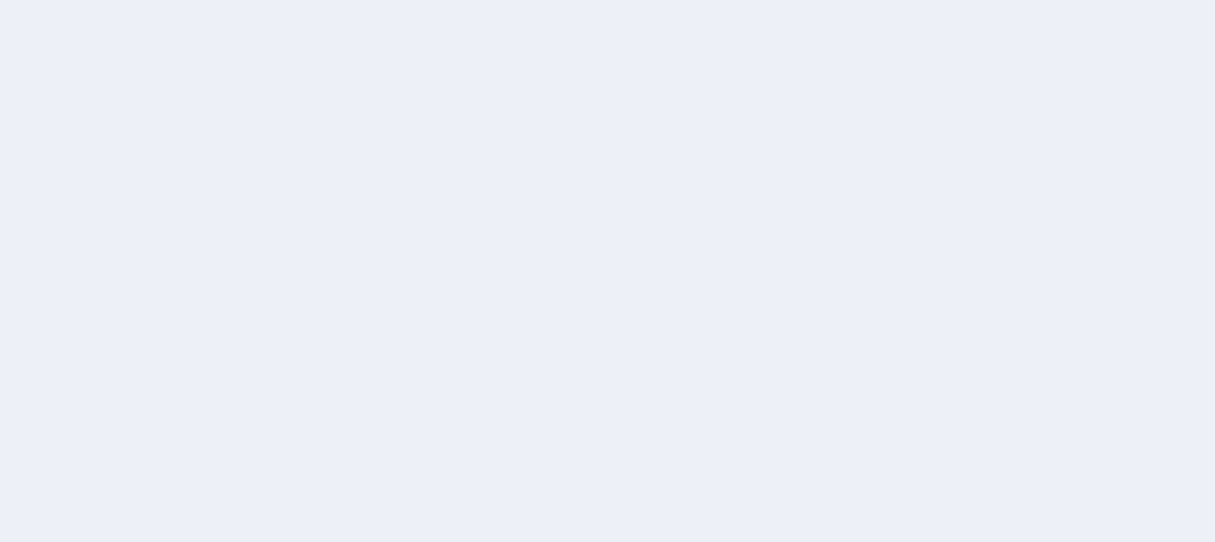 scroll, scrollTop: 0, scrollLeft: 0, axis: both 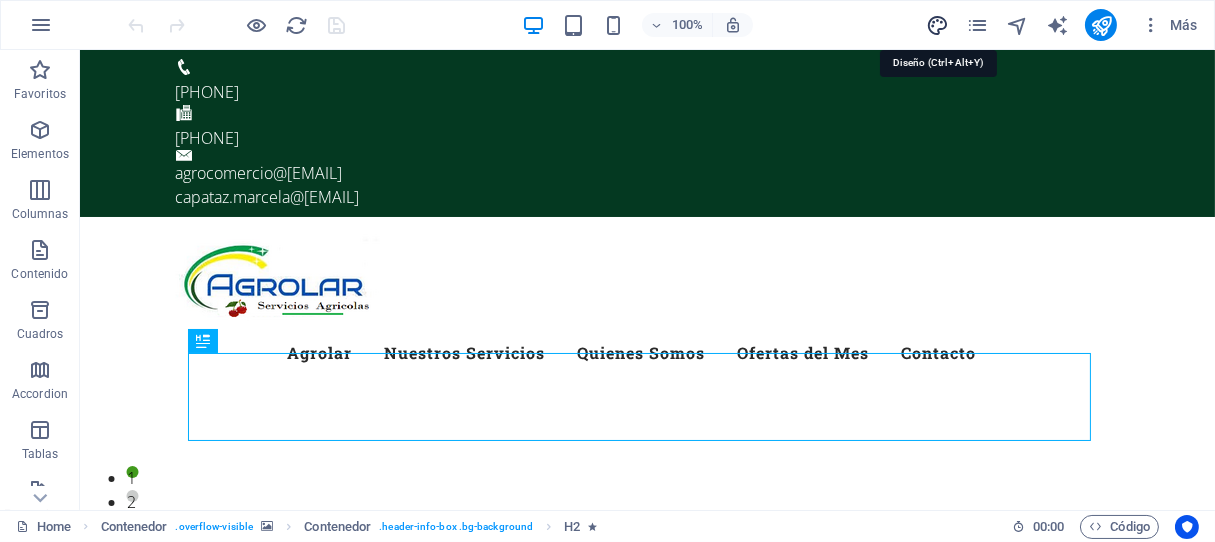 click at bounding box center [937, 25] 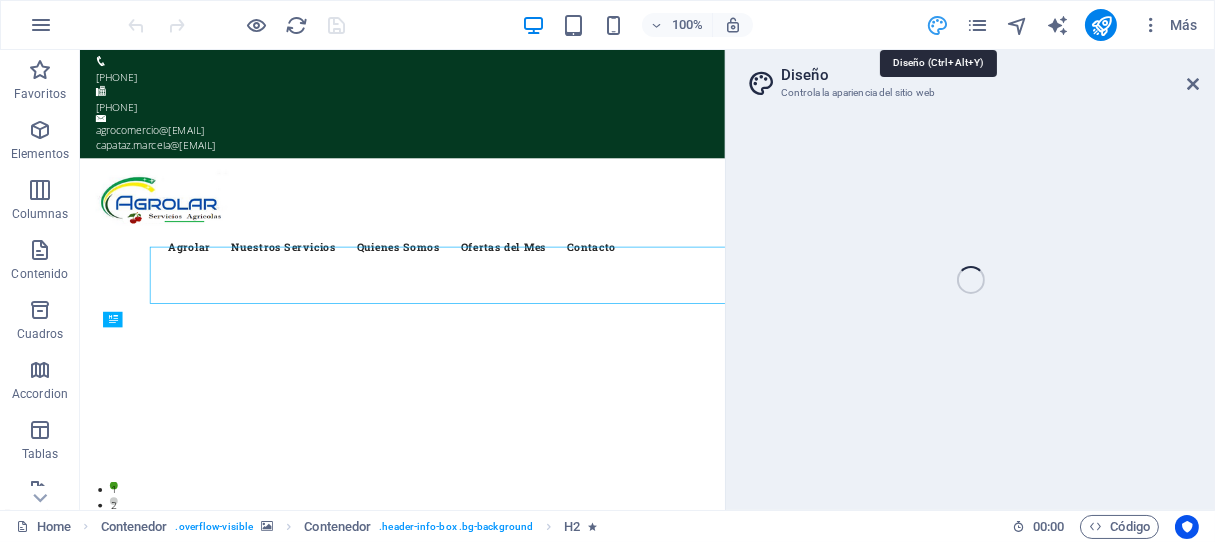 select on "700" 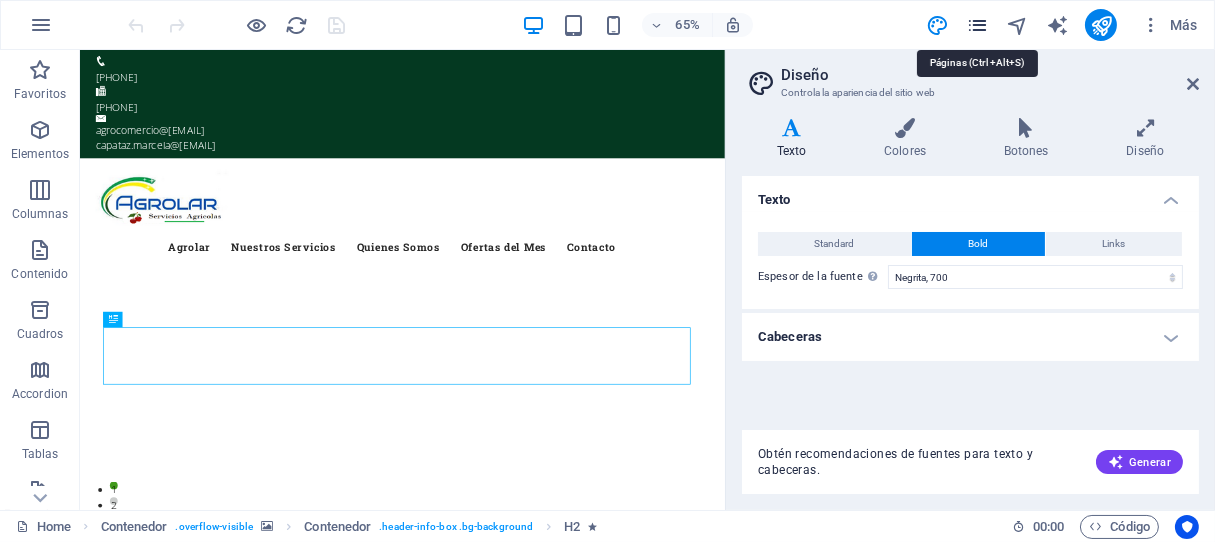 click at bounding box center (977, 25) 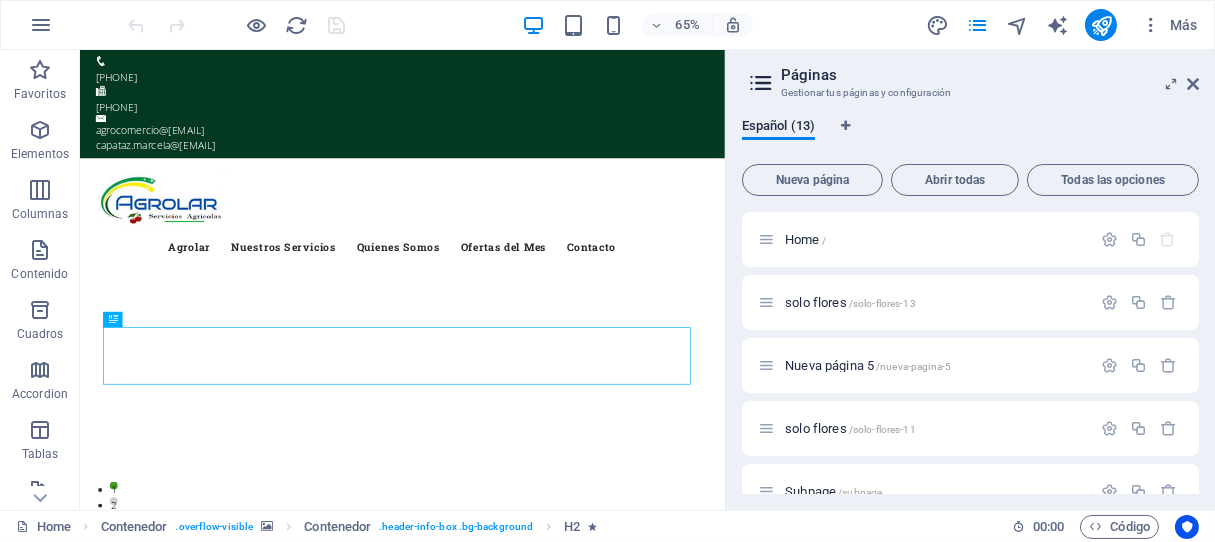 click at bounding box center (761, 83) 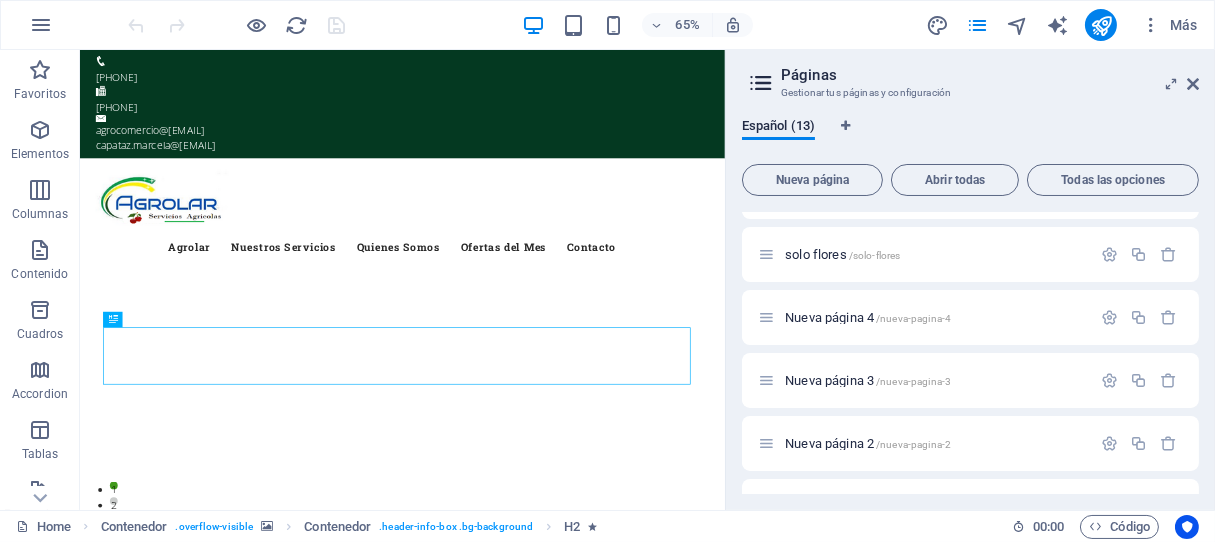 scroll, scrollTop: 536, scrollLeft: 0, axis: vertical 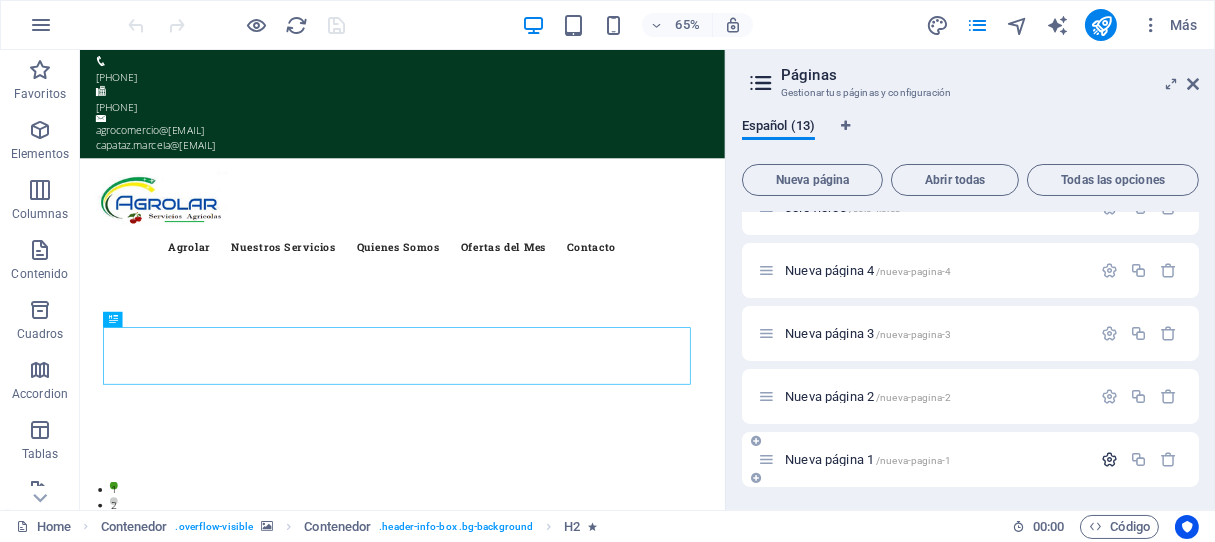 click at bounding box center (1109, 459) 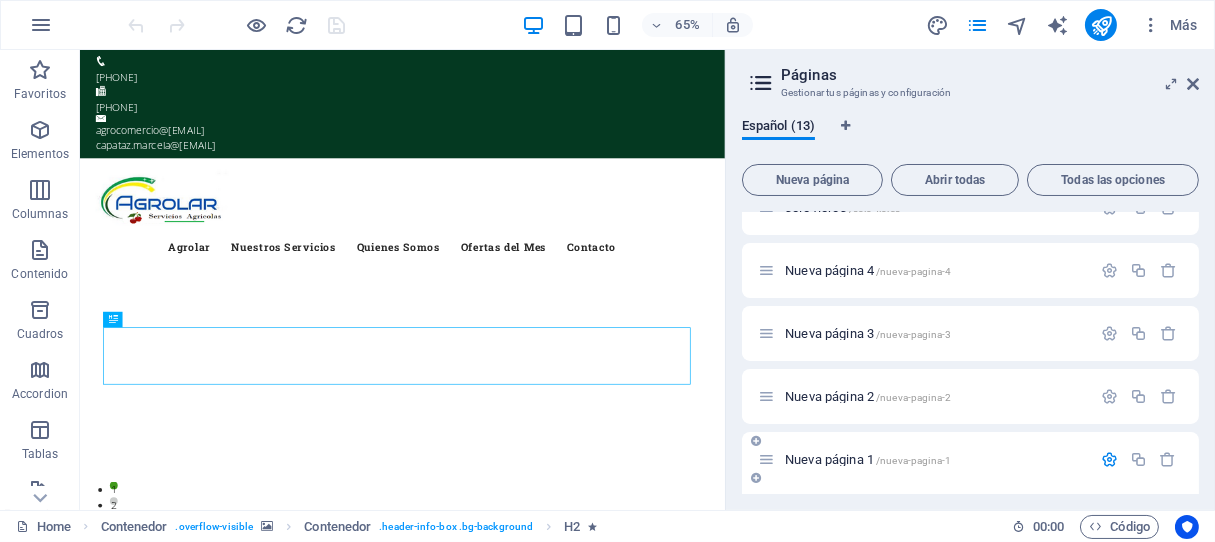scroll, scrollTop: 718, scrollLeft: 0, axis: vertical 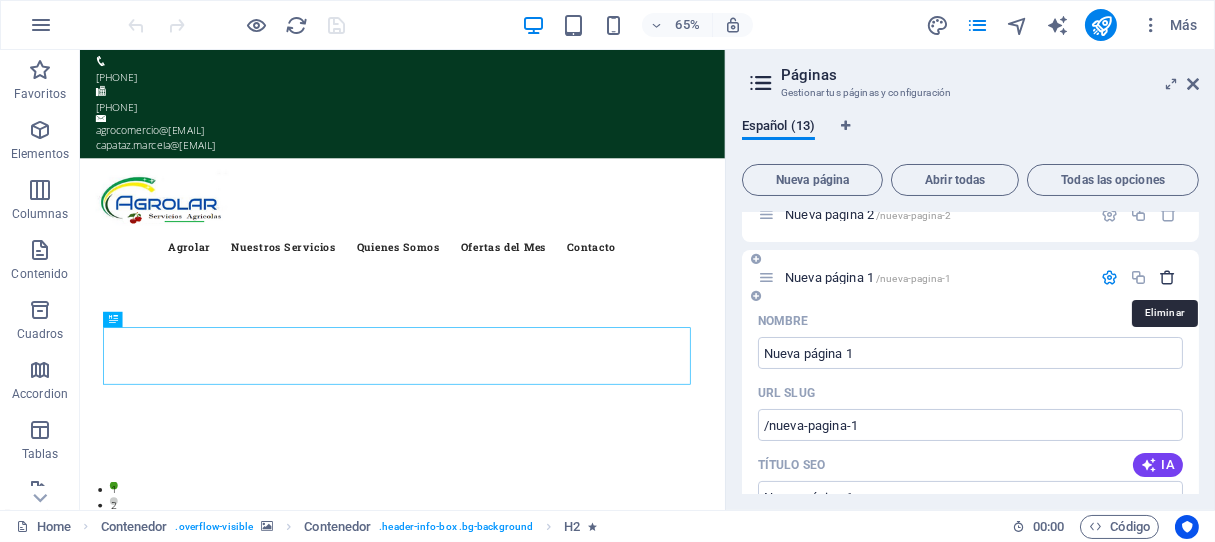click at bounding box center (1168, 277) 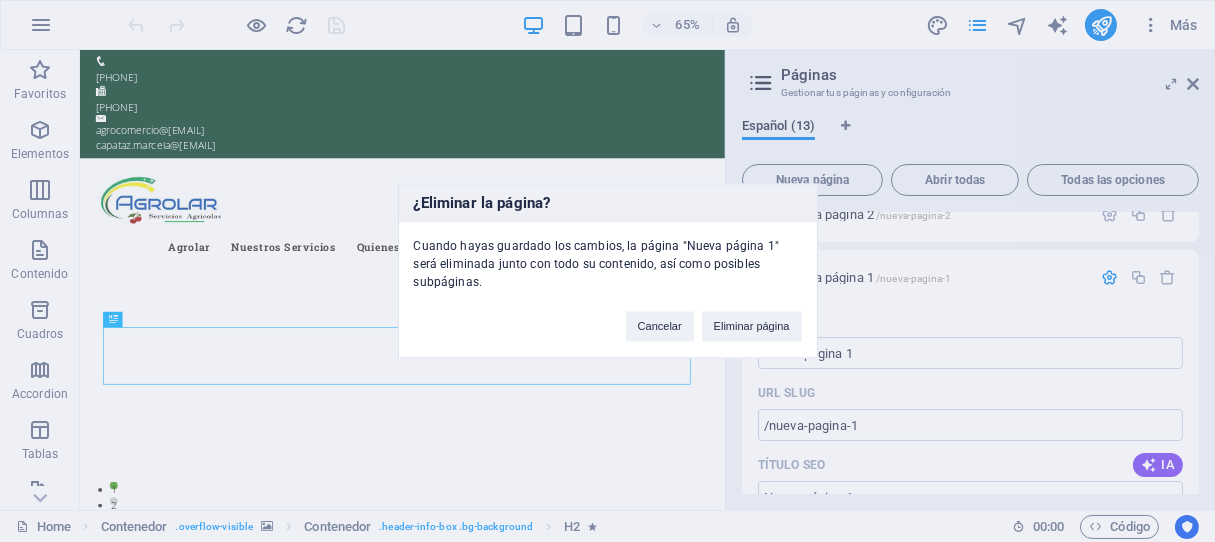 drag, startPoint x: 767, startPoint y: 312, endPoint x: 784, endPoint y: 366, distance: 56.61272 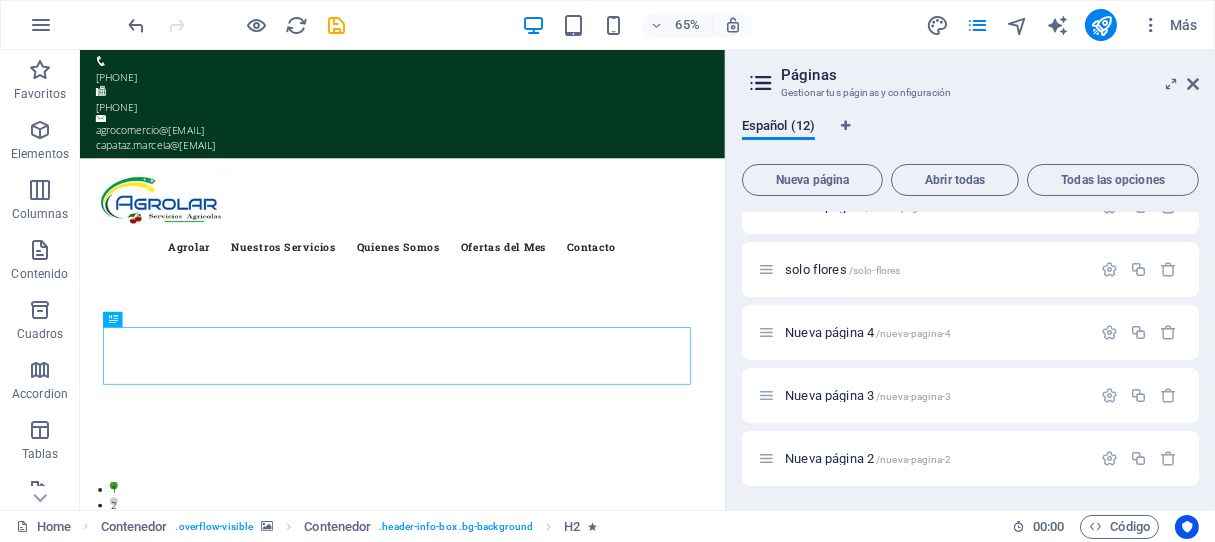 scroll, scrollTop: 473, scrollLeft: 0, axis: vertical 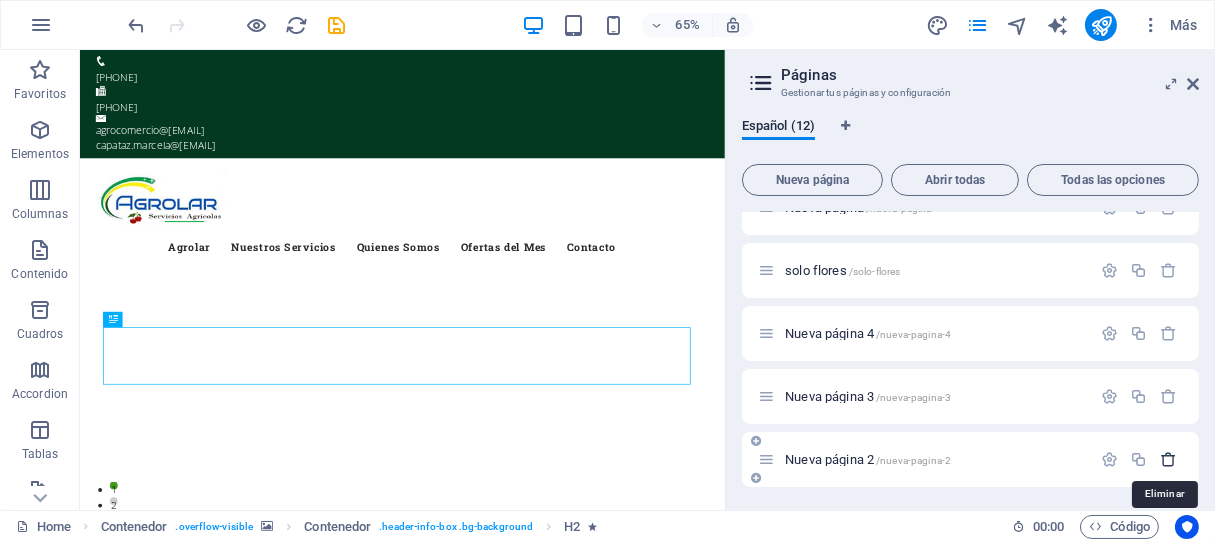 click at bounding box center [1168, 459] 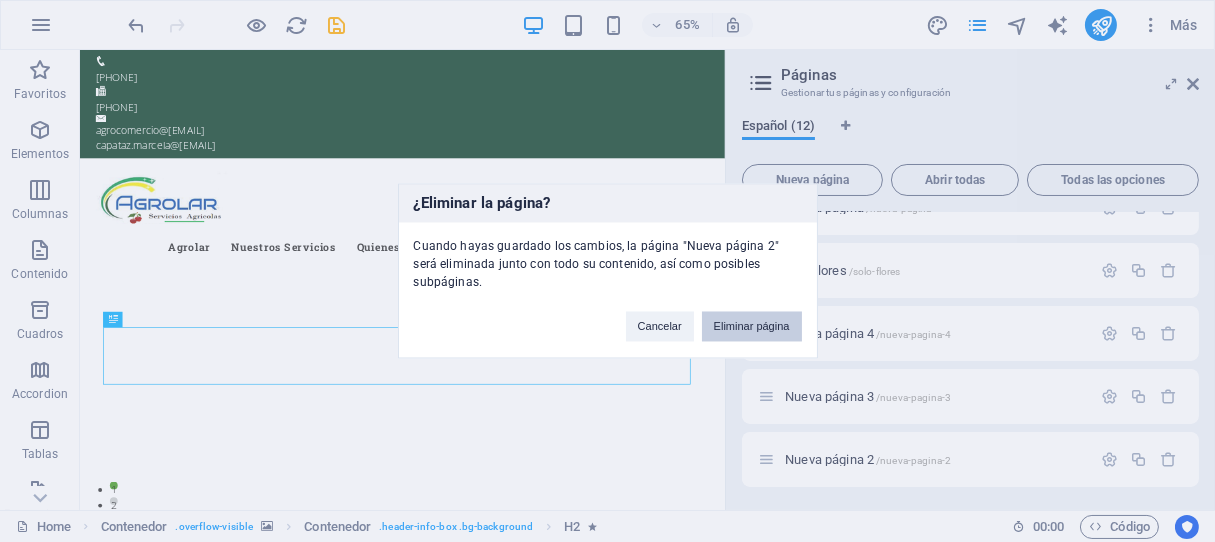 click on "Eliminar página" at bounding box center (752, 327) 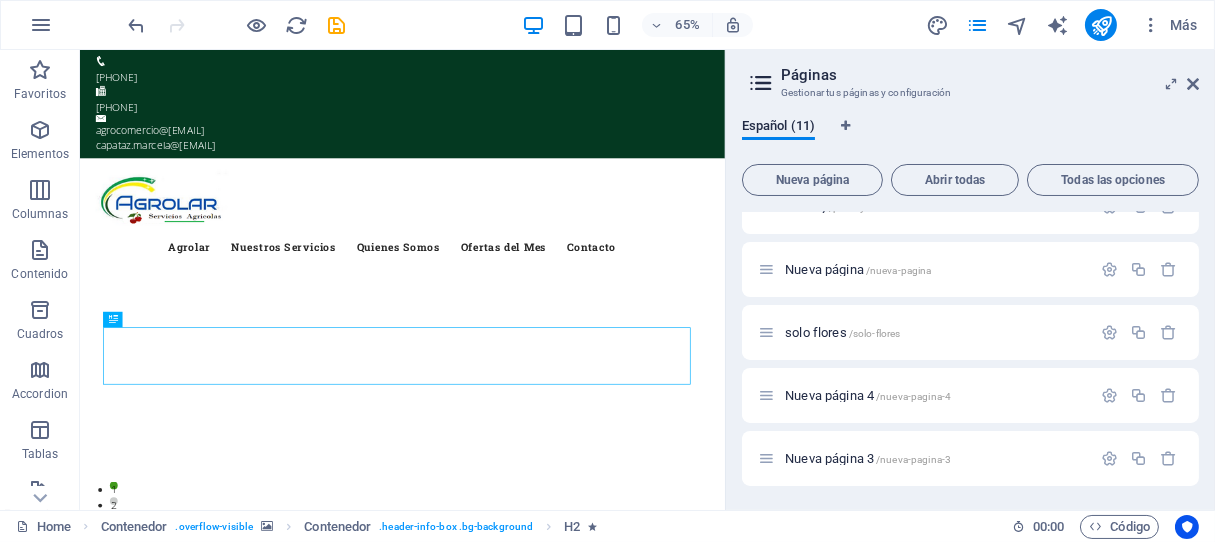 scroll, scrollTop: 410, scrollLeft: 0, axis: vertical 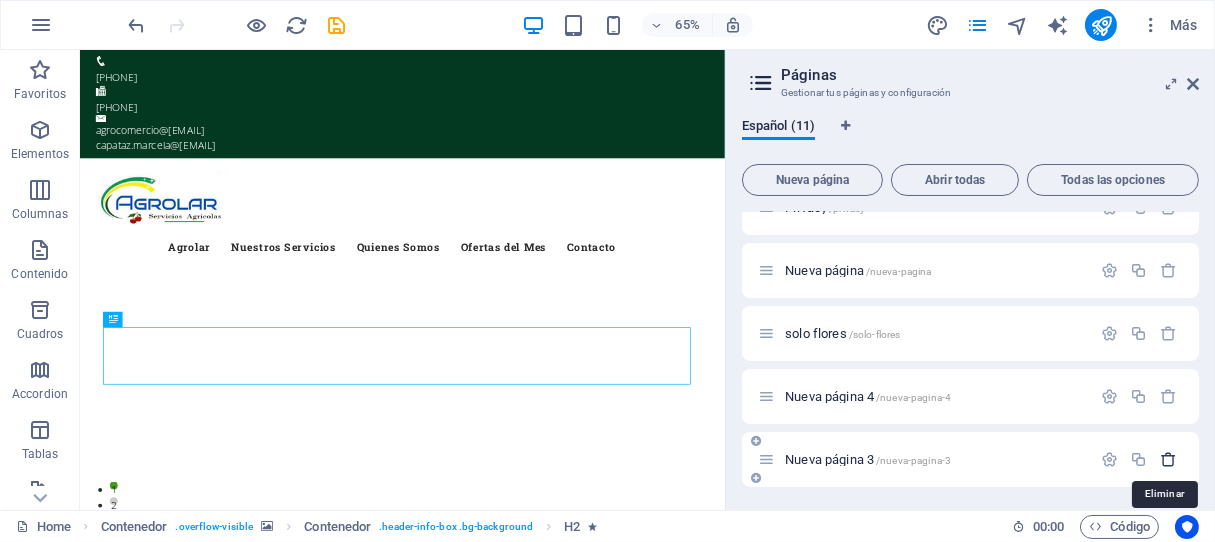 click at bounding box center (1168, 459) 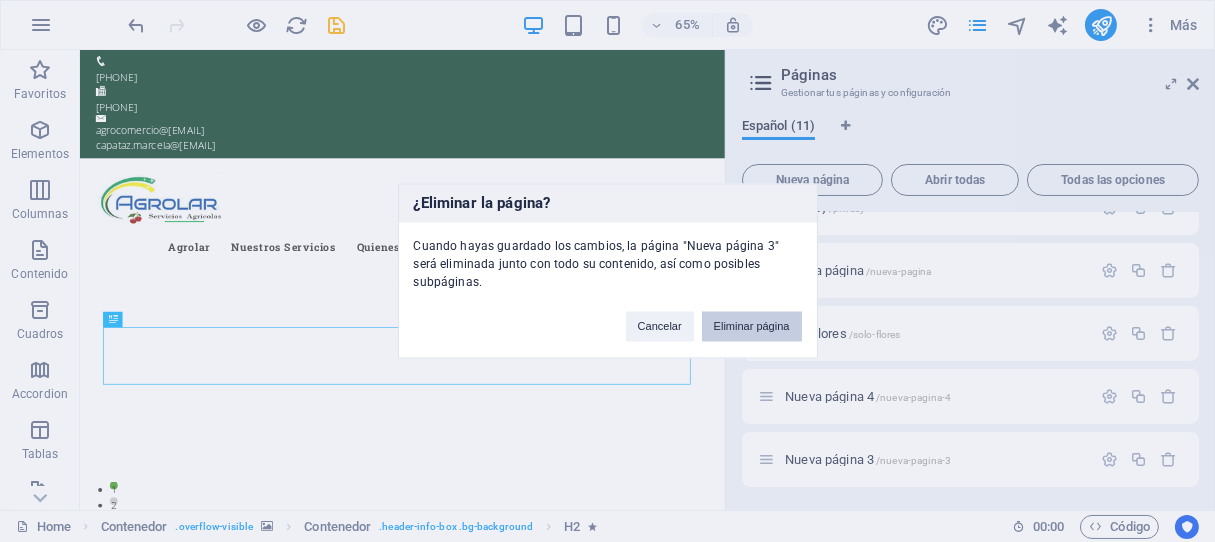 click on "Eliminar página" at bounding box center [752, 327] 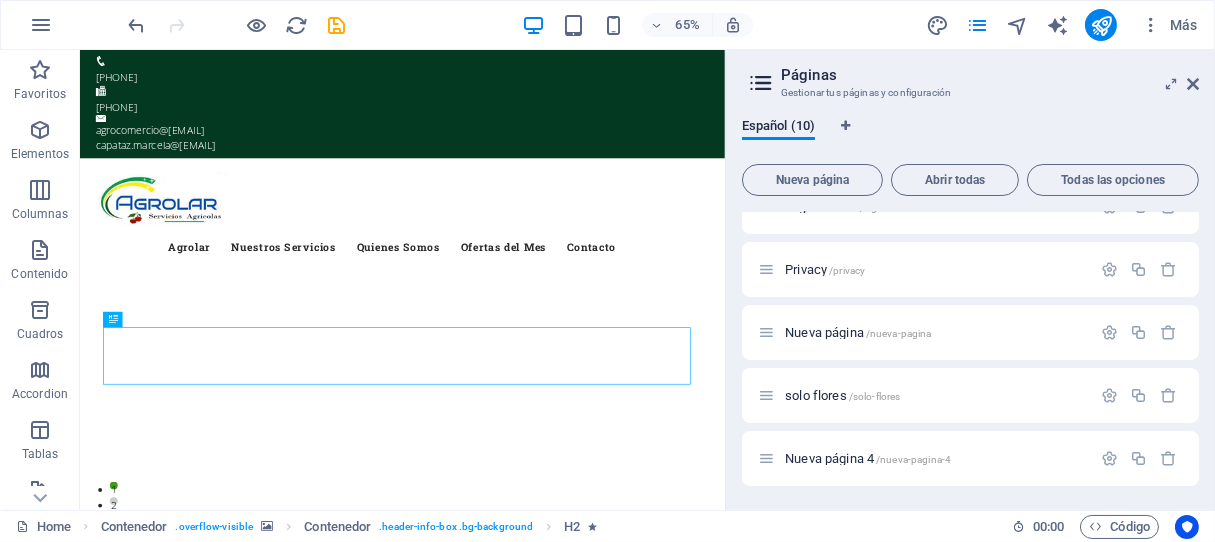 scroll, scrollTop: 347, scrollLeft: 0, axis: vertical 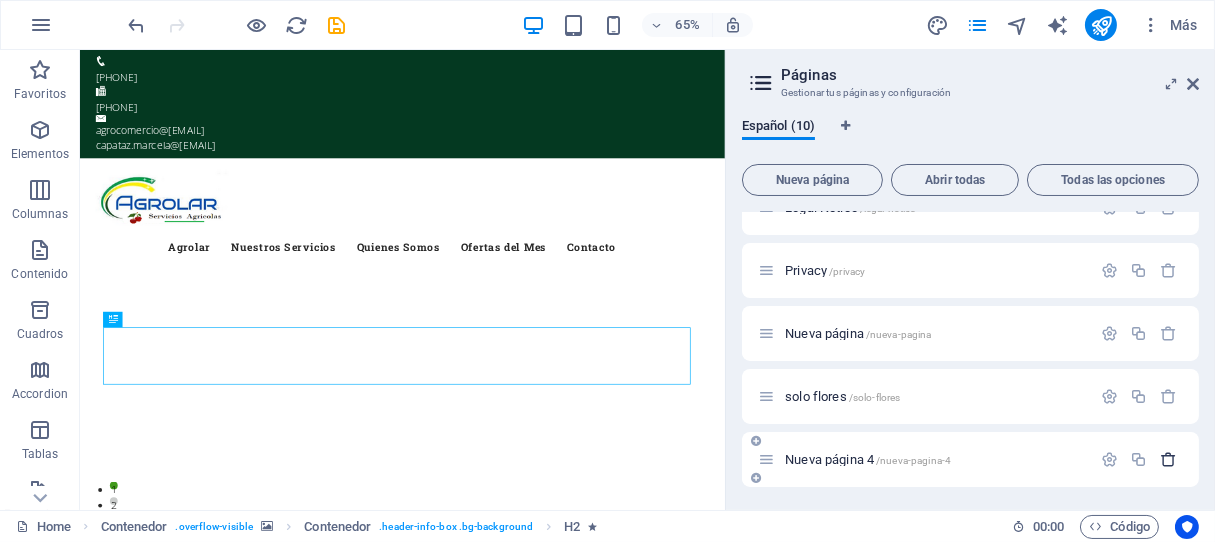 click at bounding box center (1168, 459) 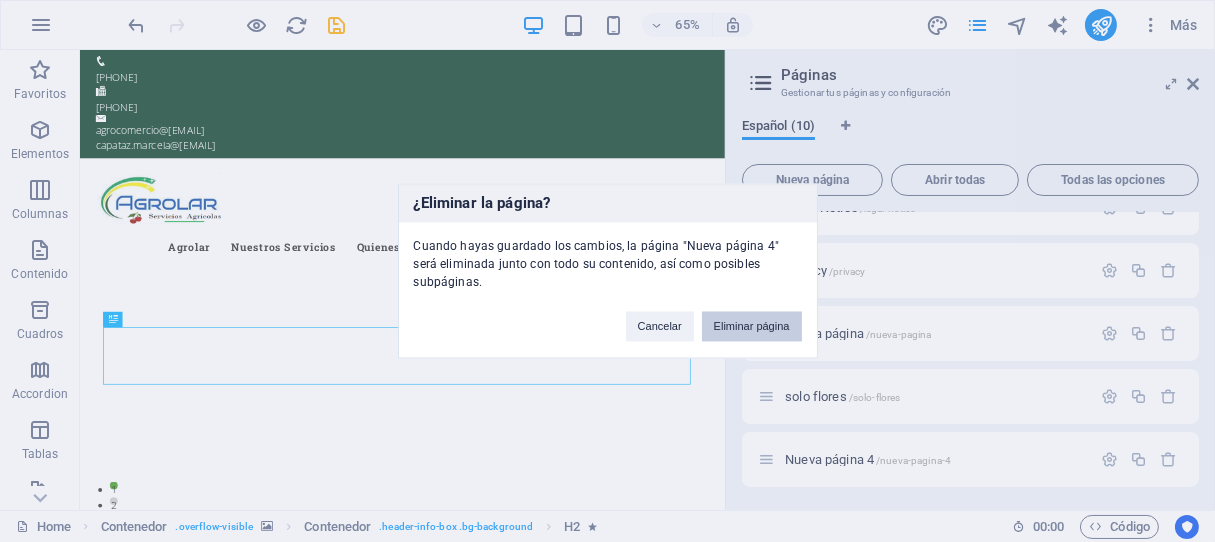 drag, startPoint x: 713, startPoint y: 317, endPoint x: 977, endPoint y: 411, distance: 280.23563 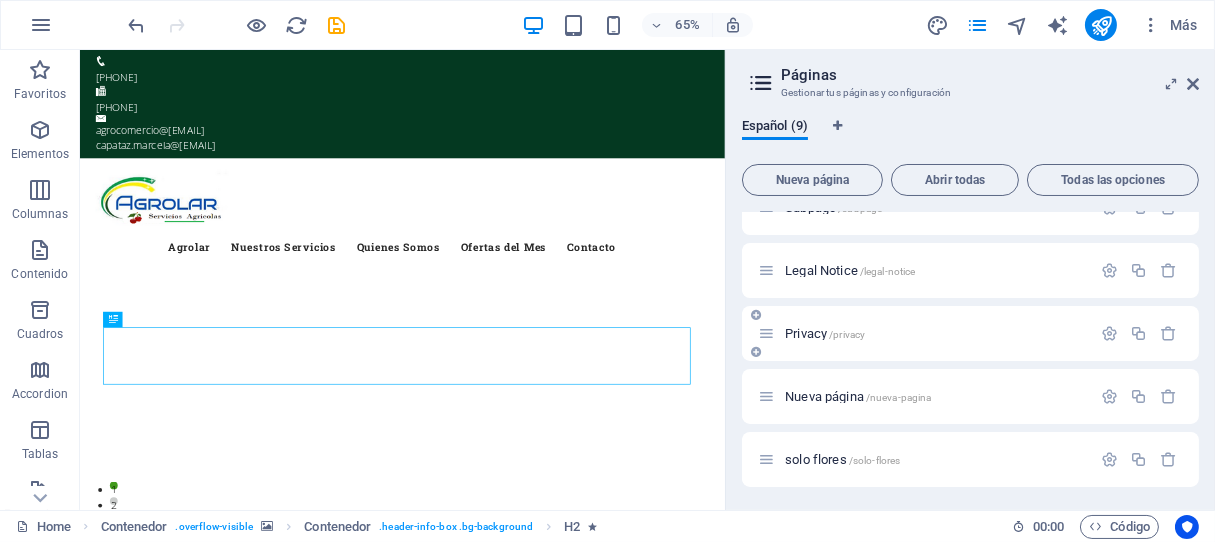 scroll, scrollTop: 0, scrollLeft: 0, axis: both 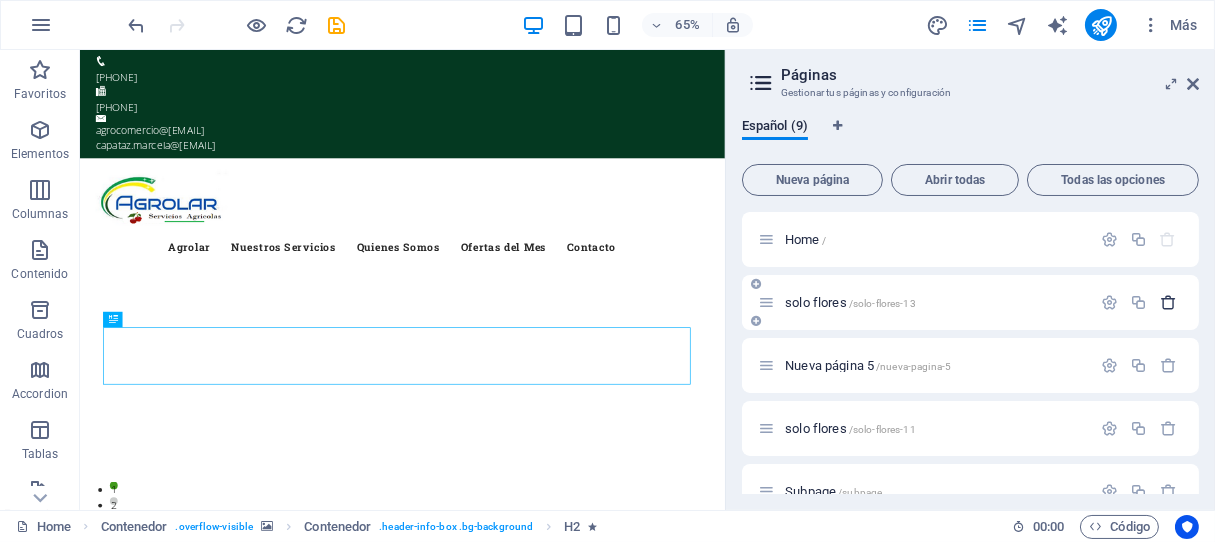 click at bounding box center [1168, 302] 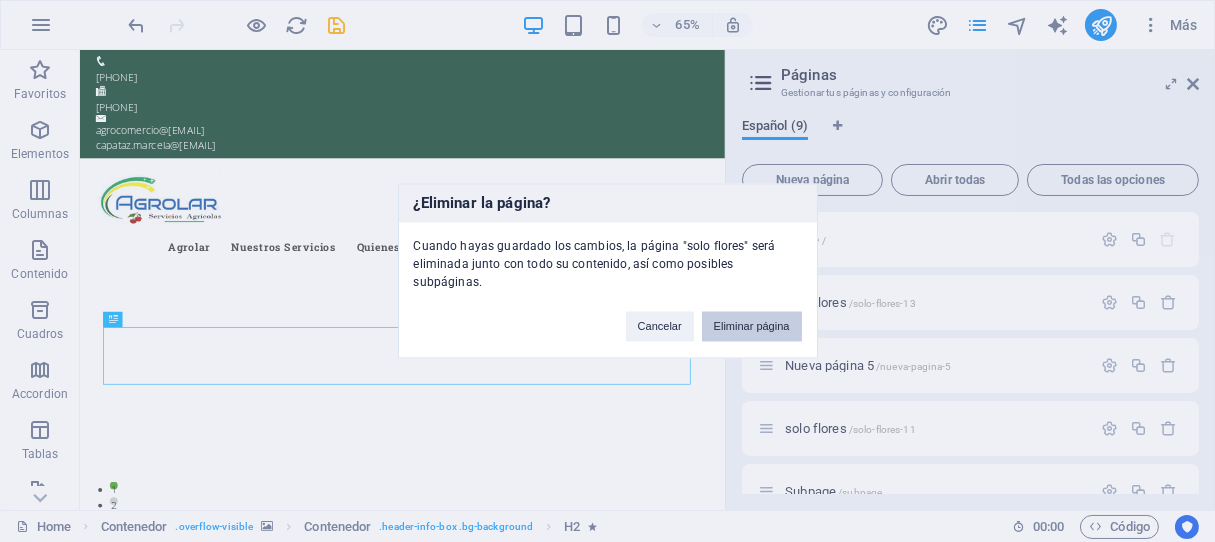 click on "Eliminar página" at bounding box center [752, 327] 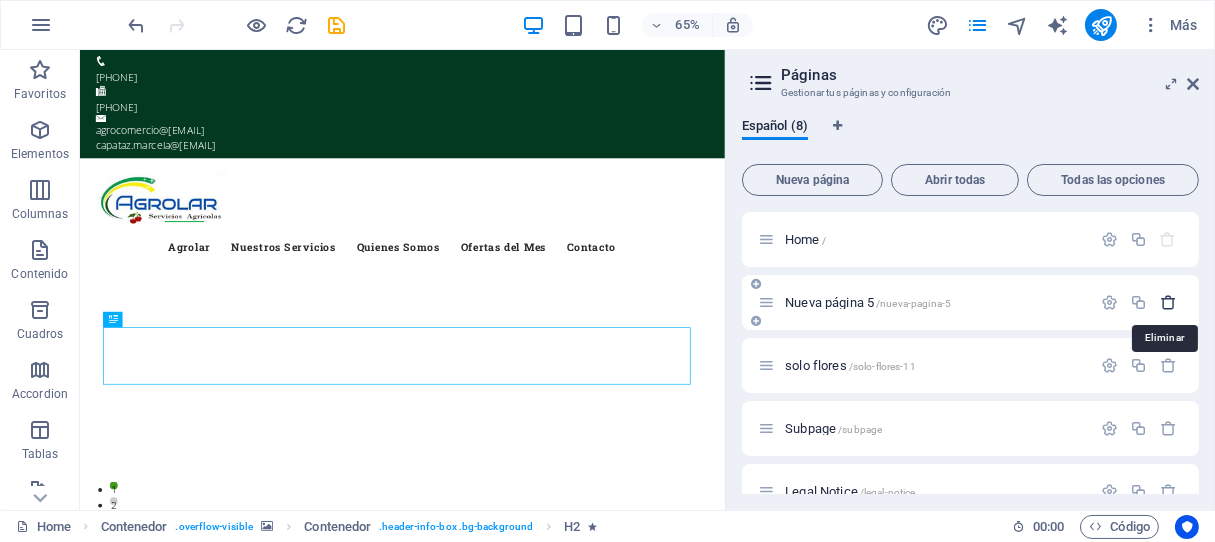 click at bounding box center (1168, 302) 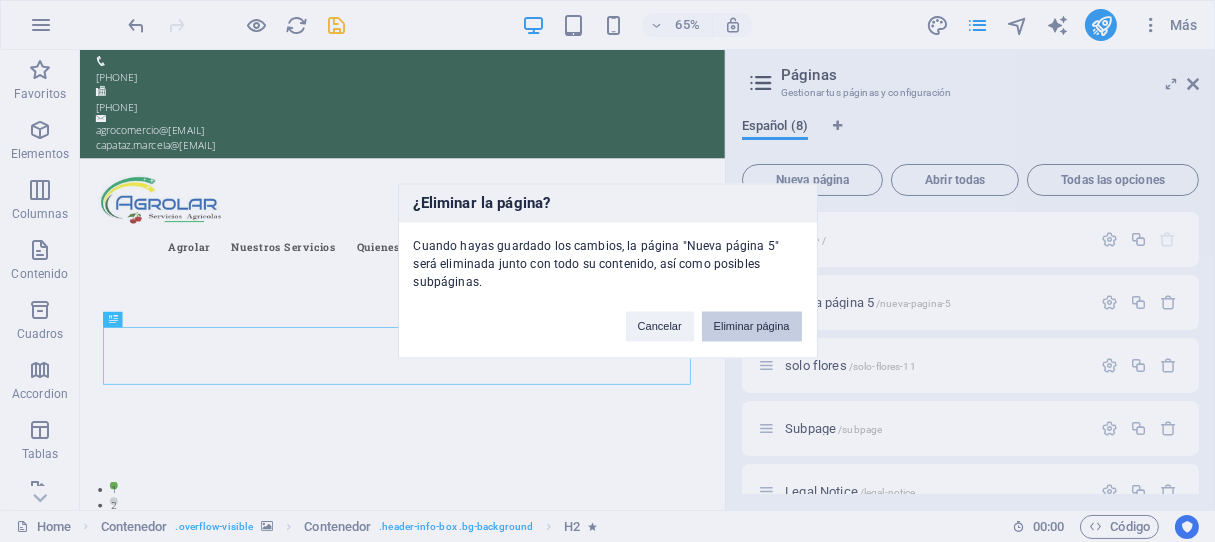 click on "Eliminar página" at bounding box center (752, 327) 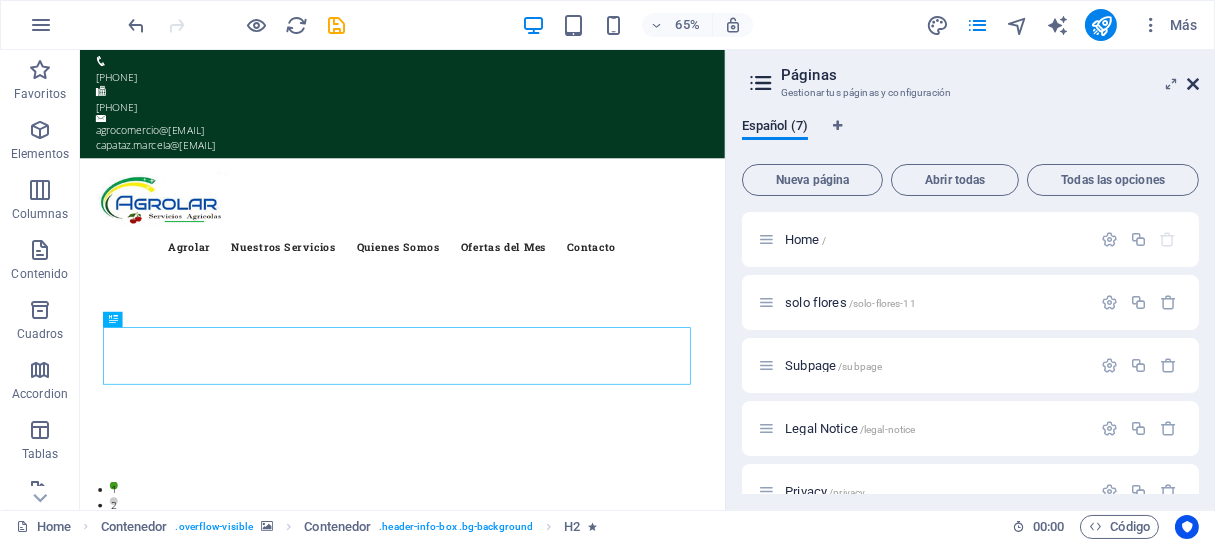 click at bounding box center [1193, 84] 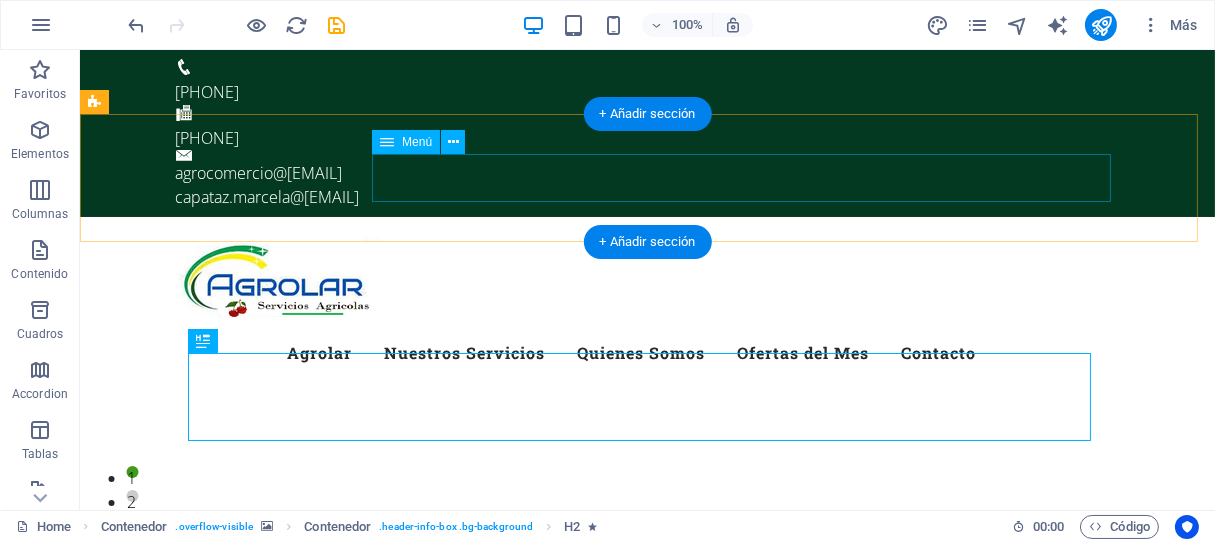 click on "Agrolar Nuestros Servicios Quienes Somos Ofertas del Mes Contacto" at bounding box center [648, 353] 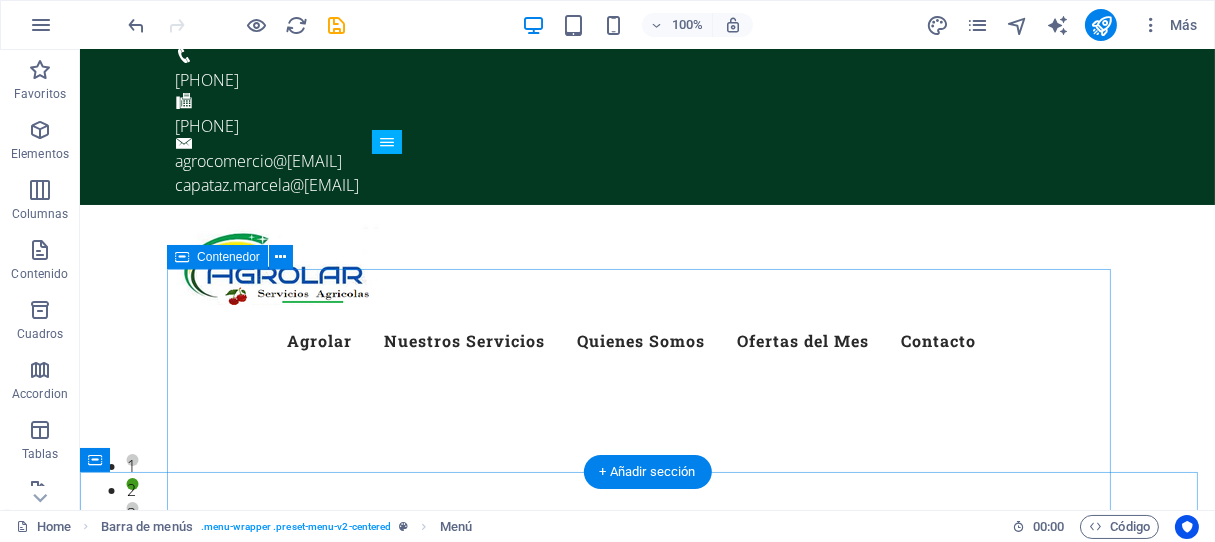 scroll, scrollTop: 0, scrollLeft: 0, axis: both 